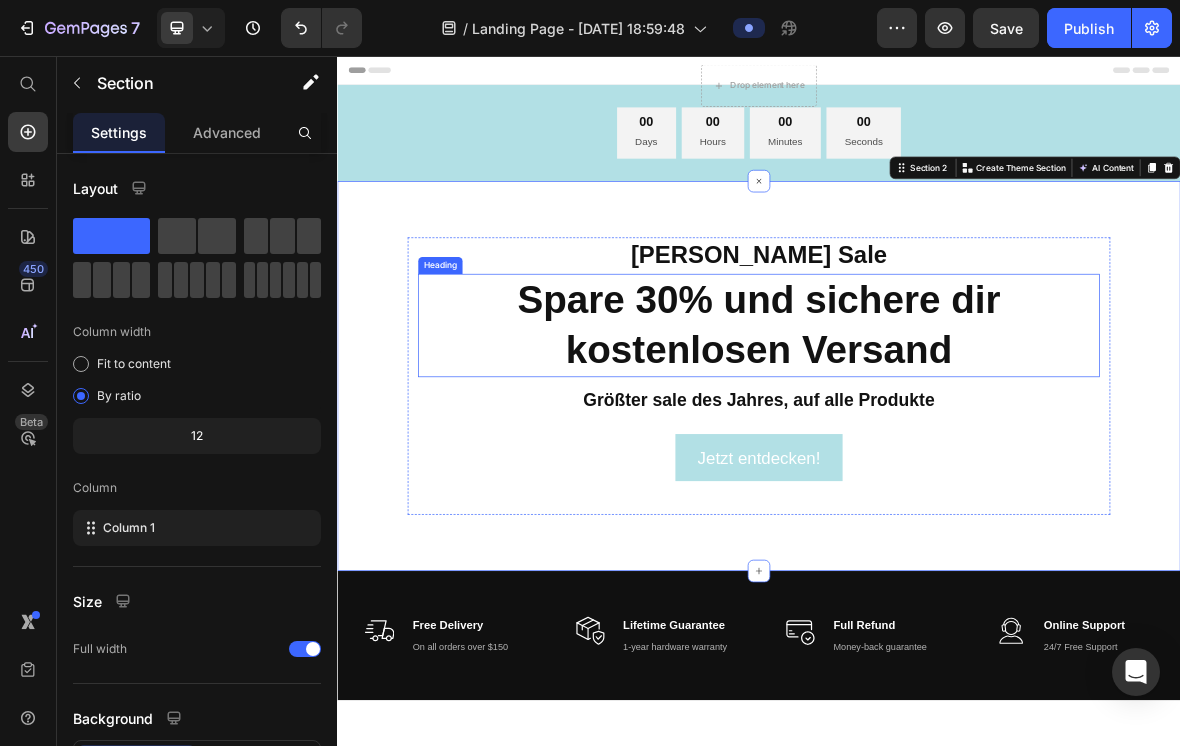 scroll, scrollTop: 0, scrollLeft: 0, axis: both 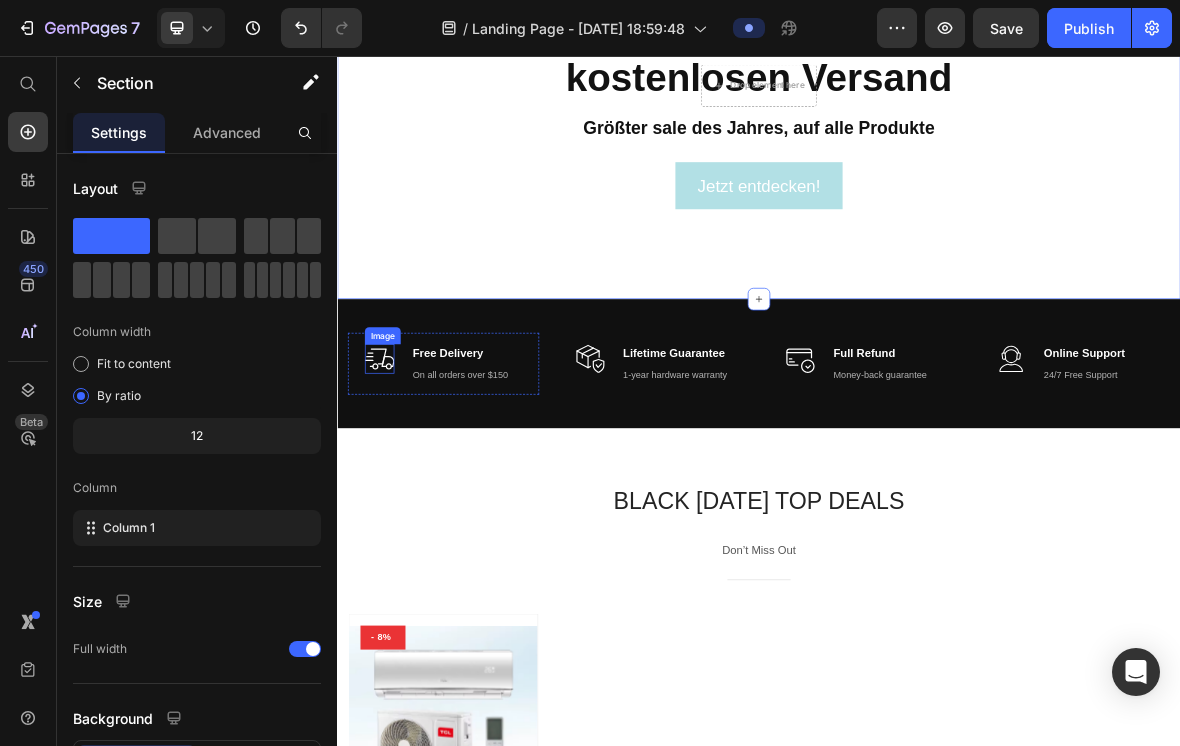 click at bounding box center (397, 487) 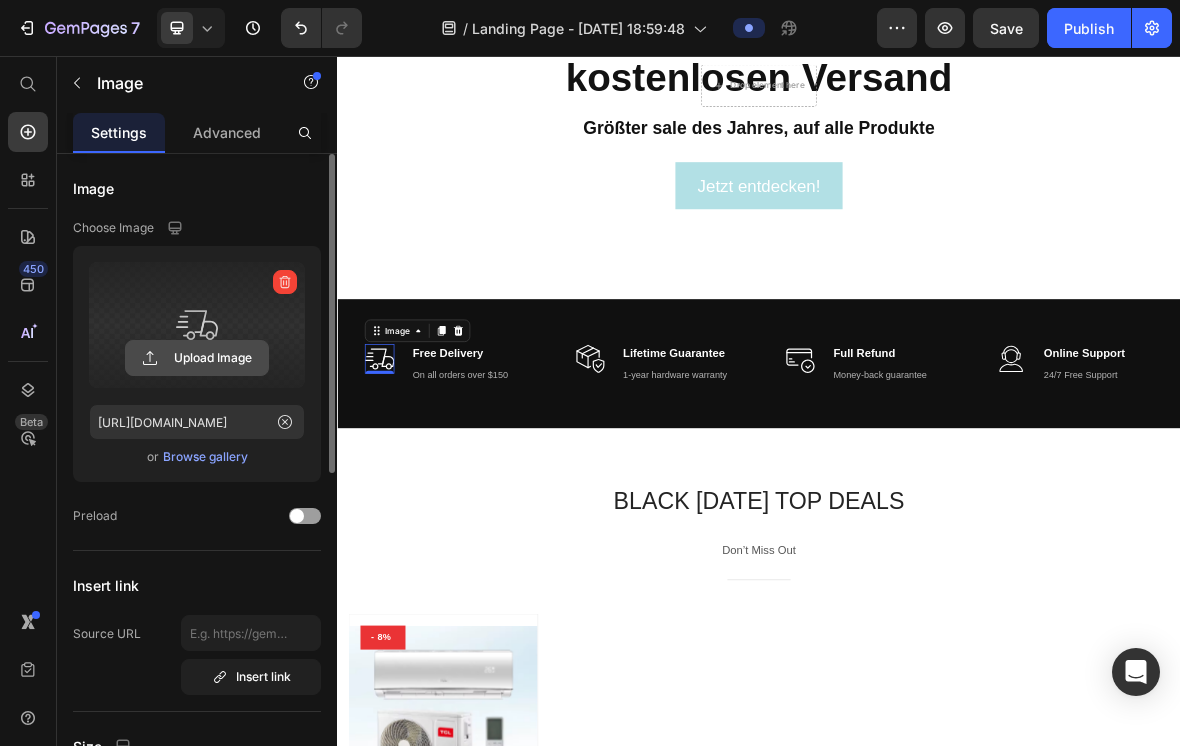 click 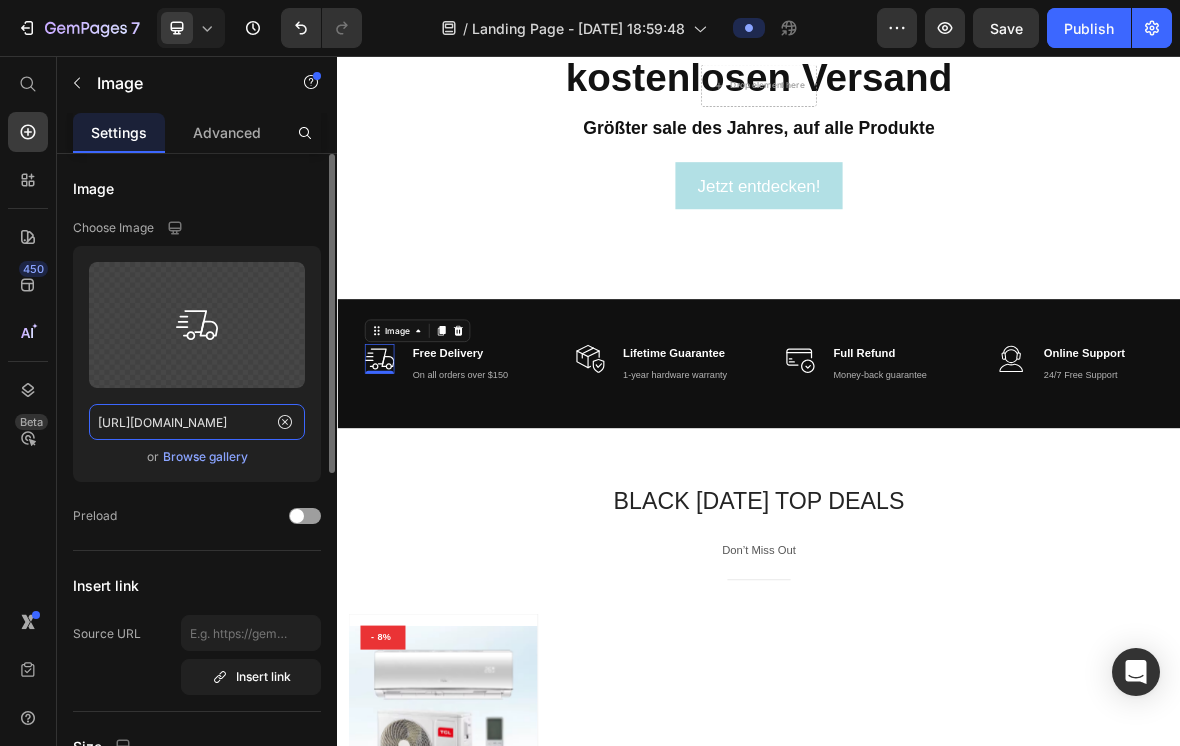 click on "[URL][DOMAIN_NAME]" 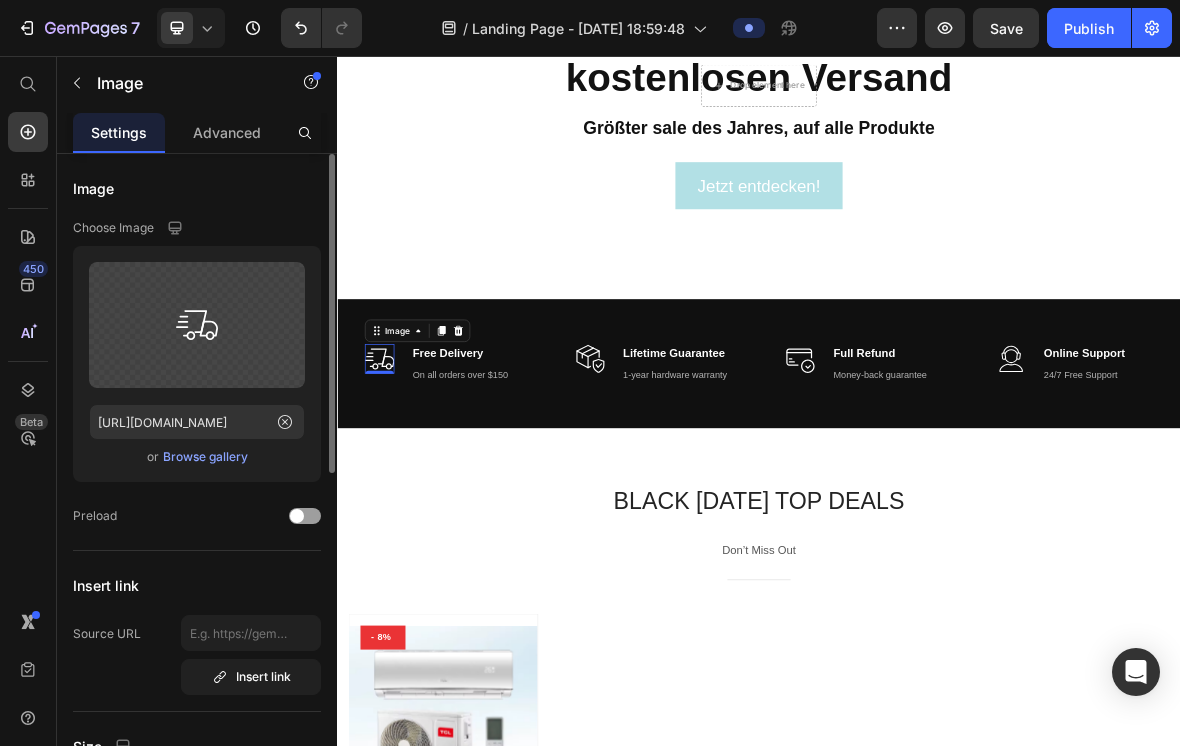 click on "Upload Image [URL][DOMAIN_NAME]  or   Browse gallery" 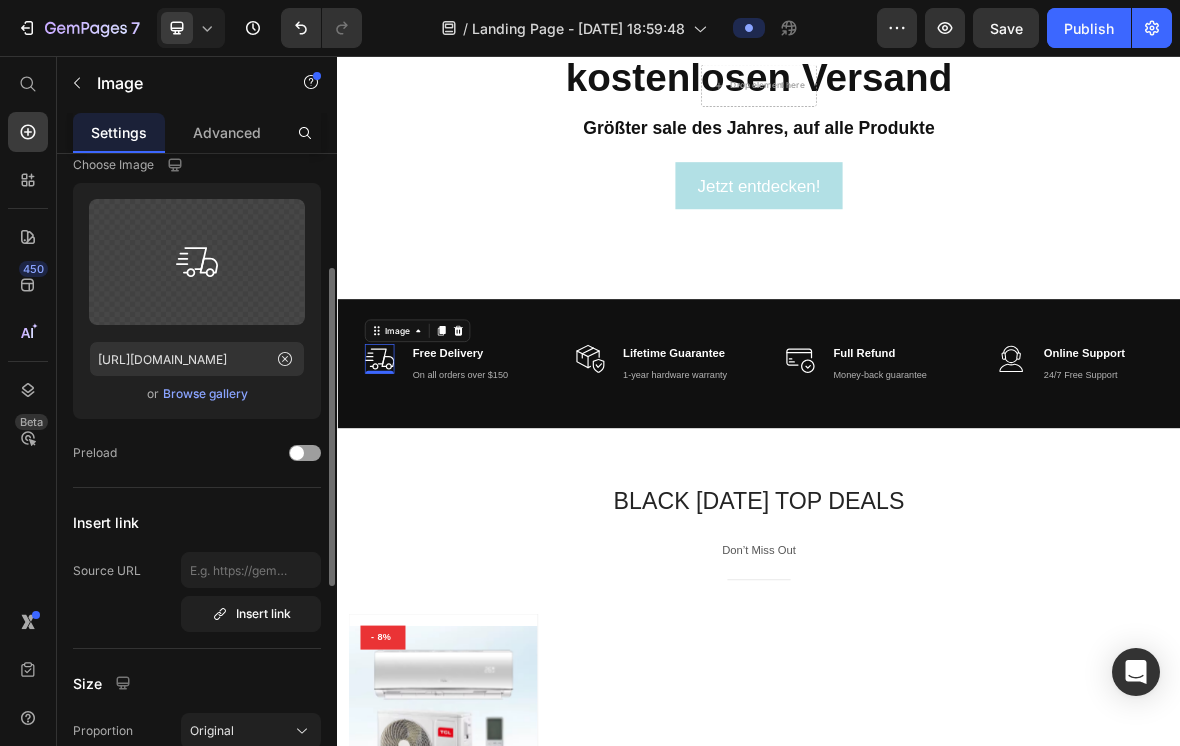 scroll, scrollTop: 0, scrollLeft: 0, axis: both 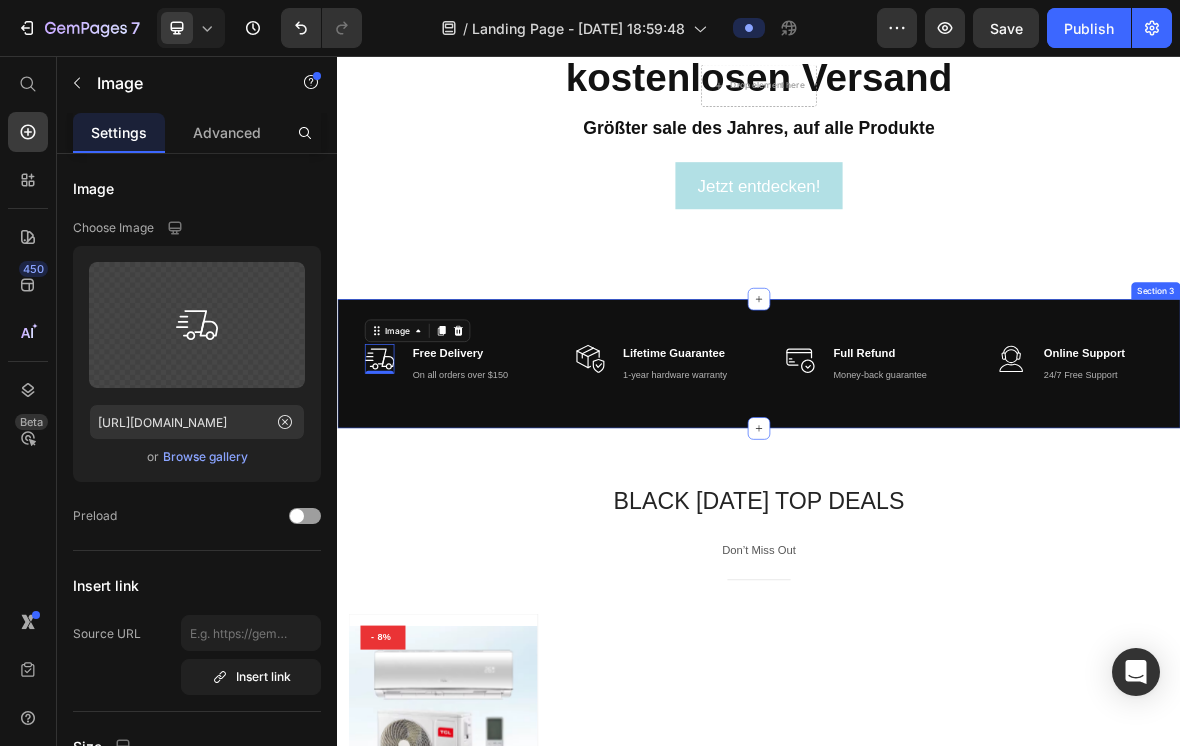 click on "Image   0 Free Delivery Text block On all orders over $150 Text block Row Image Lifetime Guarantee Text block 1-year hardware warranty Text block Row Image Full Refund Text block Money-back guarantee  Text block Row Image Online Support Text block 24/7 Free Support Text block Row Row Section 3" at bounding box center [937, 494] 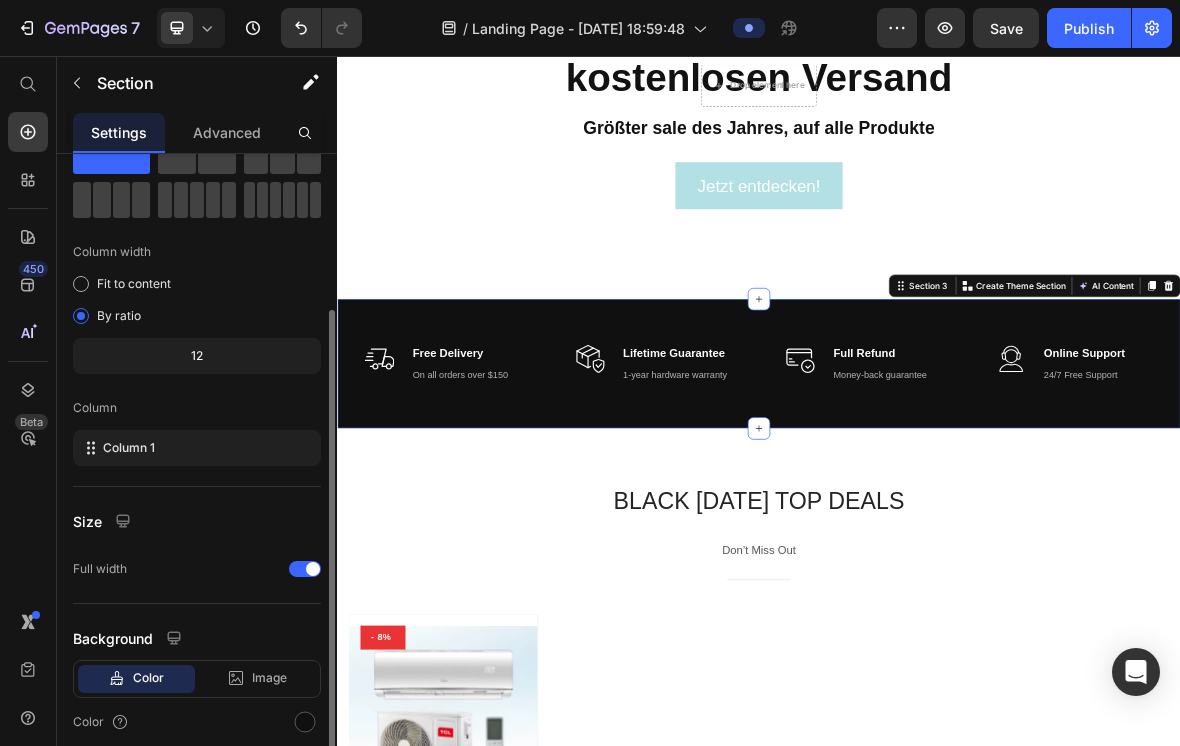 scroll, scrollTop: 128, scrollLeft: 0, axis: vertical 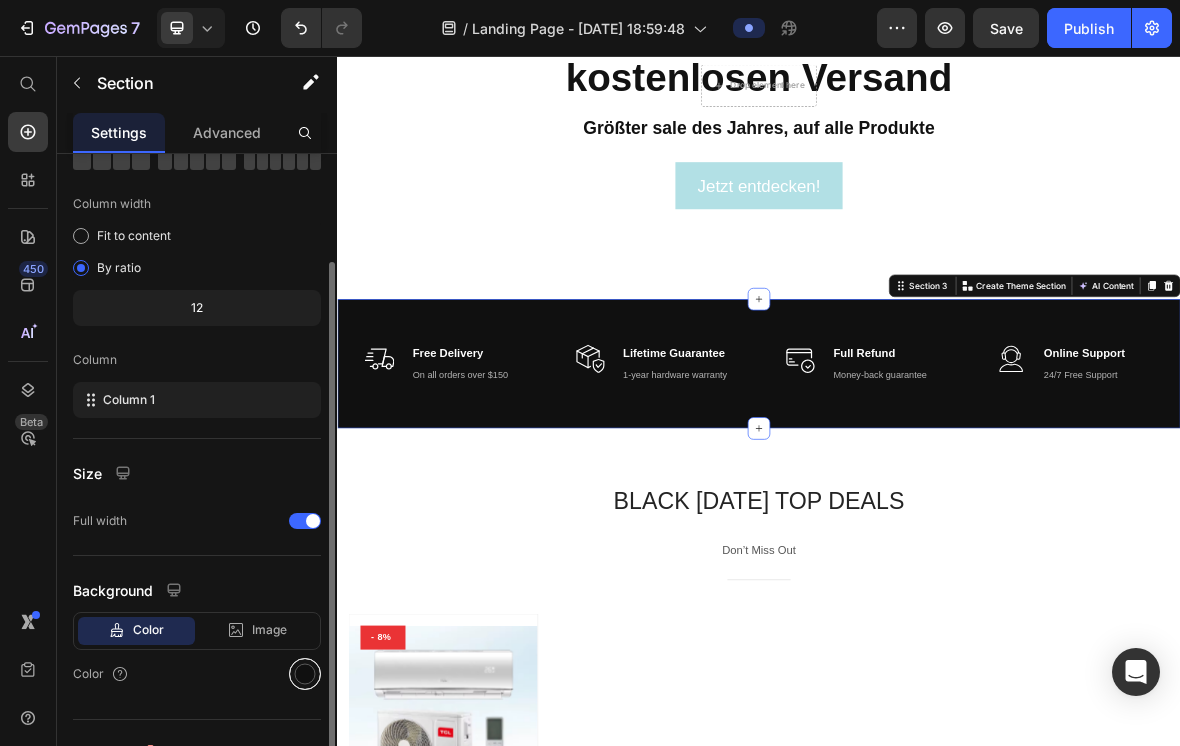 click at bounding box center (305, 674) 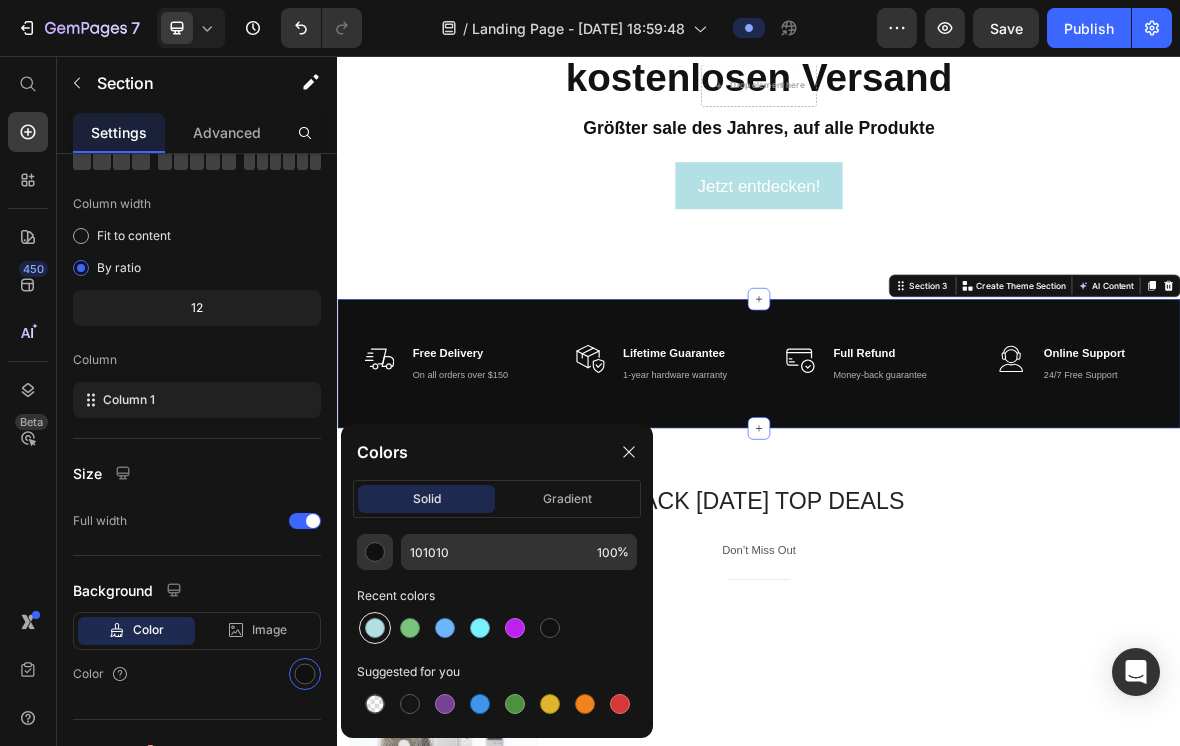 click at bounding box center [375, 628] 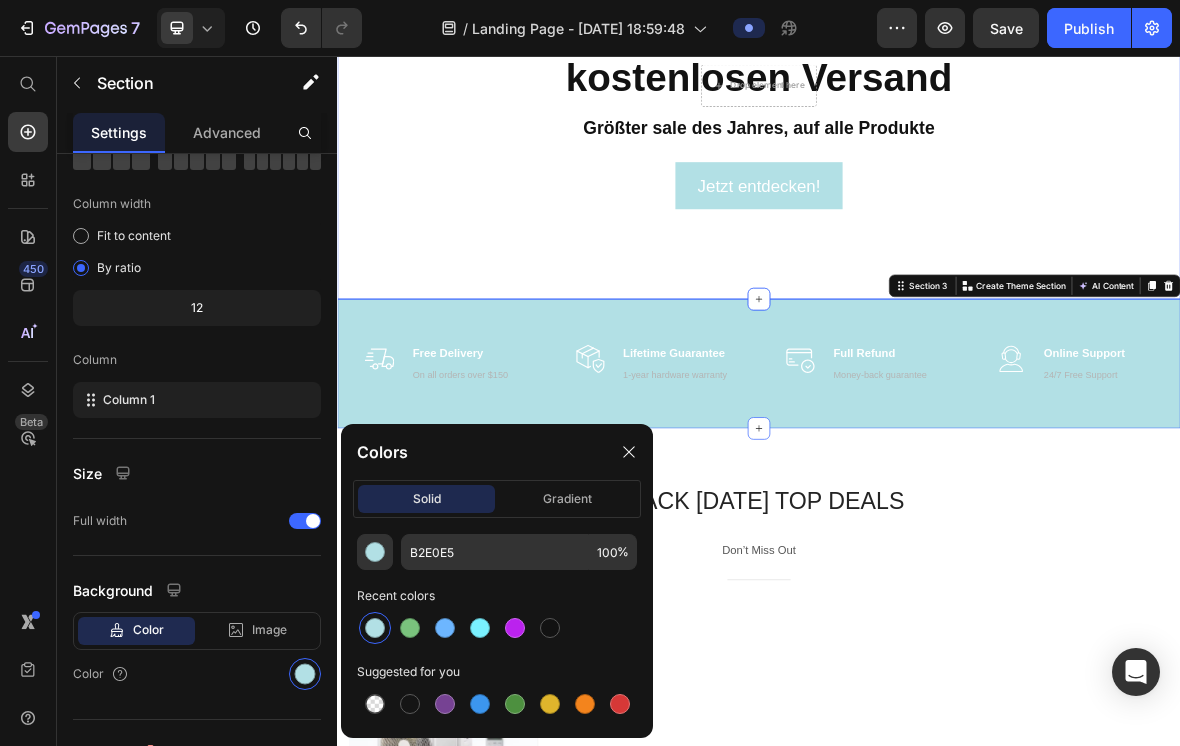 click on "[PERSON_NAME] Sale Text block Spare 30% und sichere dir kostenlosen Versand Heading Größter sale des Jahres, auf alle Produkte Text block Jetzt entdecken! Button Row Section 2" at bounding box center [937, 124] 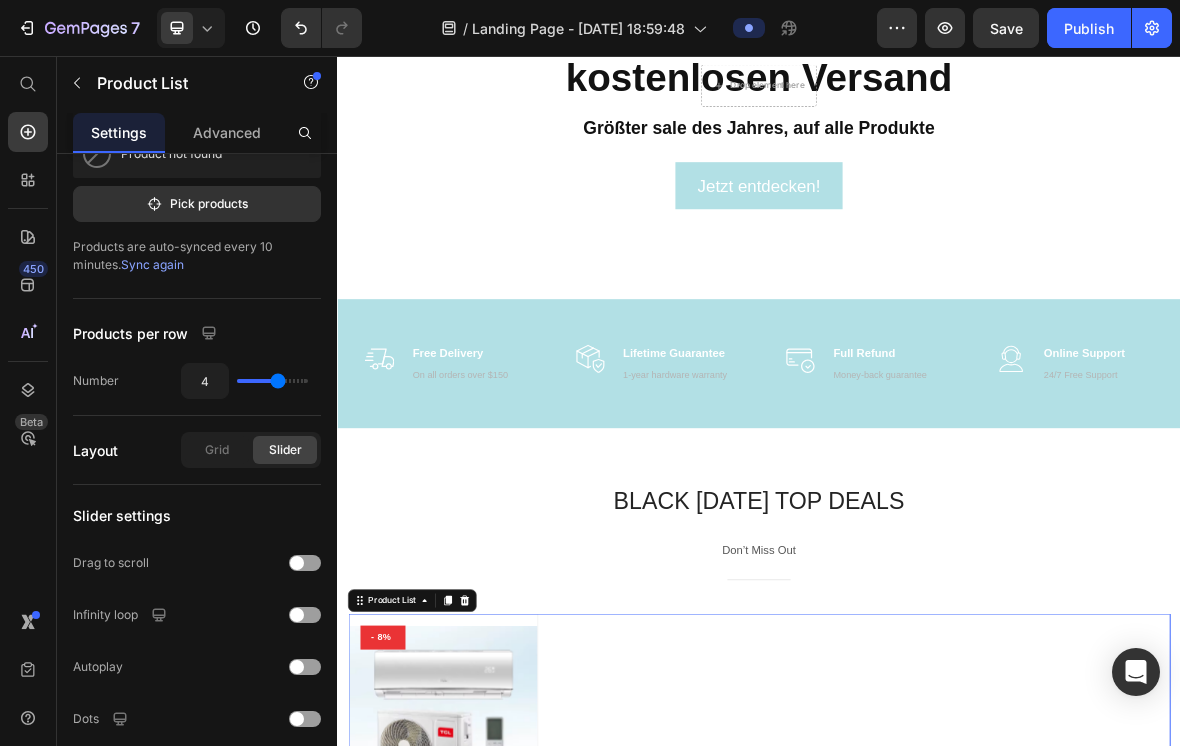 scroll, scrollTop: 0, scrollLeft: 0, axis: both 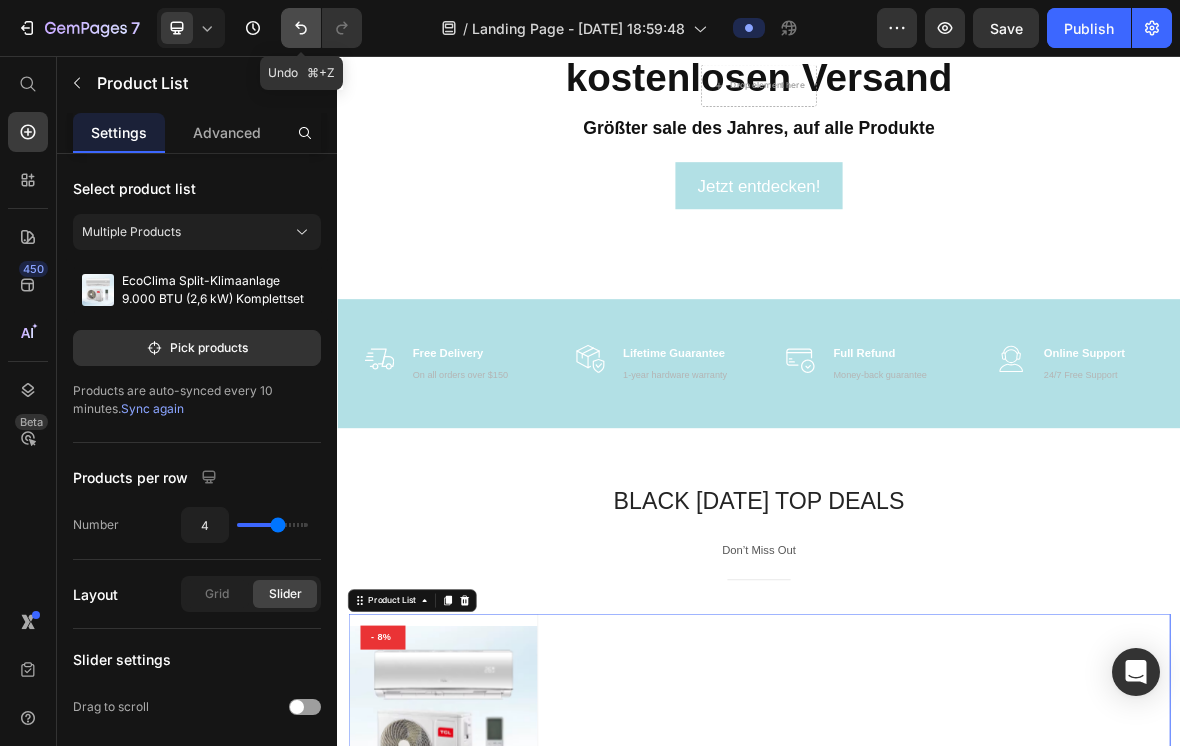 click 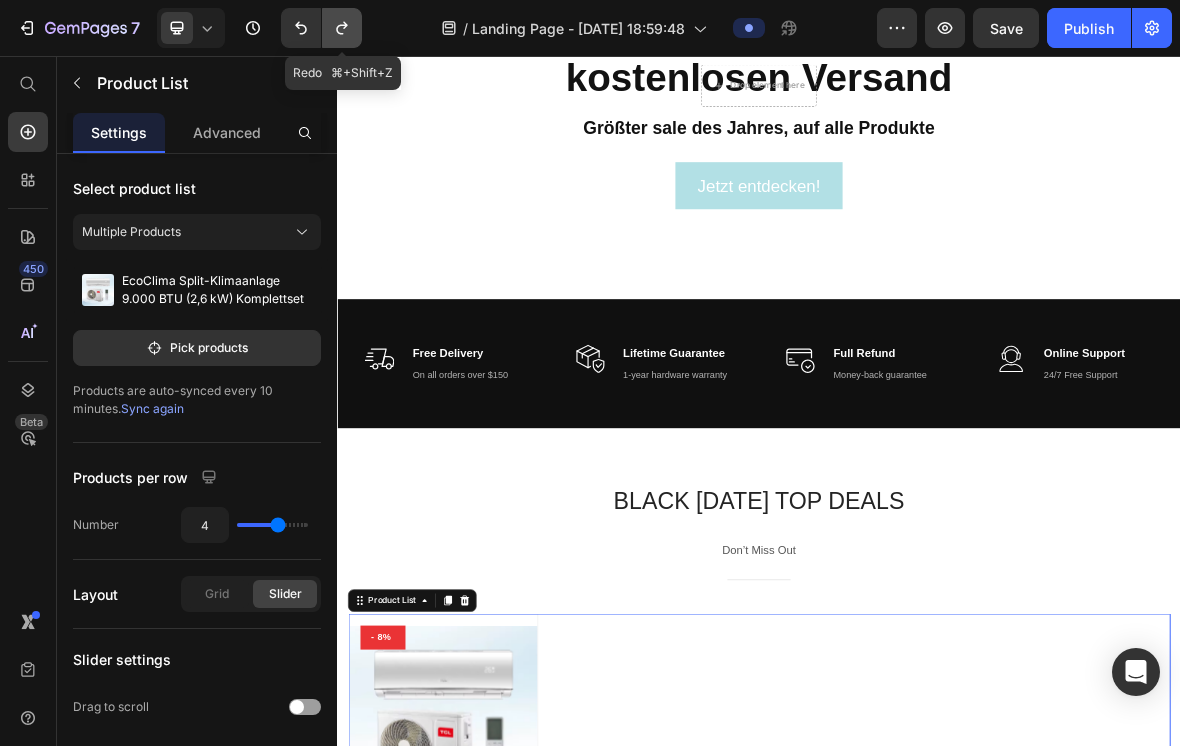 click 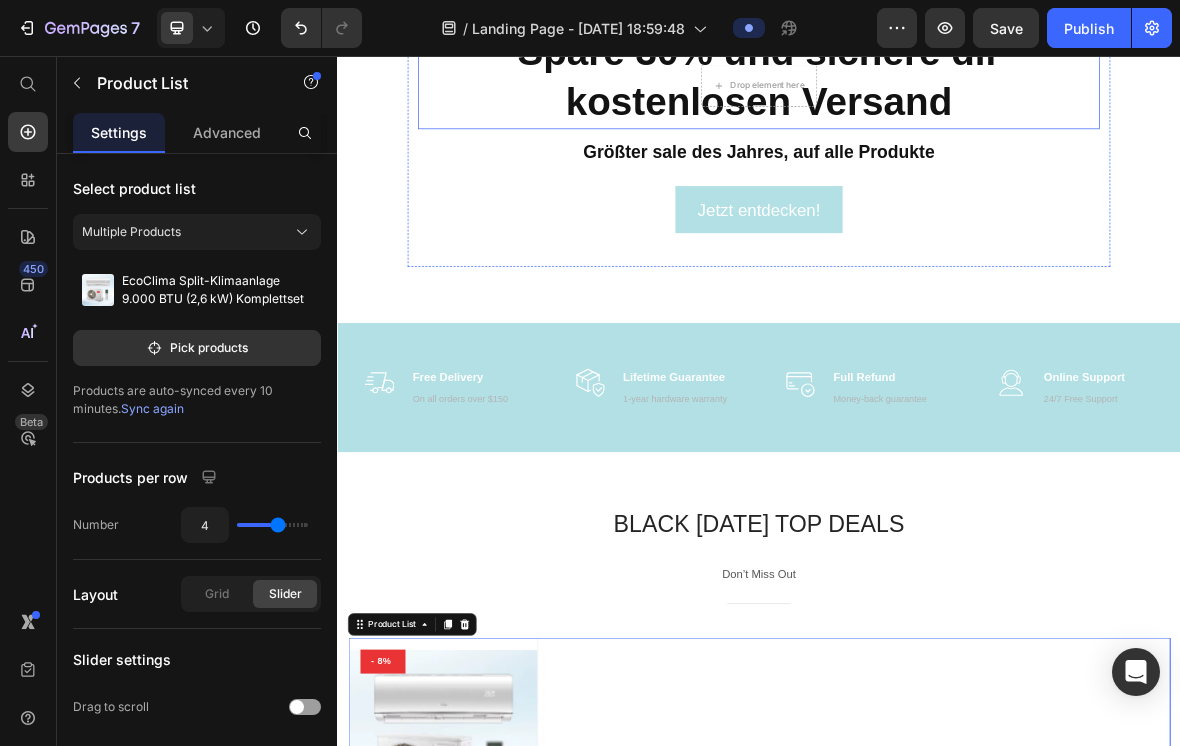 scroll, scrollTop: 403, scrollLeft: 0, axis: vertical 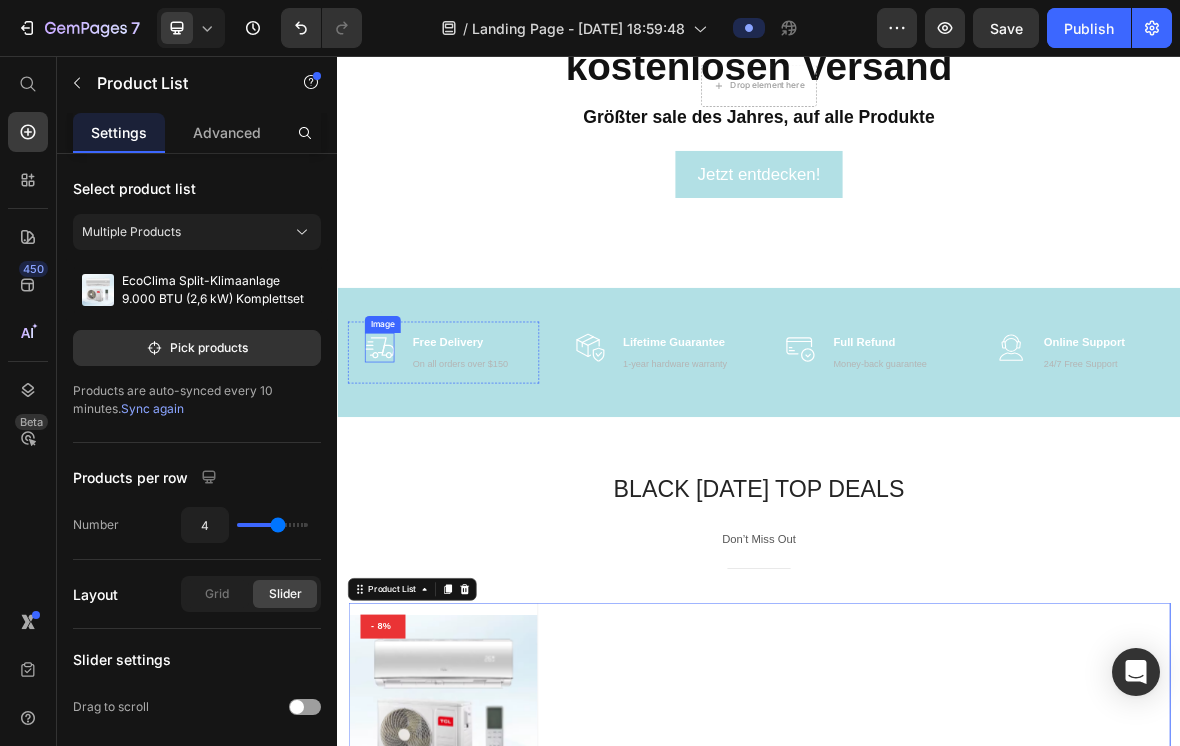 click at bounding box center [397, 471] 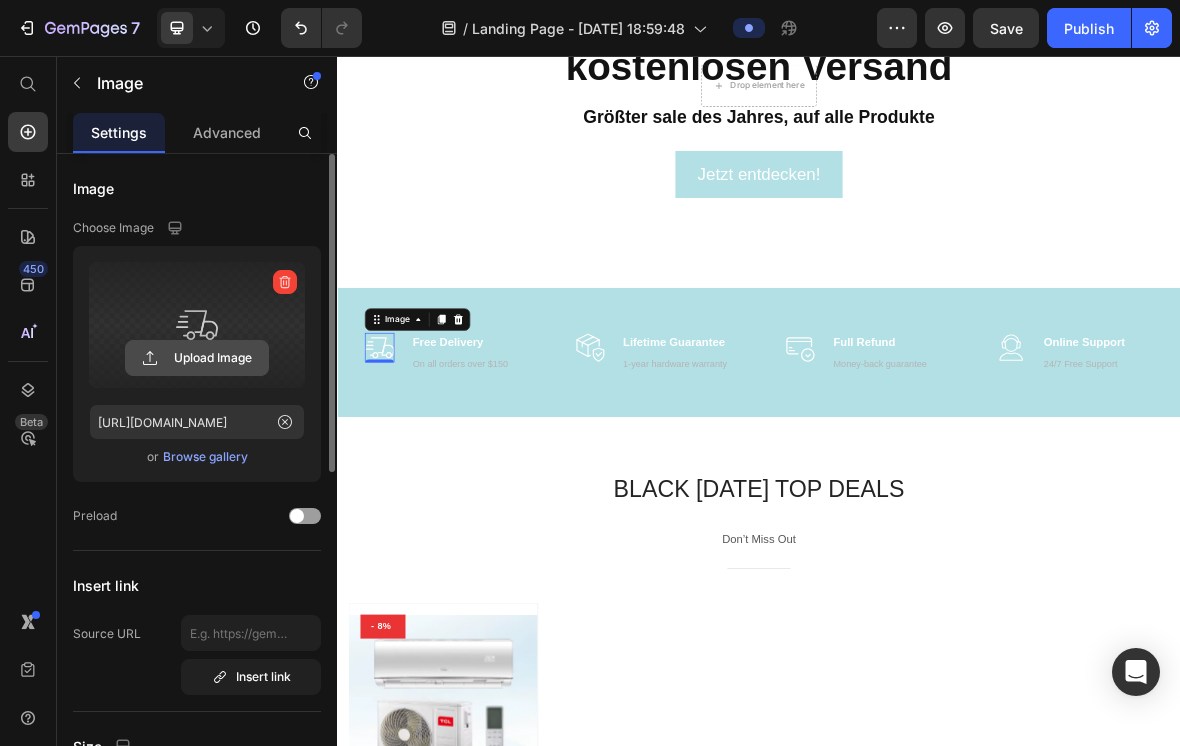 click 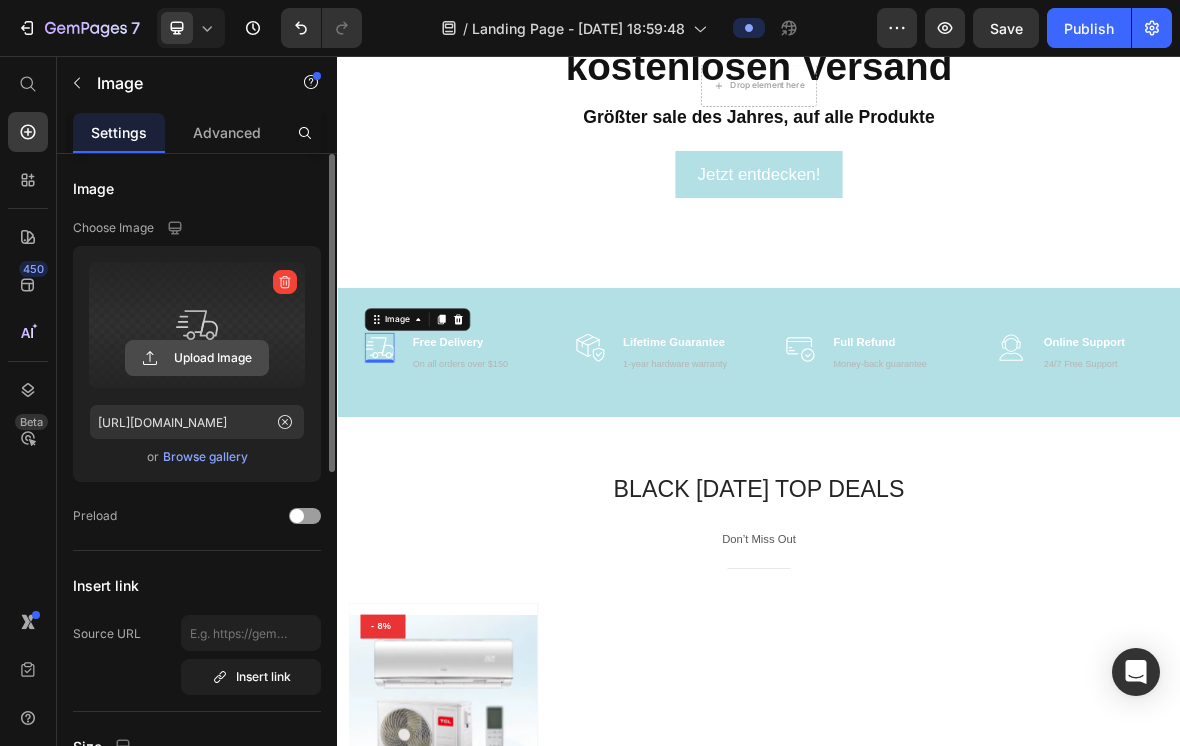 click 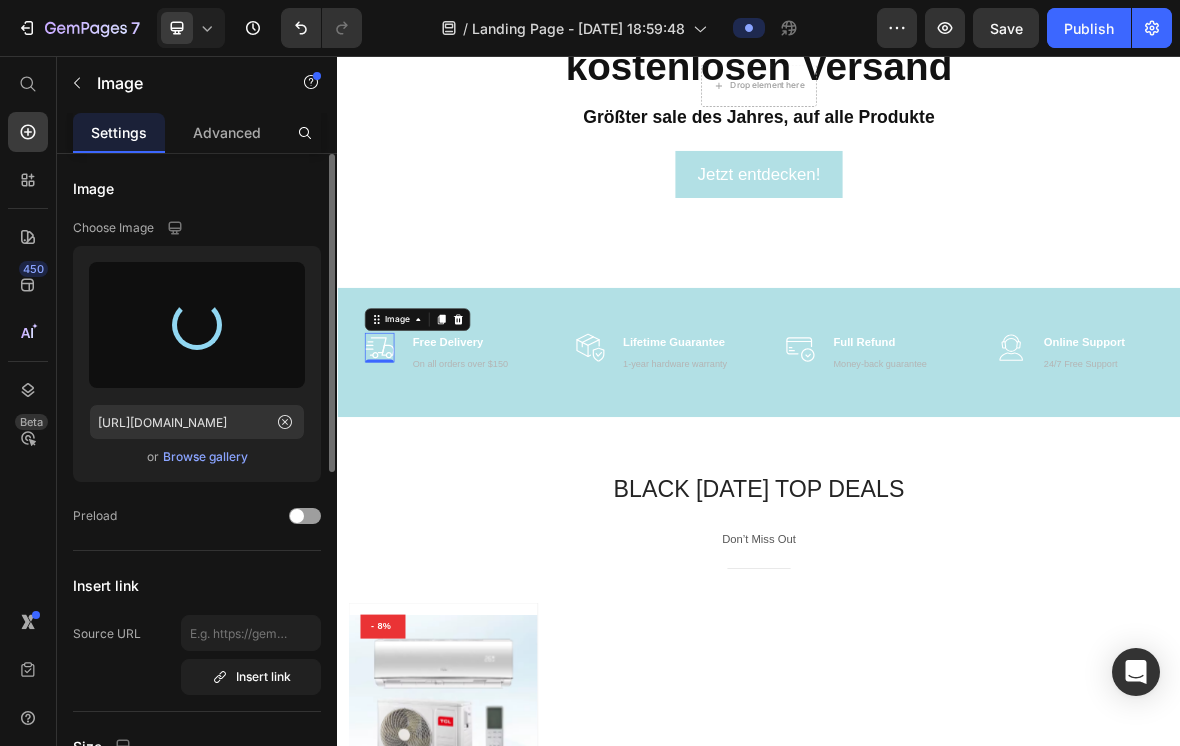 type on "[URL][DOMAIN_NAME]" 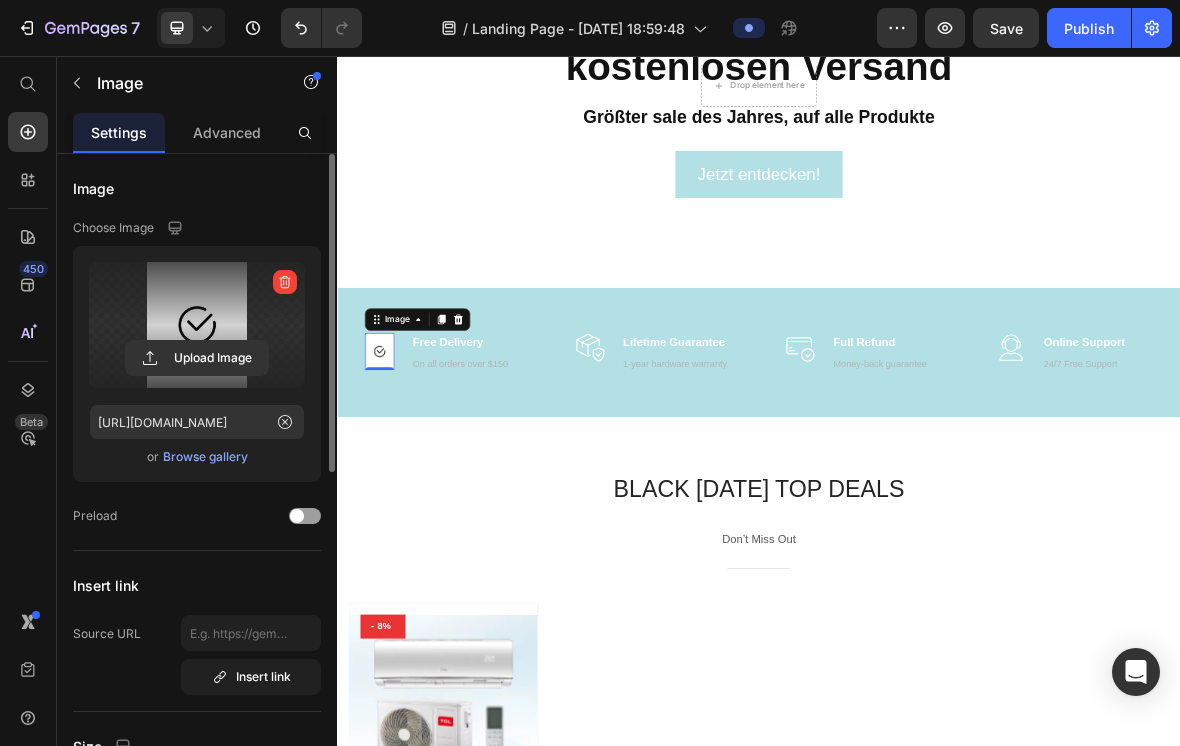 click at bounding box center [197, 325] 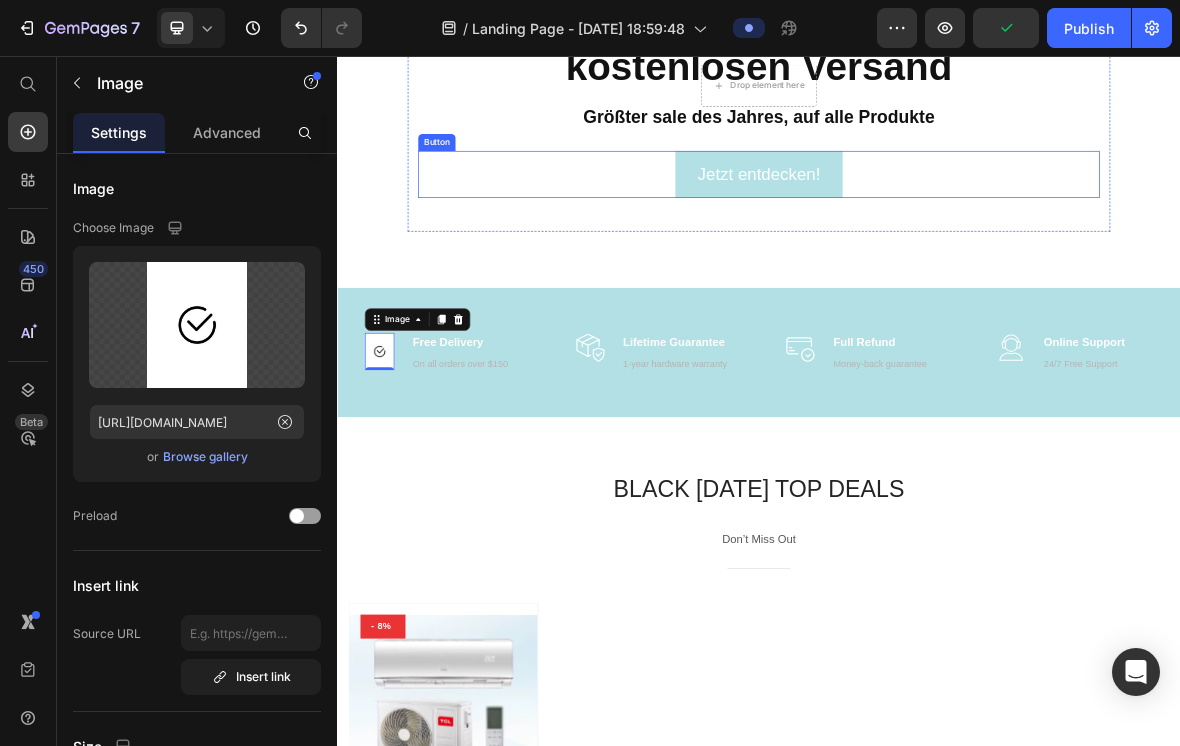 click on "Jetzt entdecken! Button" at bounding box center [937, 224] 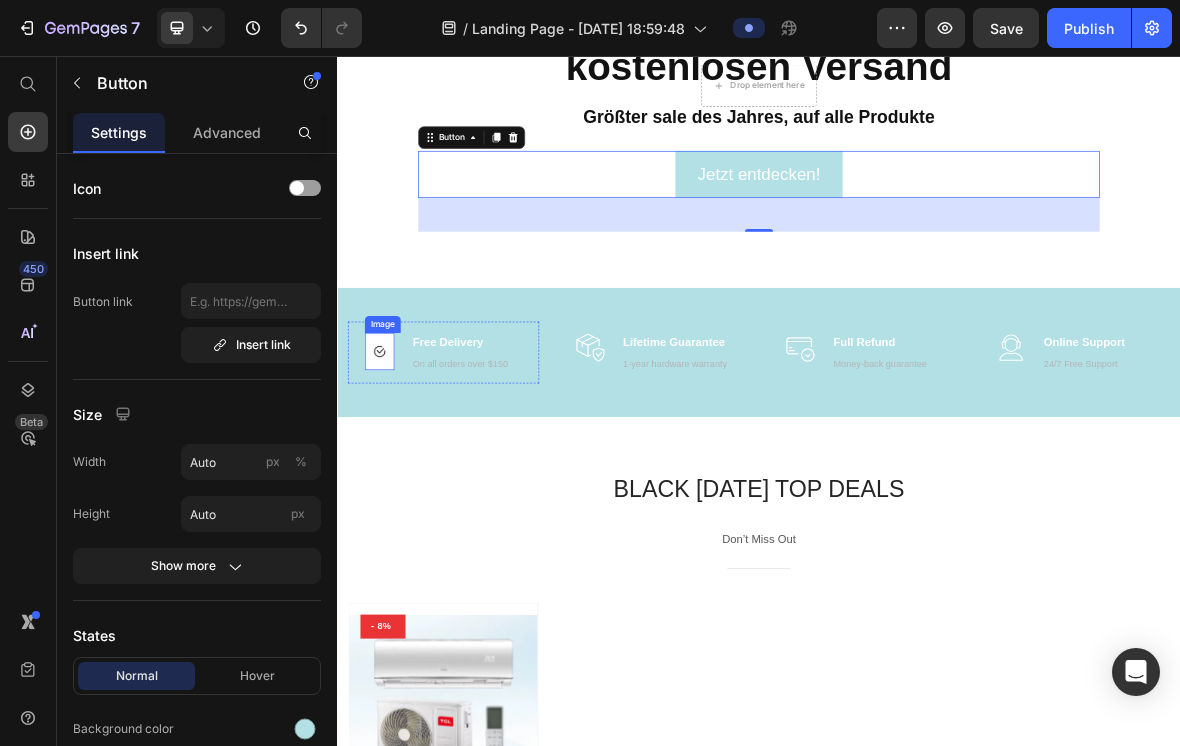 click at bounding box center [397, 476] 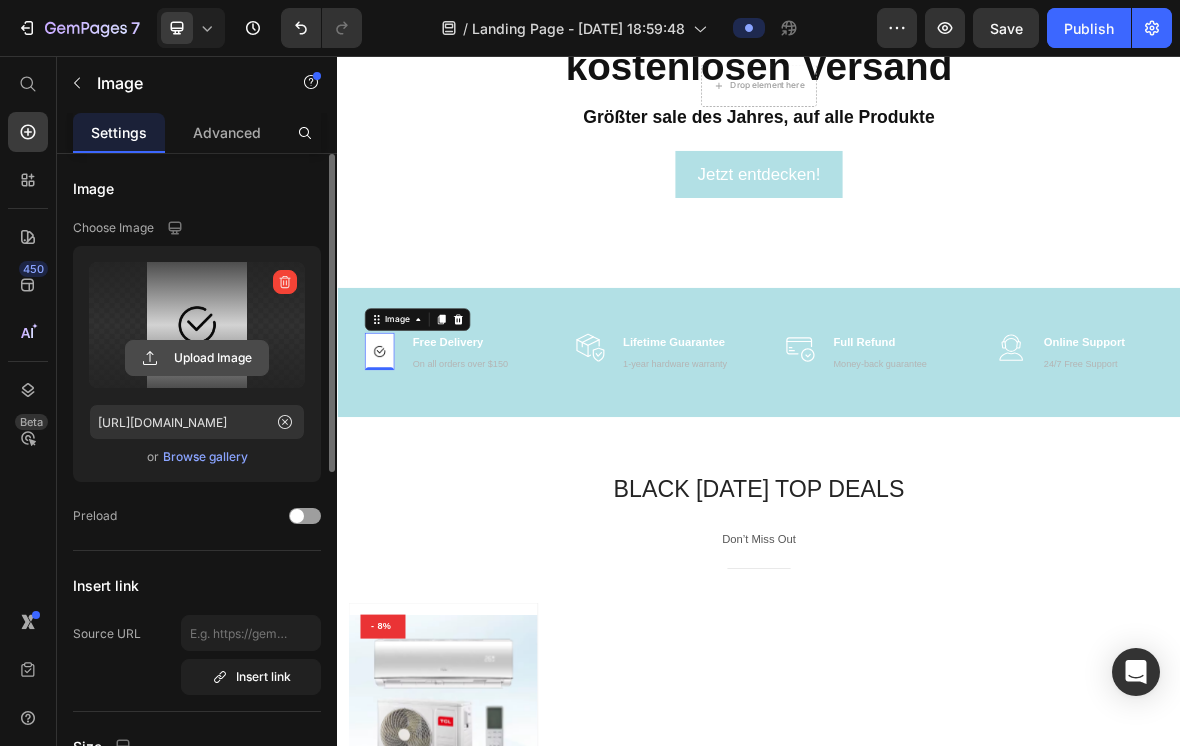 click 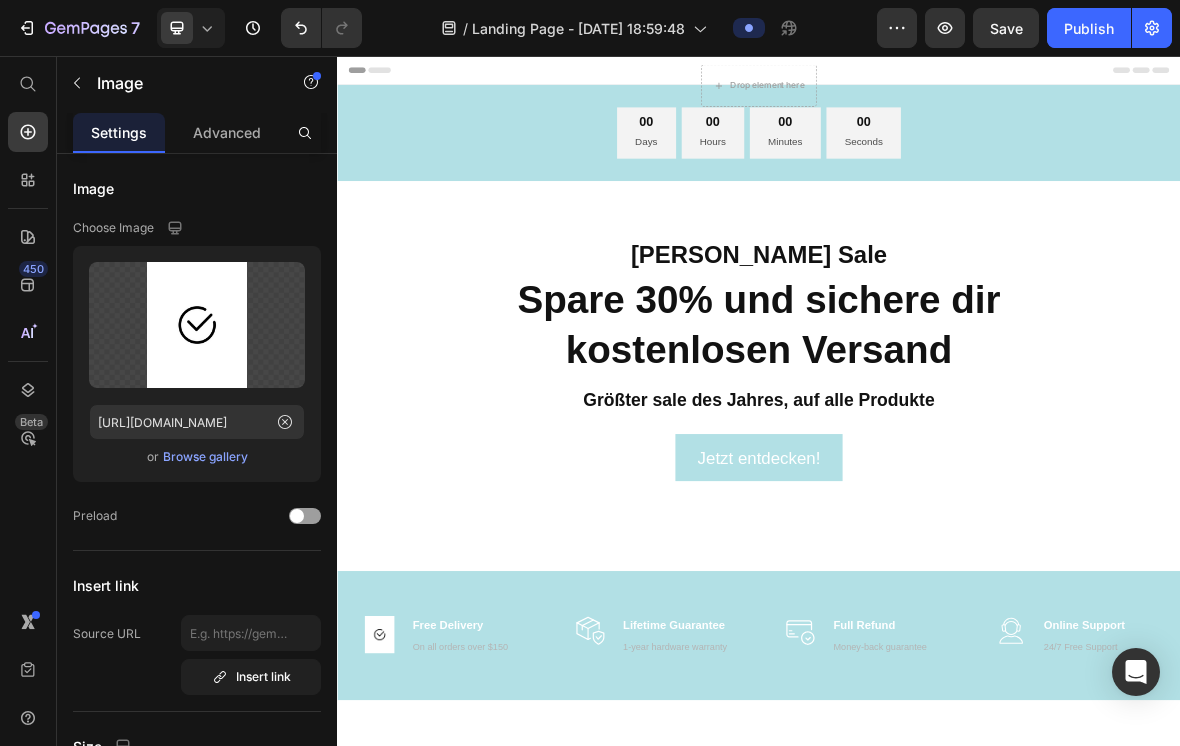 scroll, scrollTop: 0, scrollLeft: 0, axis: both 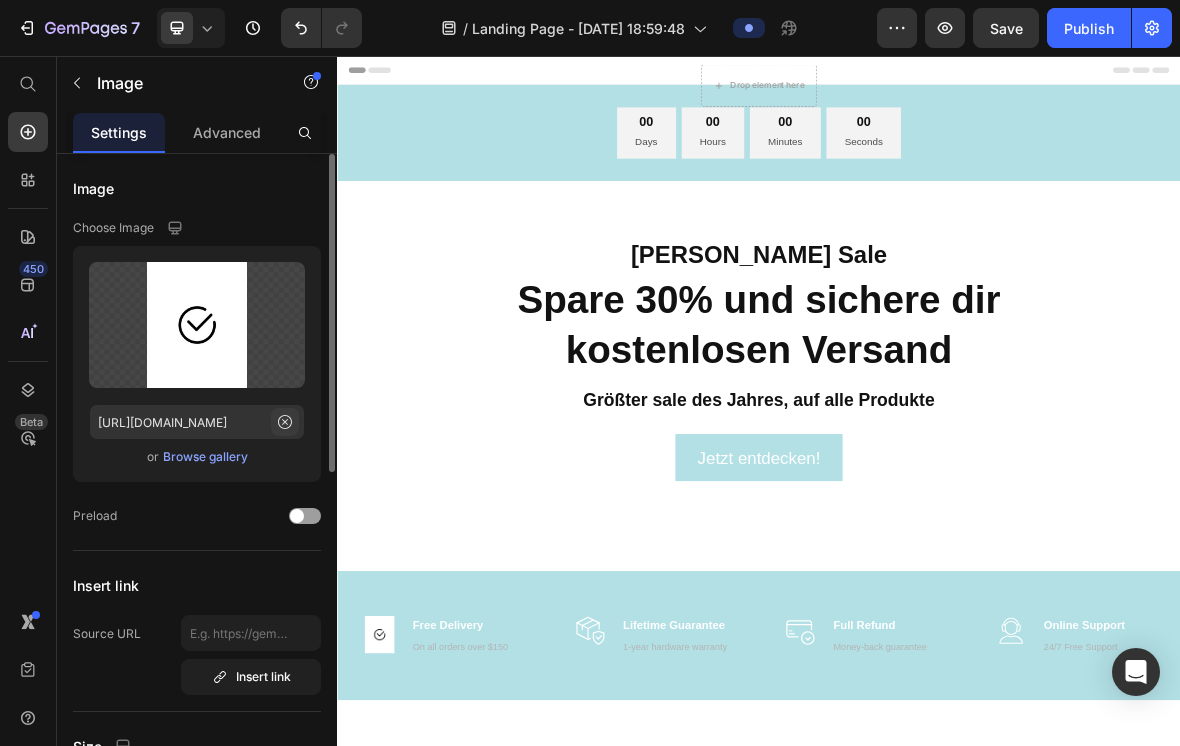 click 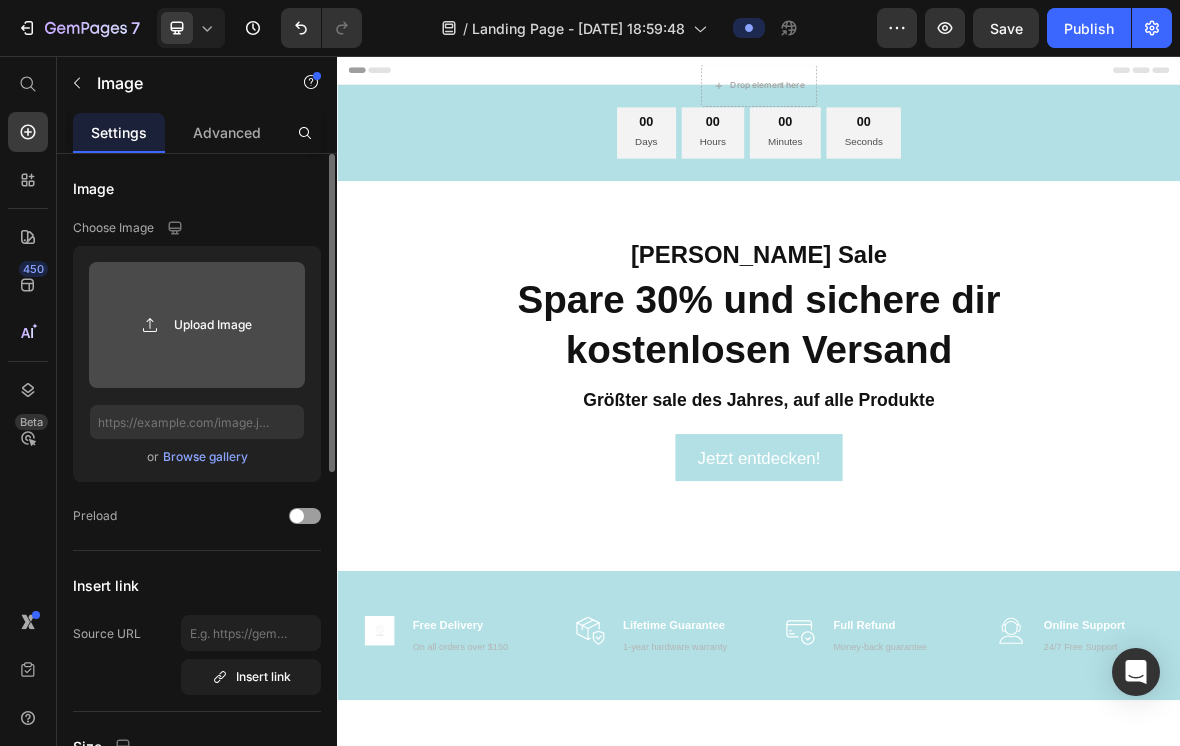 click 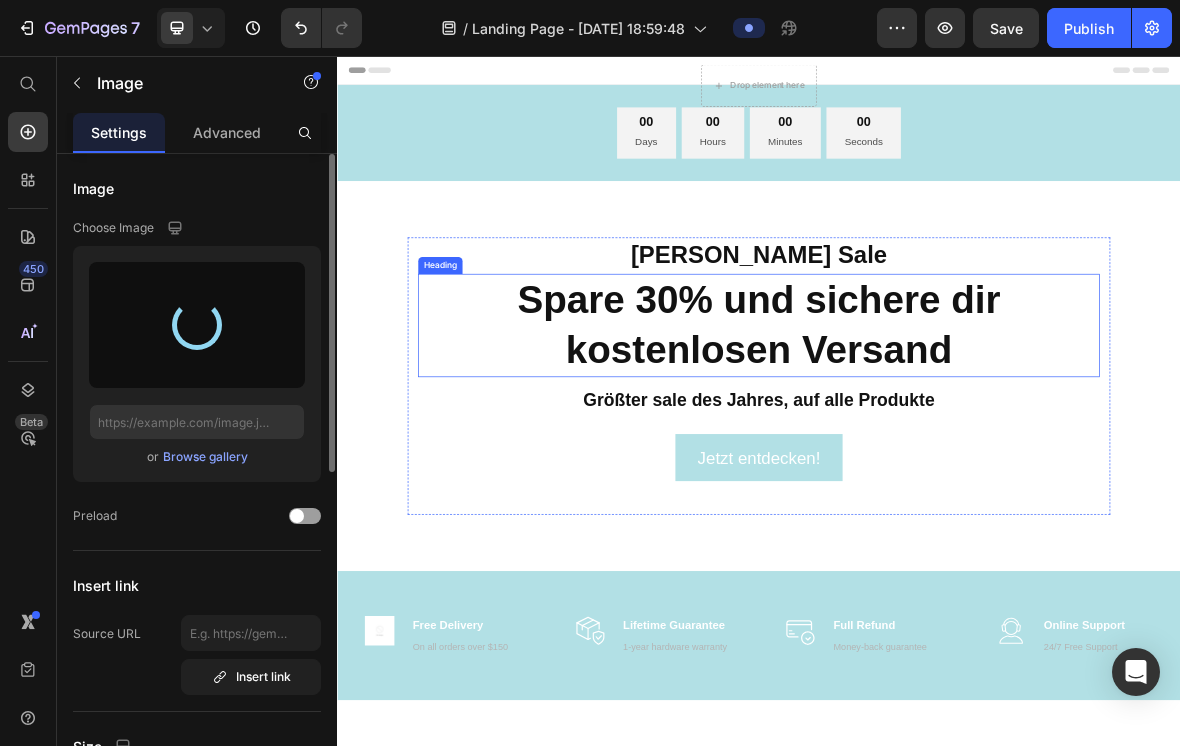 type on "[URL][DOMAIN_NAME]" 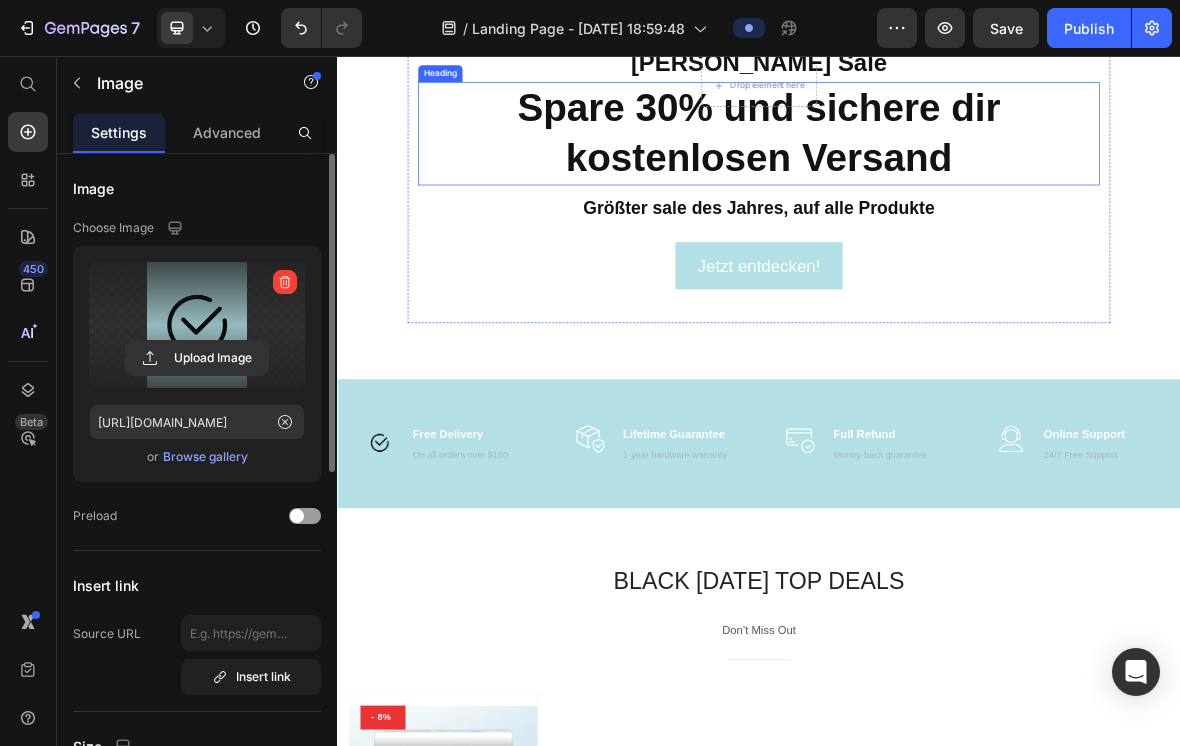 scroll, scrollTop: 286, scrollLeft: 0, axis: vertical 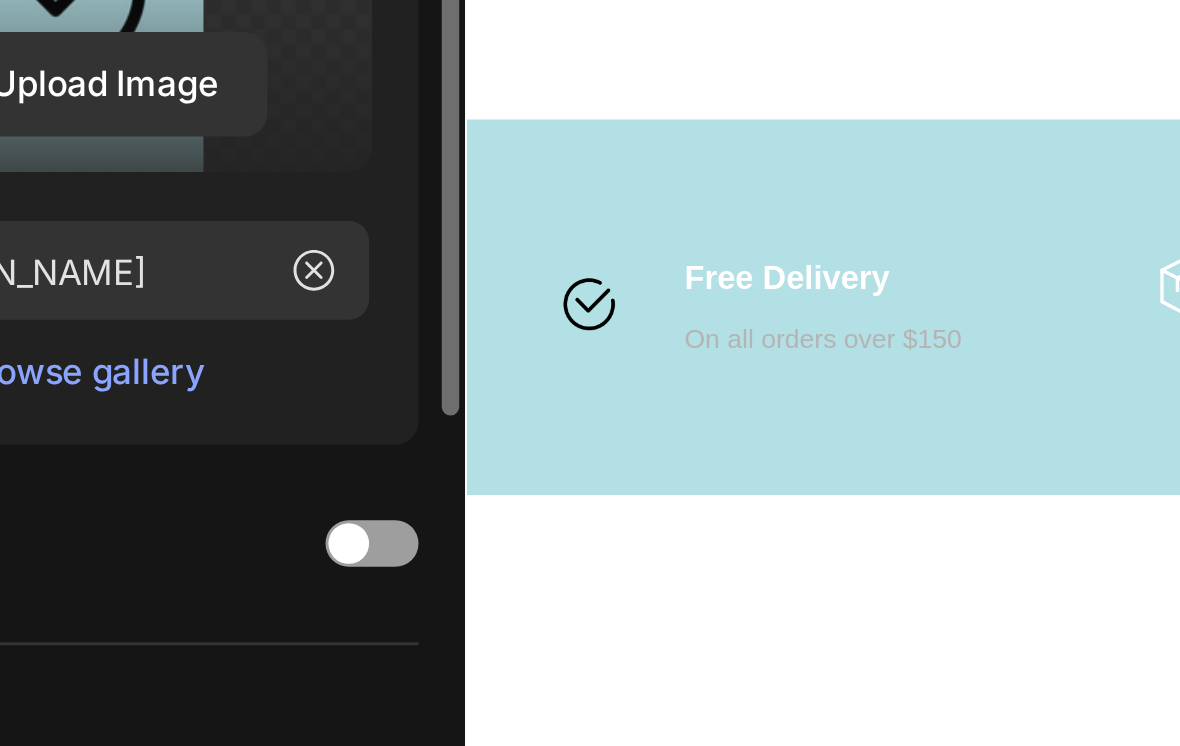 click at bounding box center (525, -256) 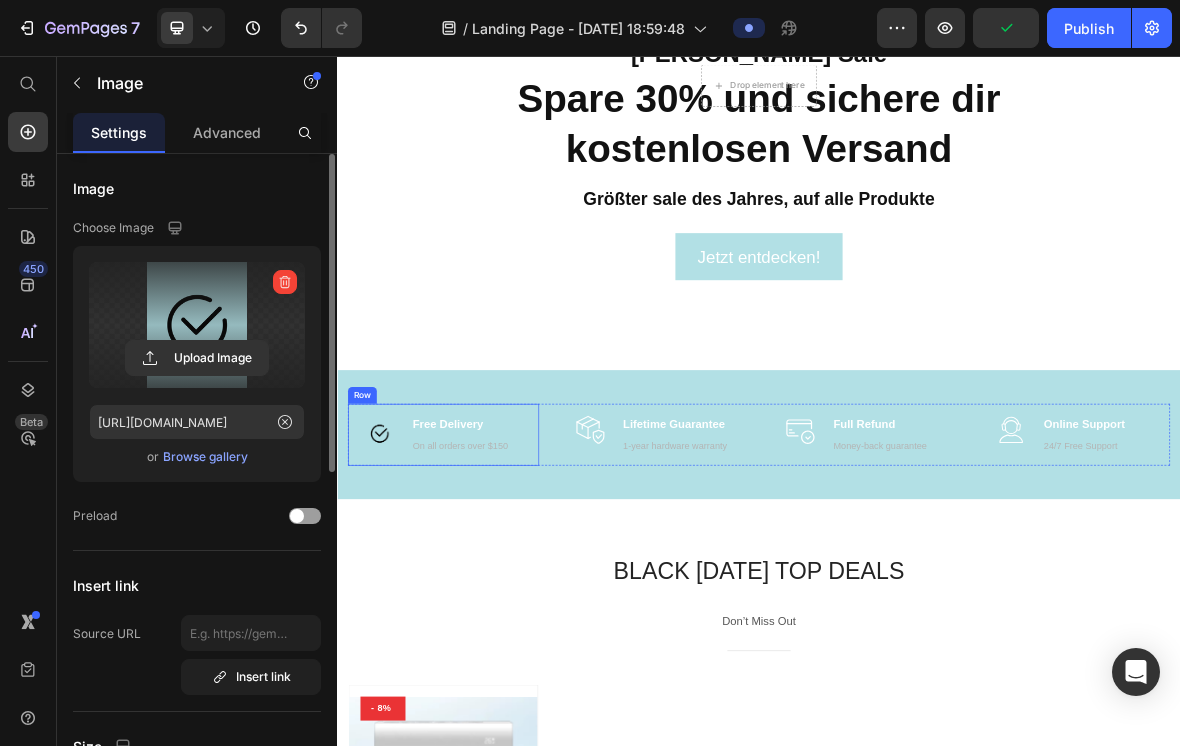 click on "Image Free Delivery Text block On all orders over $150 Text block Row" at bounding box center [488, 595] 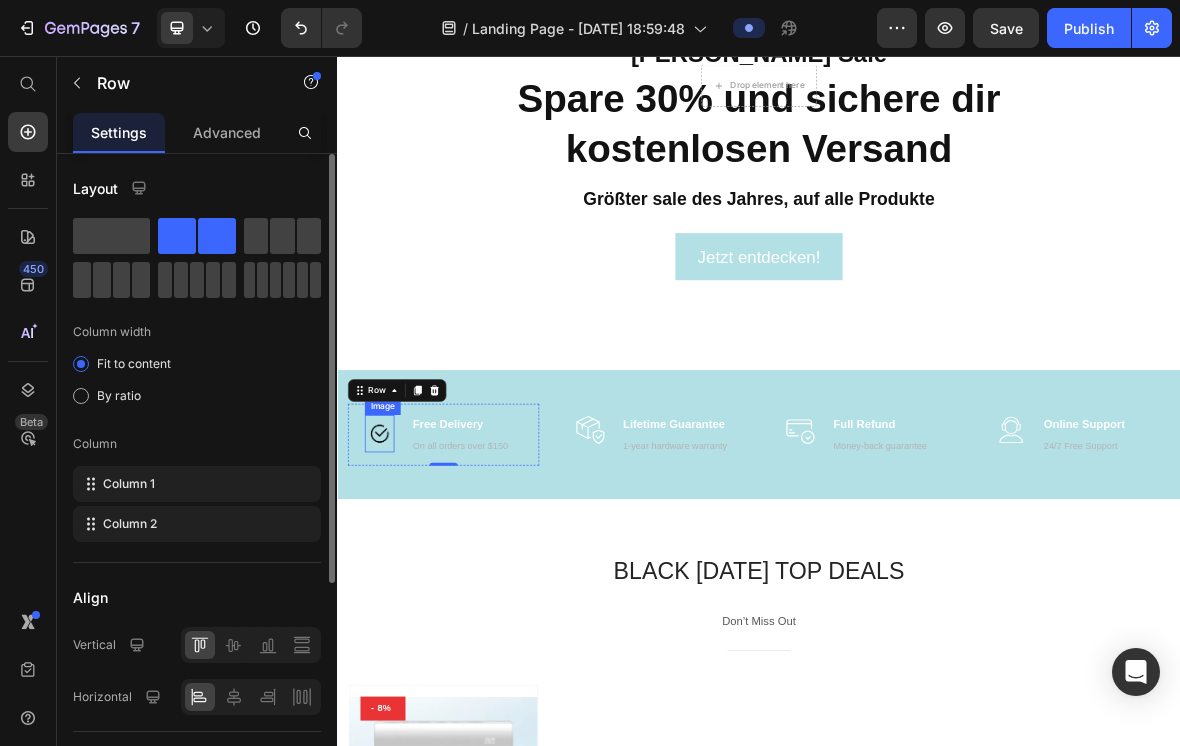 click at bounding box center [397, 593] 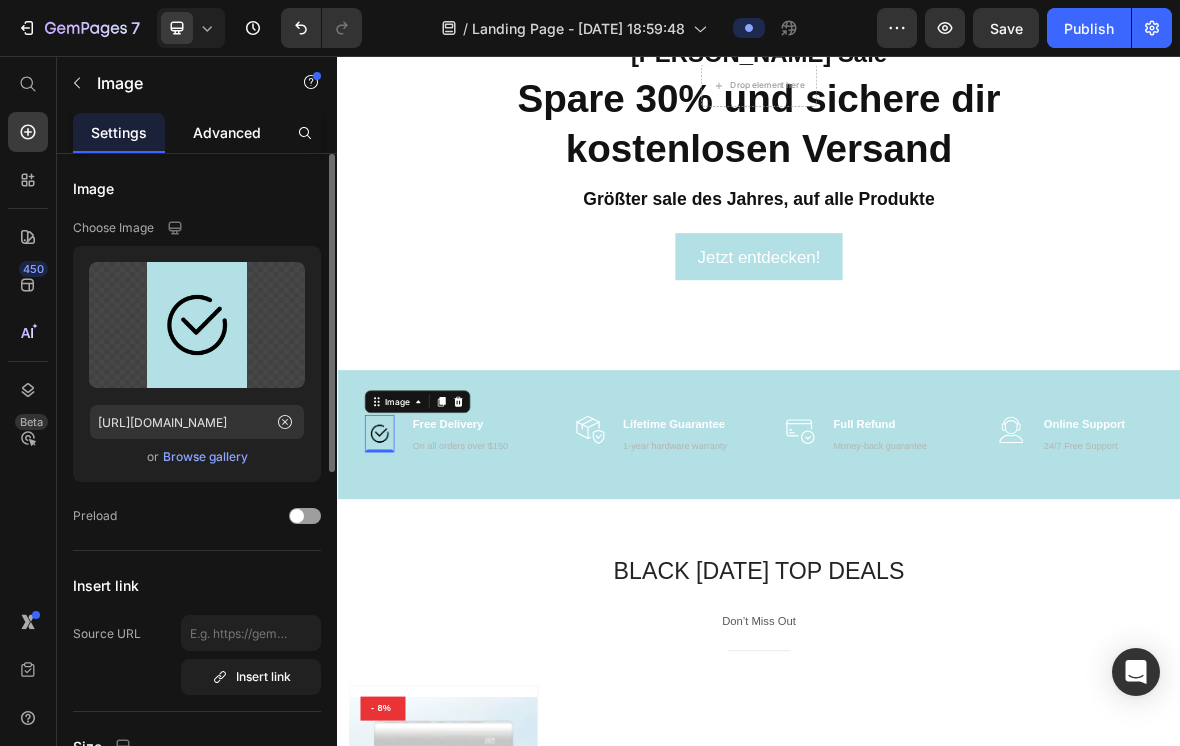 click on "Advanced" at bounding box center [227, 132] 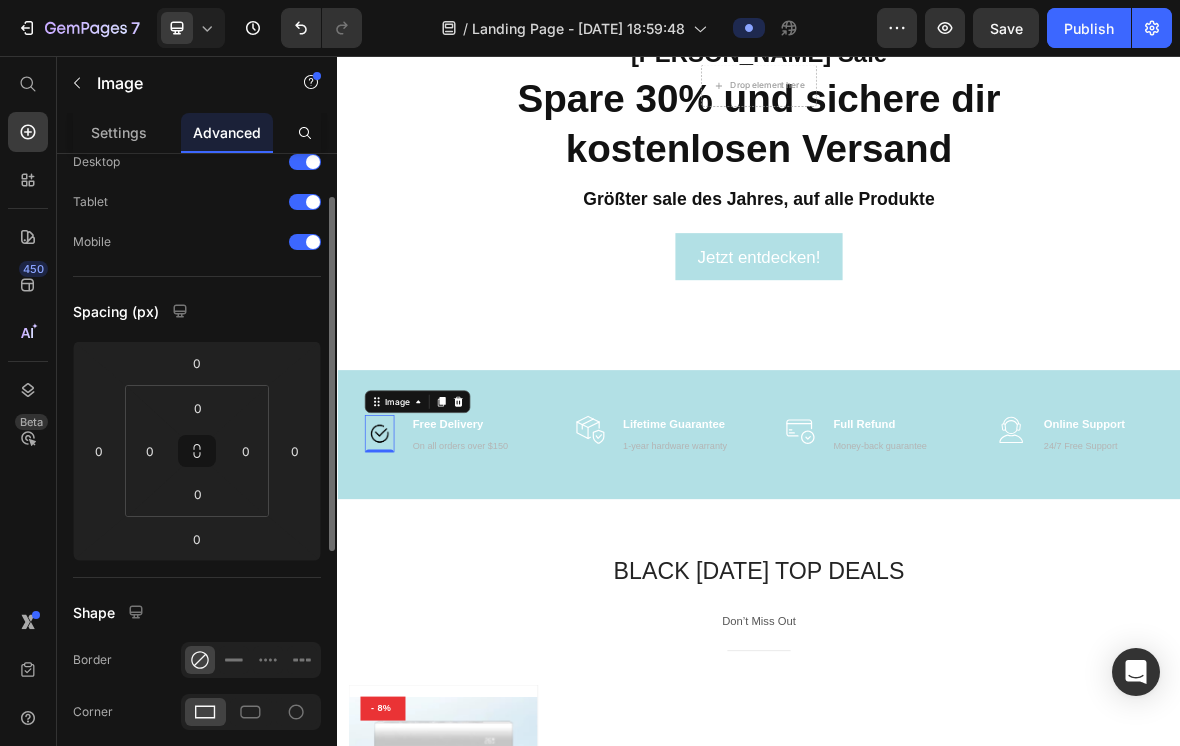 scroll, scrollTop: 71, scrollLeft: 0, axis: vertical 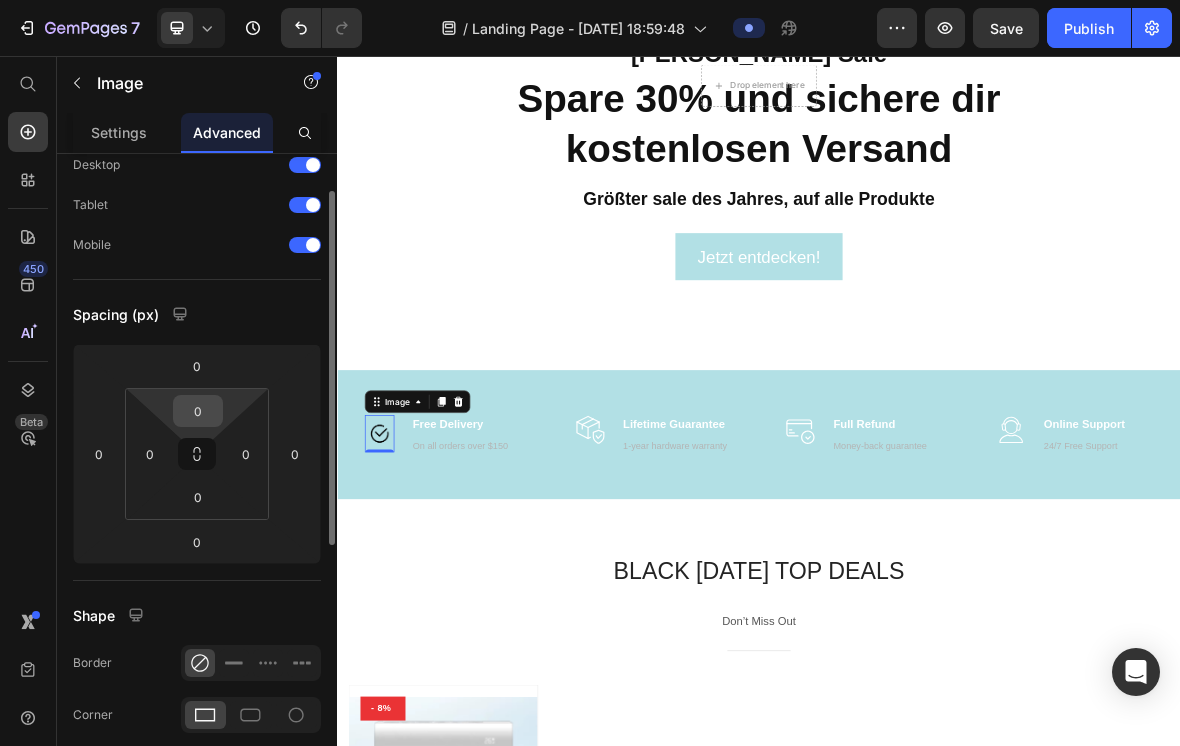 drag, startPoint x: 190, startPoint y: 464, endPoint x: 193, endPoint y: 404, distance: 60.074955 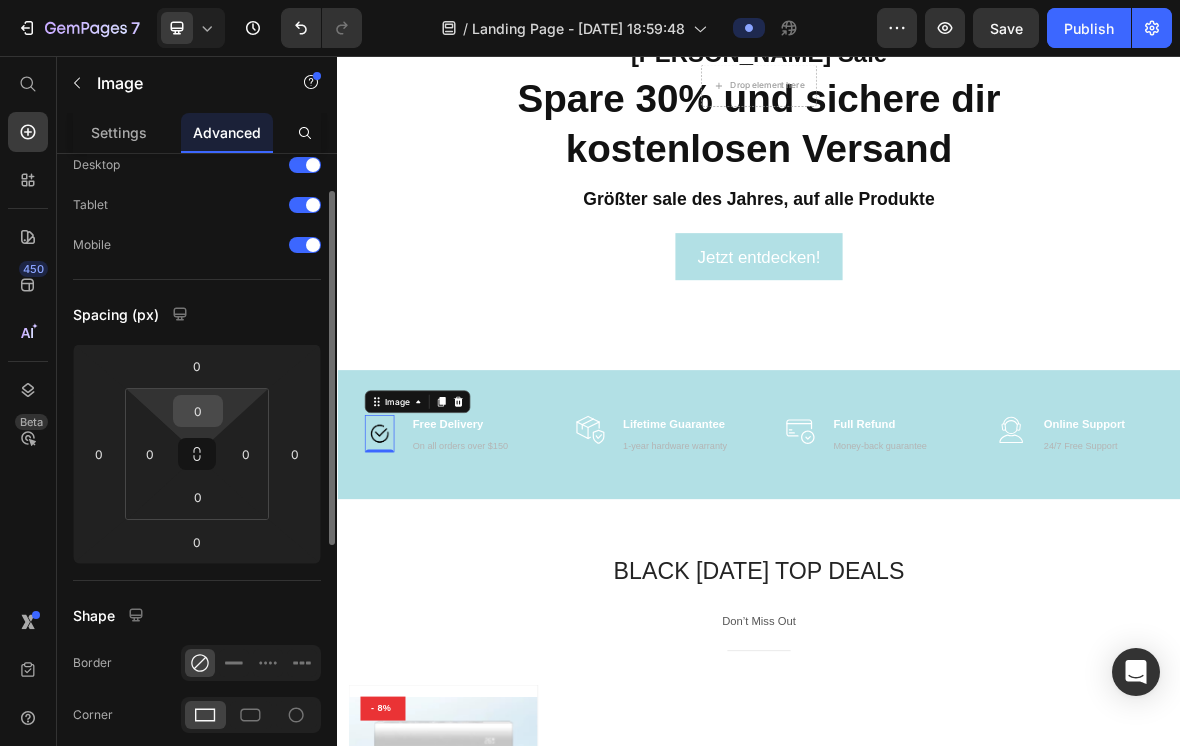 click on "0 0 0 0" at bounding box center [197, 454] 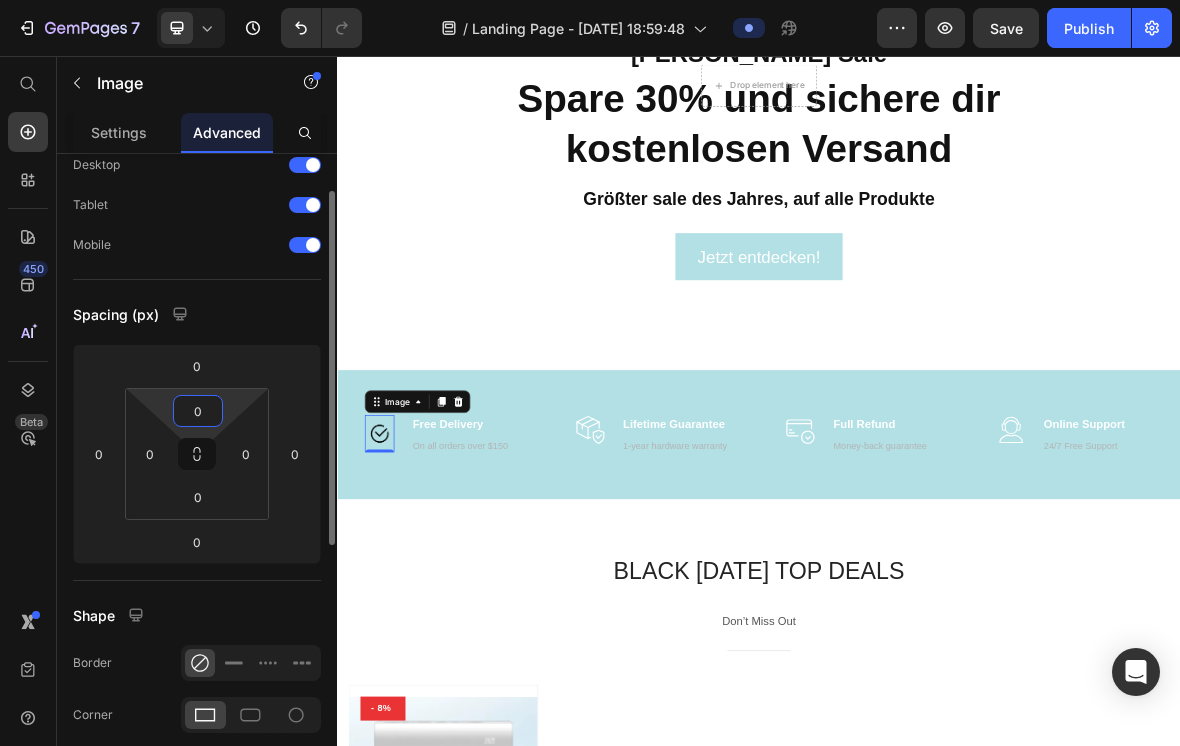 click on "0" at bounding box center (198, 411) 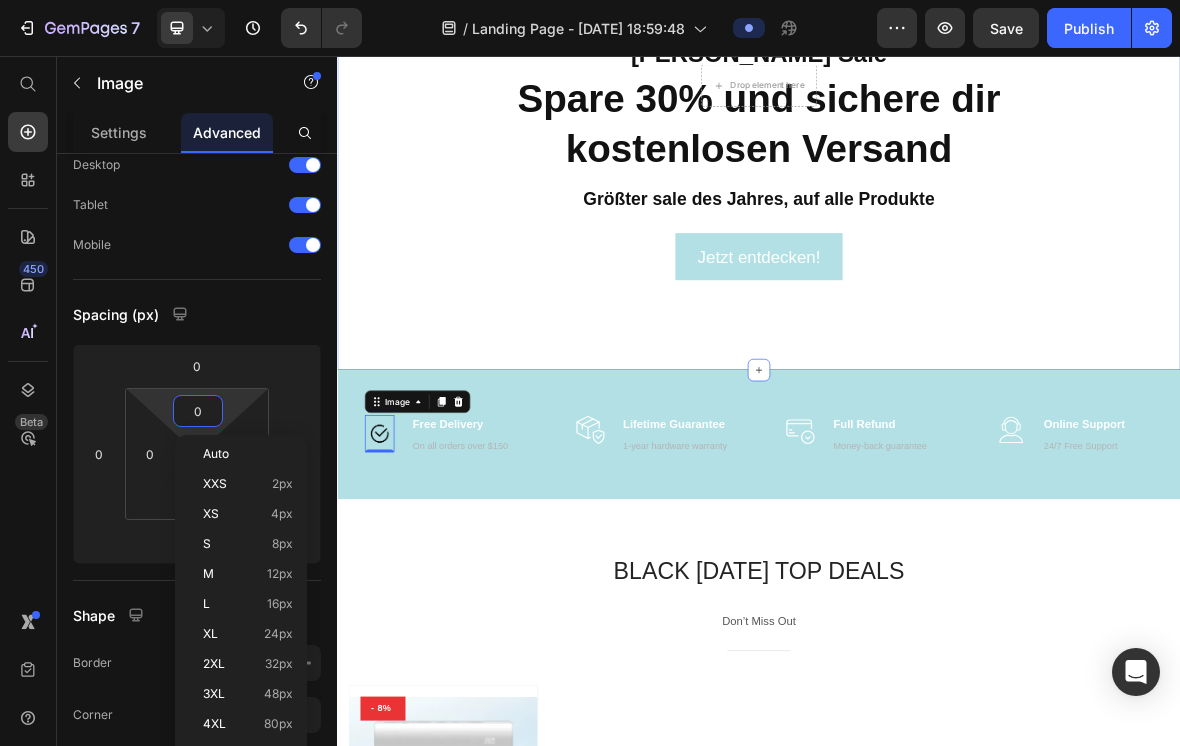 click on "[PERSON_NAME] Sale Text block Spare 30% und sichere dir kostenlosen Versand Heading Größter sale des Jahres, auf alle Produkte Text block Jetzt entdecken! Button Row Section 2" at bounding box center (937, 225) 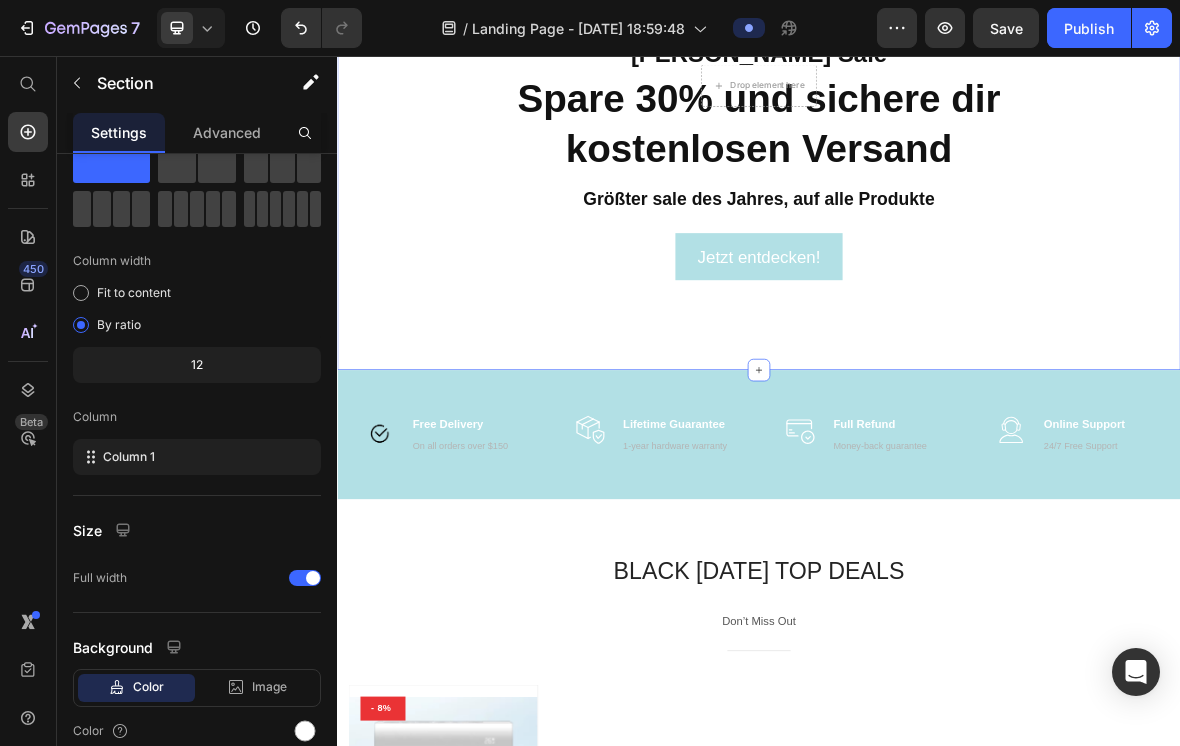 scroll, scrollTop: 0, scrollLeft: 0, axis: both 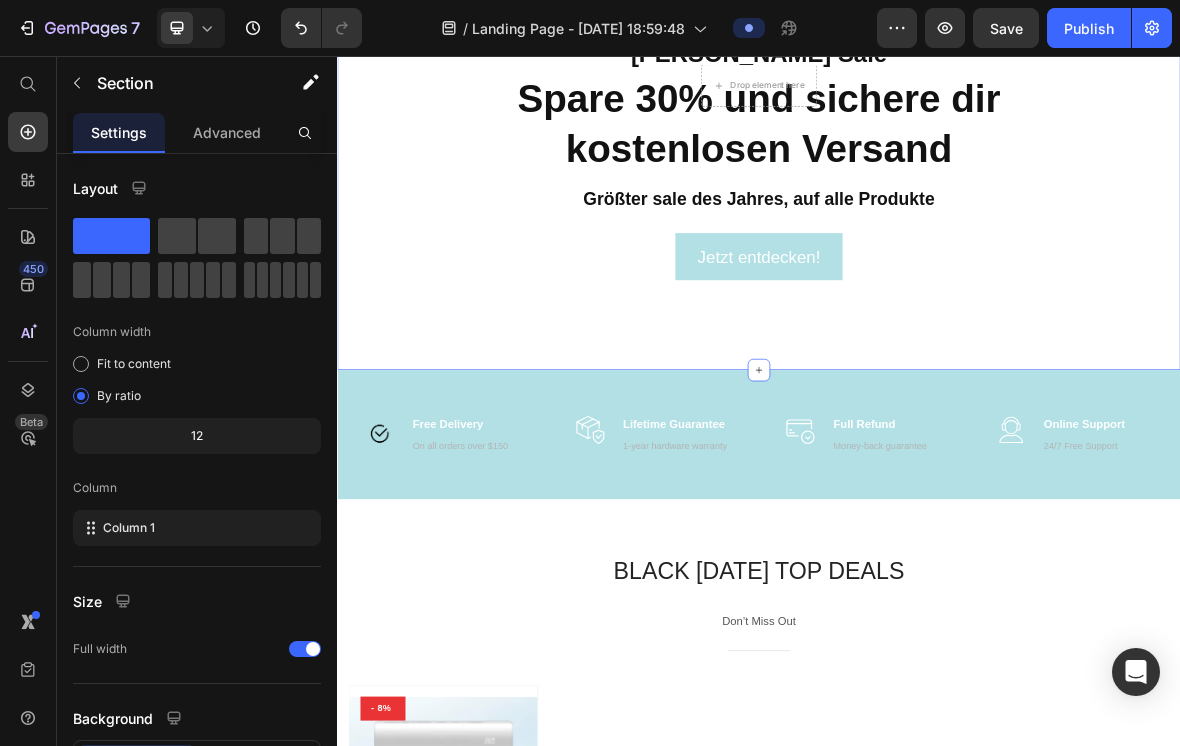 click on "12" 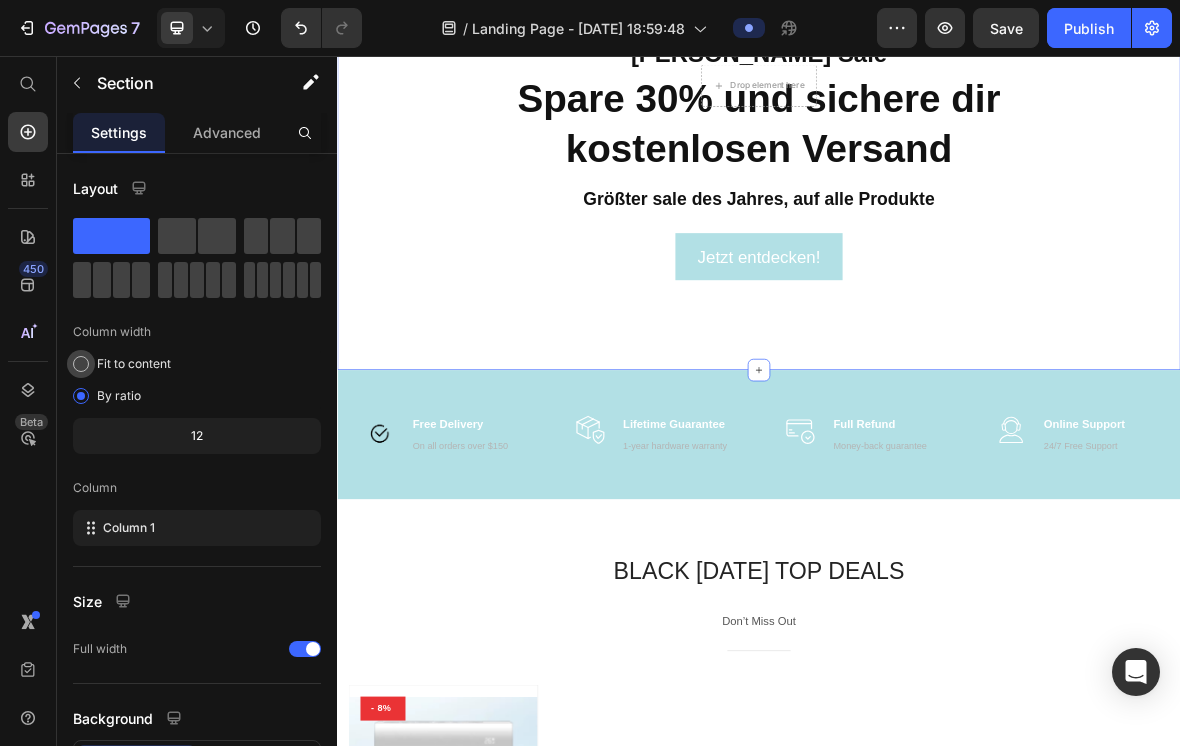 click at bounding box center [81, 364] 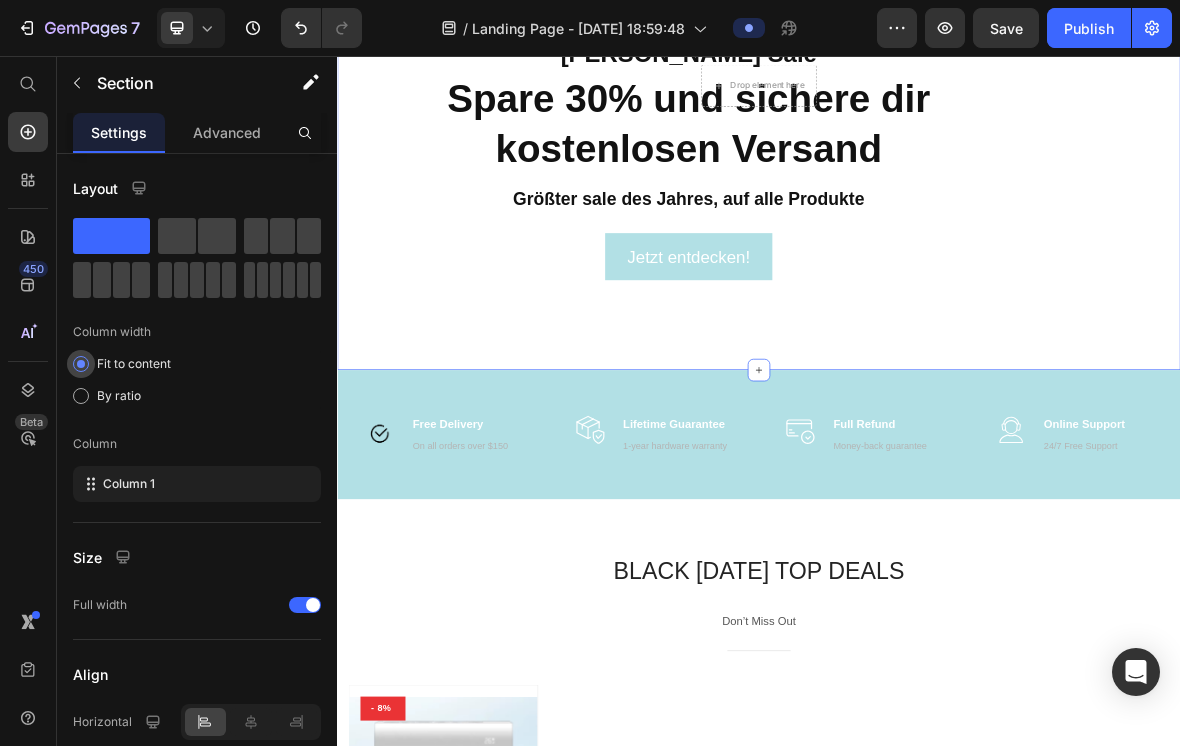 click at bounding box center [81, 364] 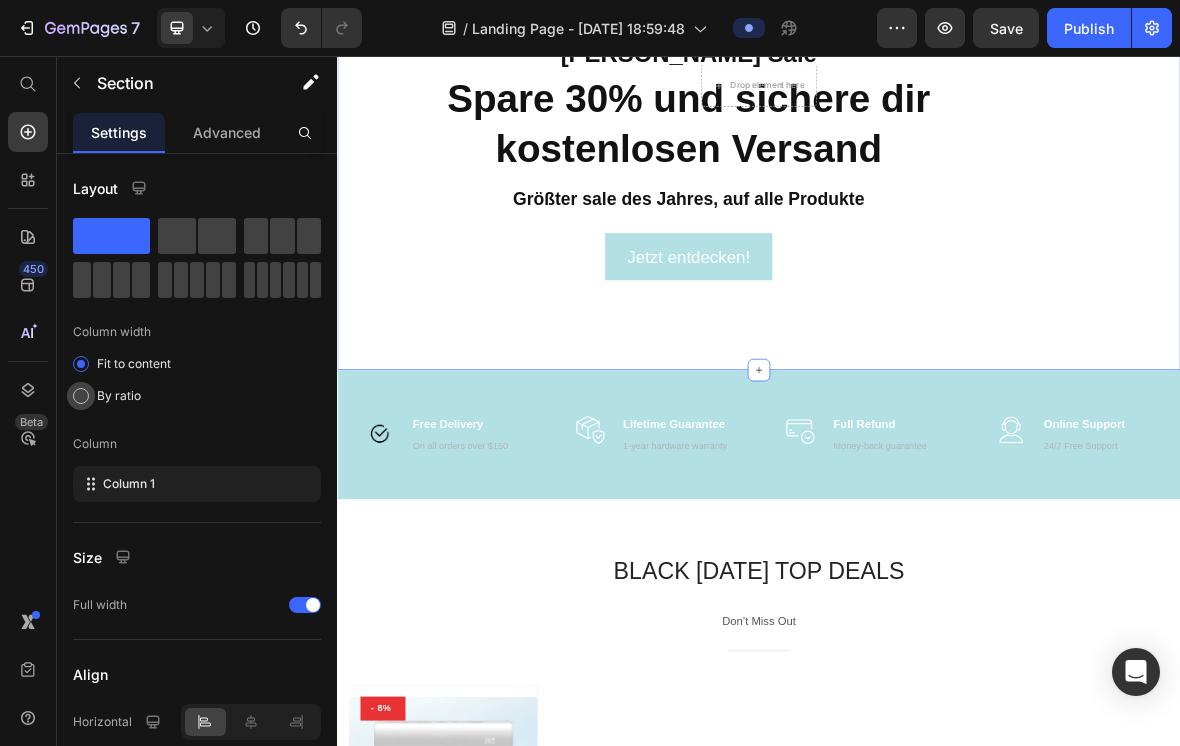 click at bounding box center (81, 396) 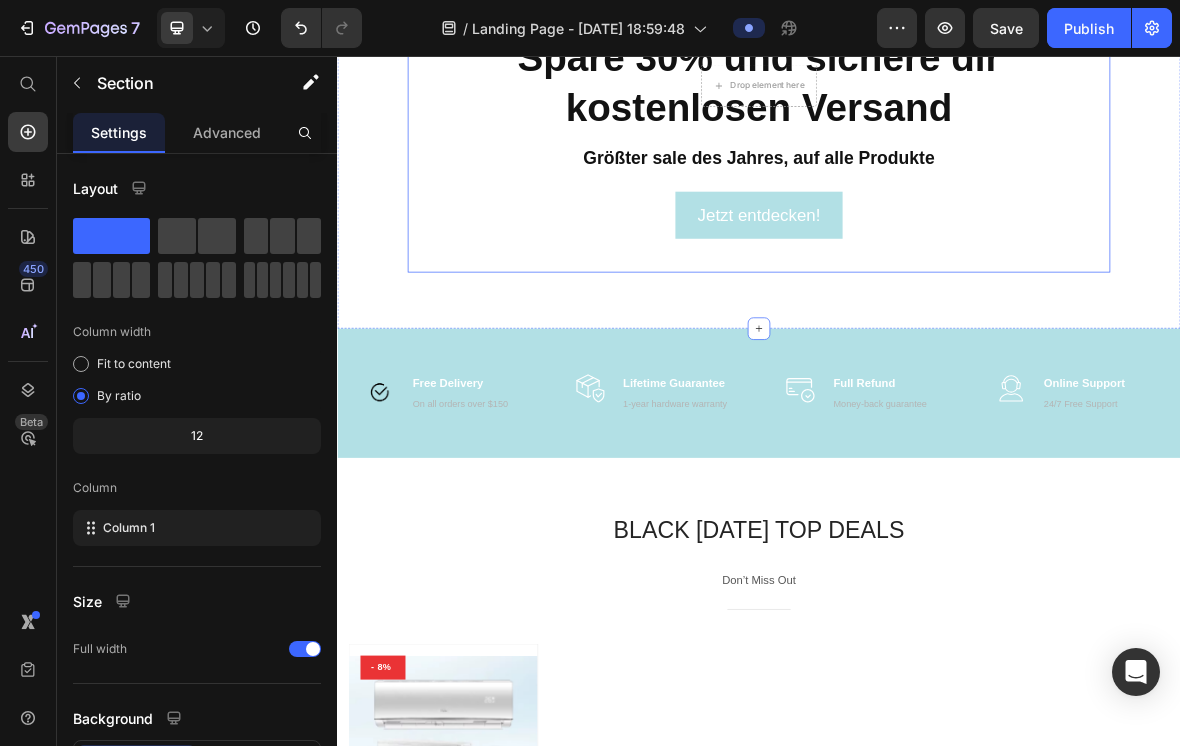 scroll, scrollTop: 347, scrollLeft: 0, axis: vertical 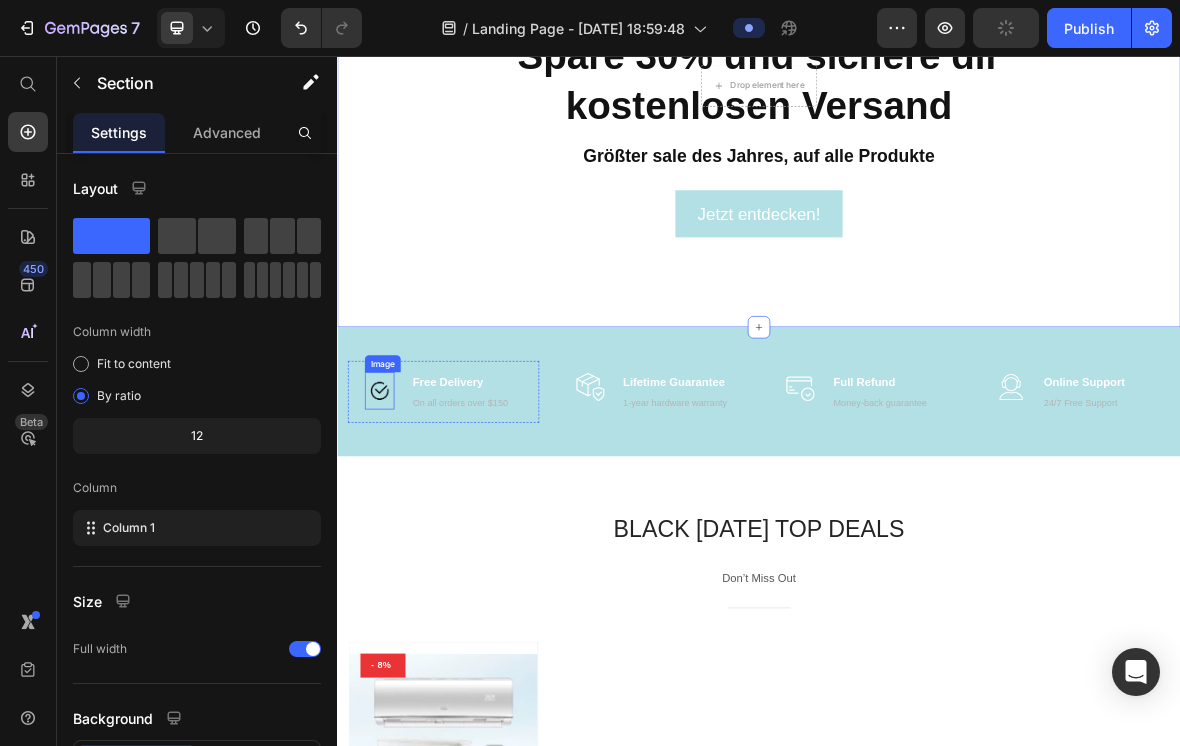 click at bounding box center [397, 532] 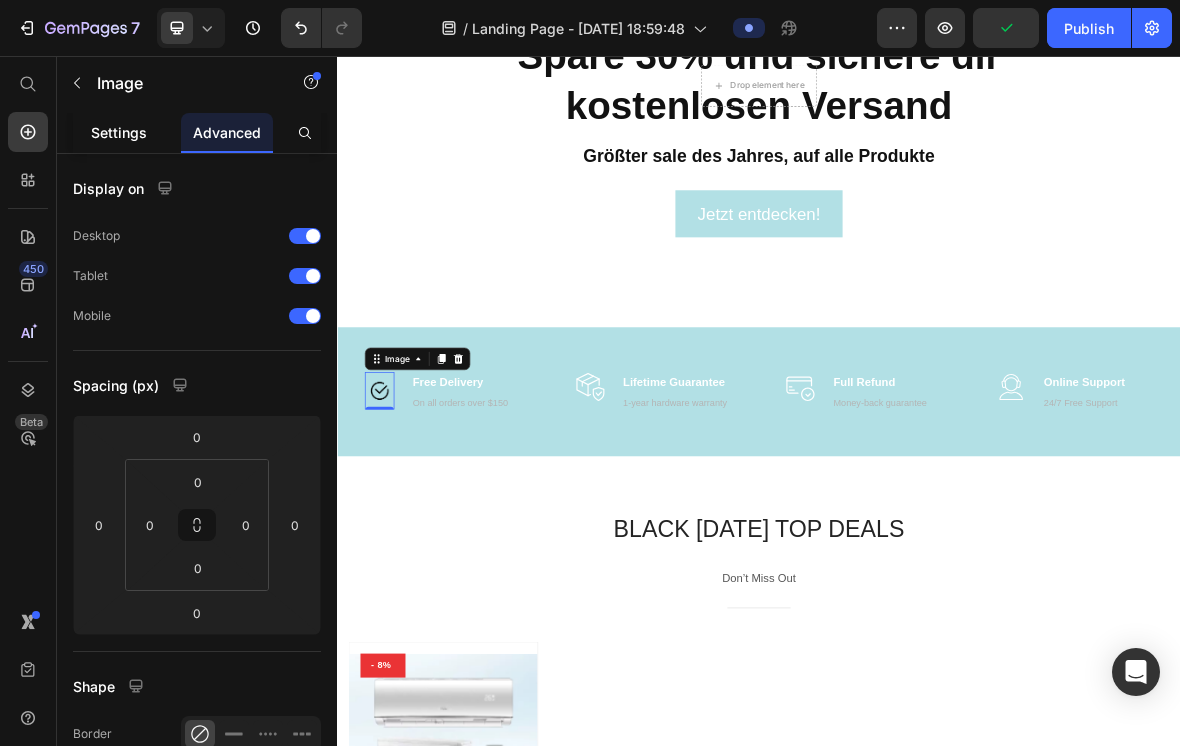 click on "Settings" at bounding box center (119, 132) 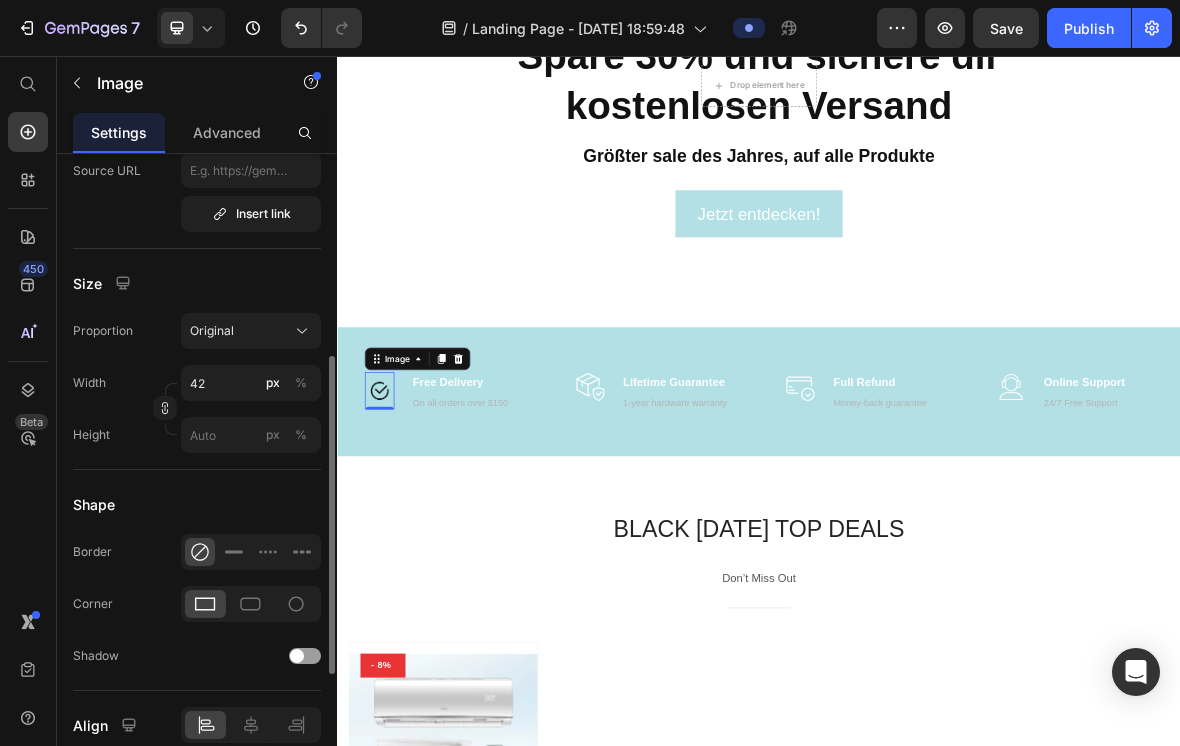 scroll, scrollTop: 465, scrollLeft: 0, axis: vertical 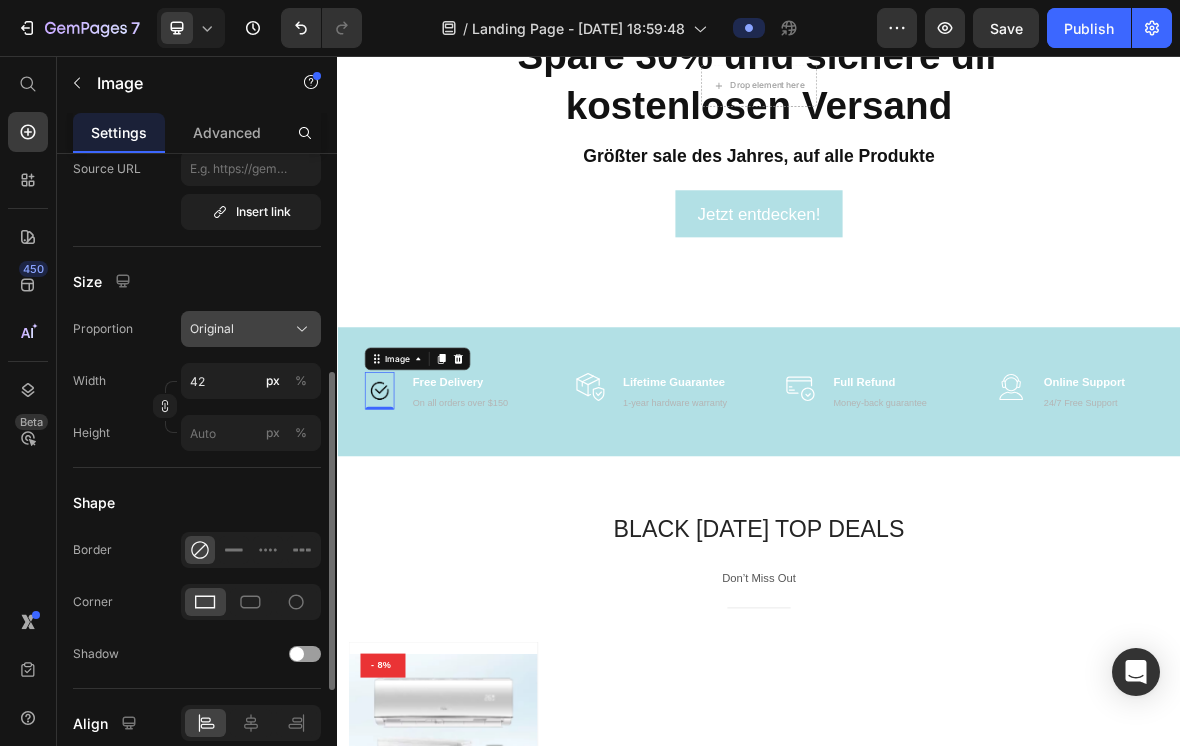 click 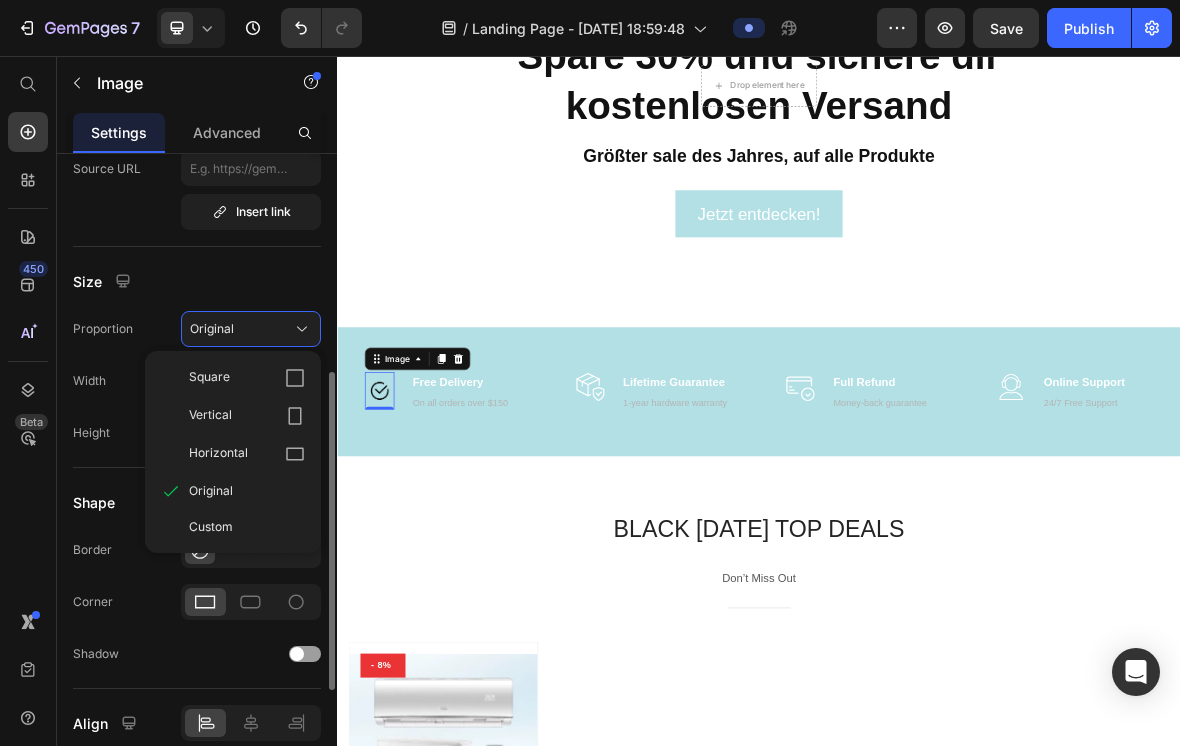 click on "Image Choose Image Upload Image [URL][DOMAIN_NAME]  or   Browse gallery  Preload Insert link Source URL  Insert link  Size Proportion Original Square Vertical Horizontal Original Custom Width 42 px % Height px % Shape Border Corner Shadow Align SEO Alt text Alt Image Image title Image Title" at bounding box center [197, 365] 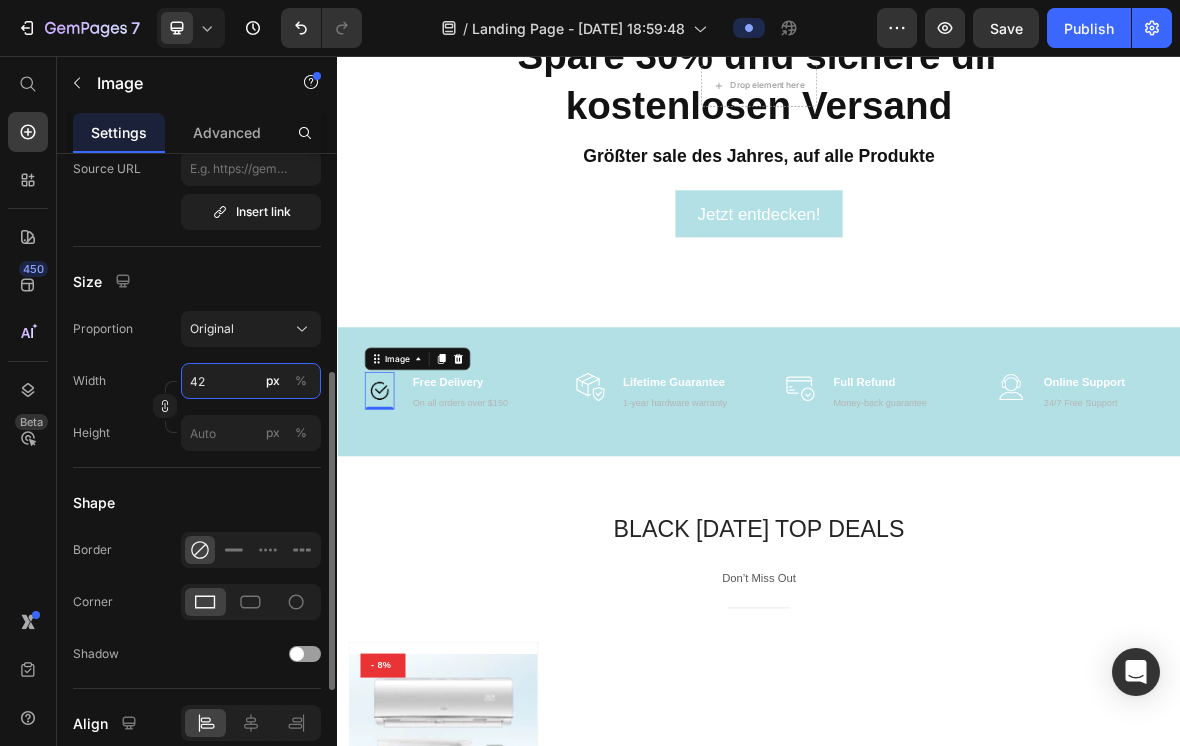 click on "42" at bounding box center [251, 381] 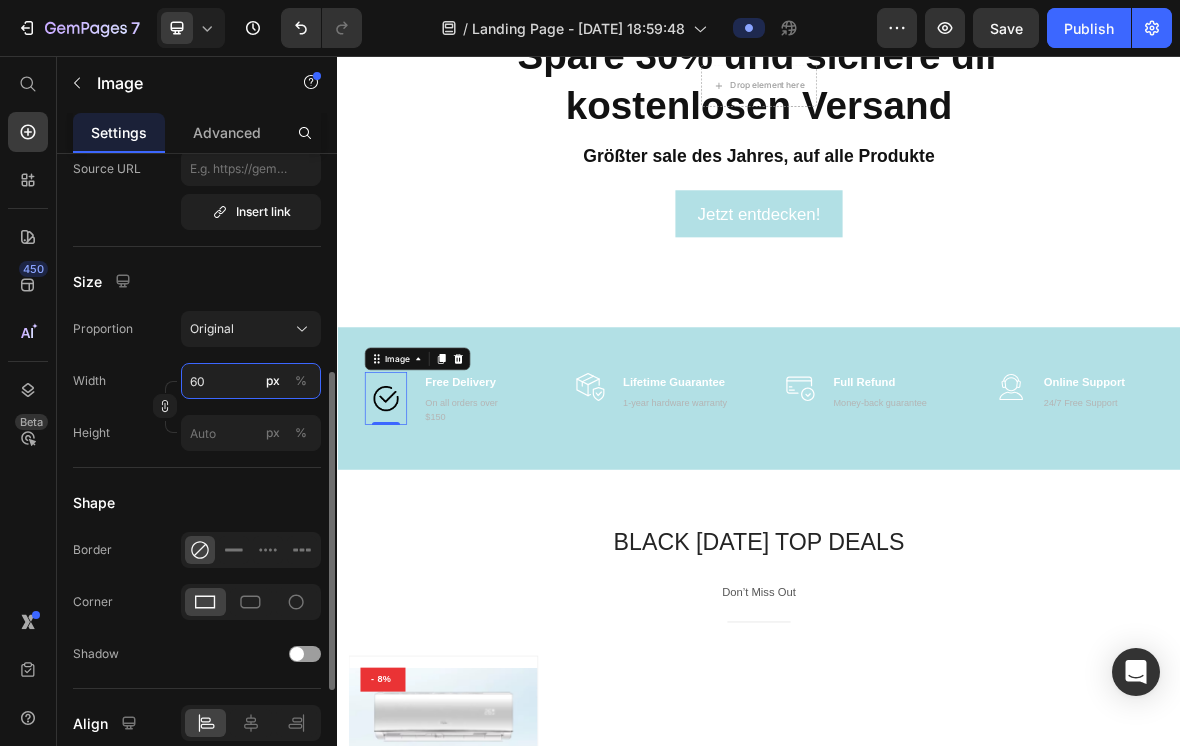type on "6" 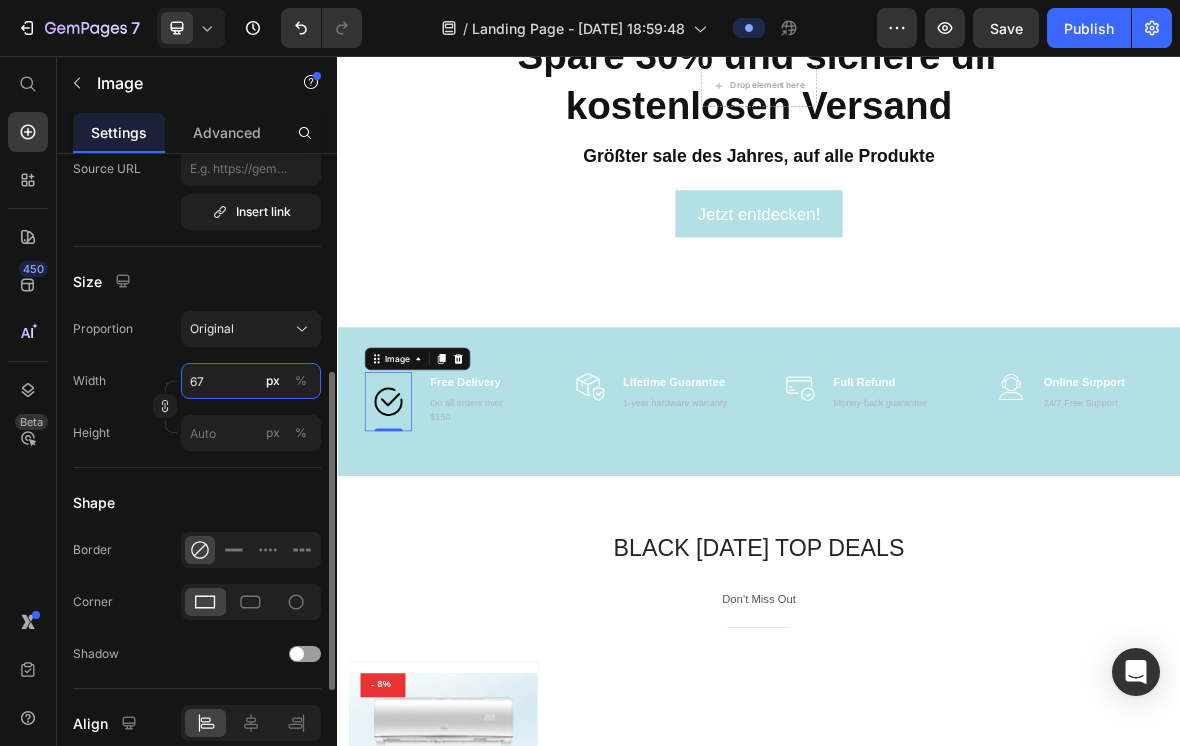 type on "6" 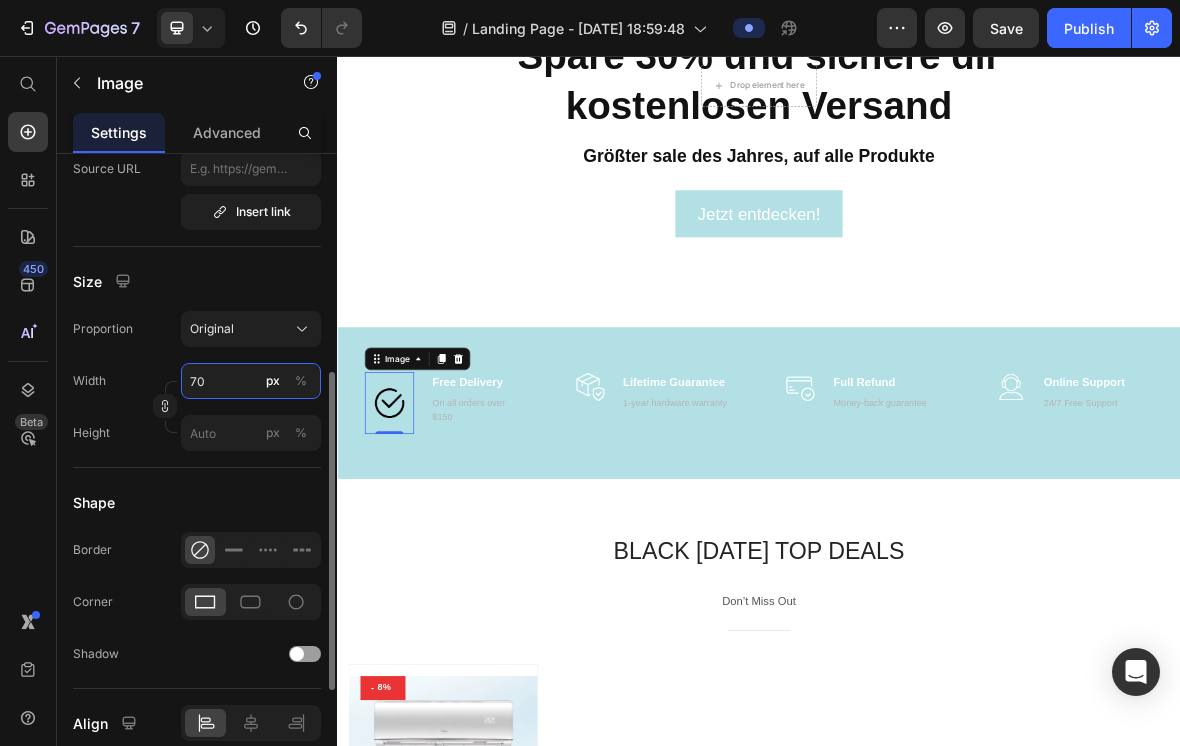 type on "7" 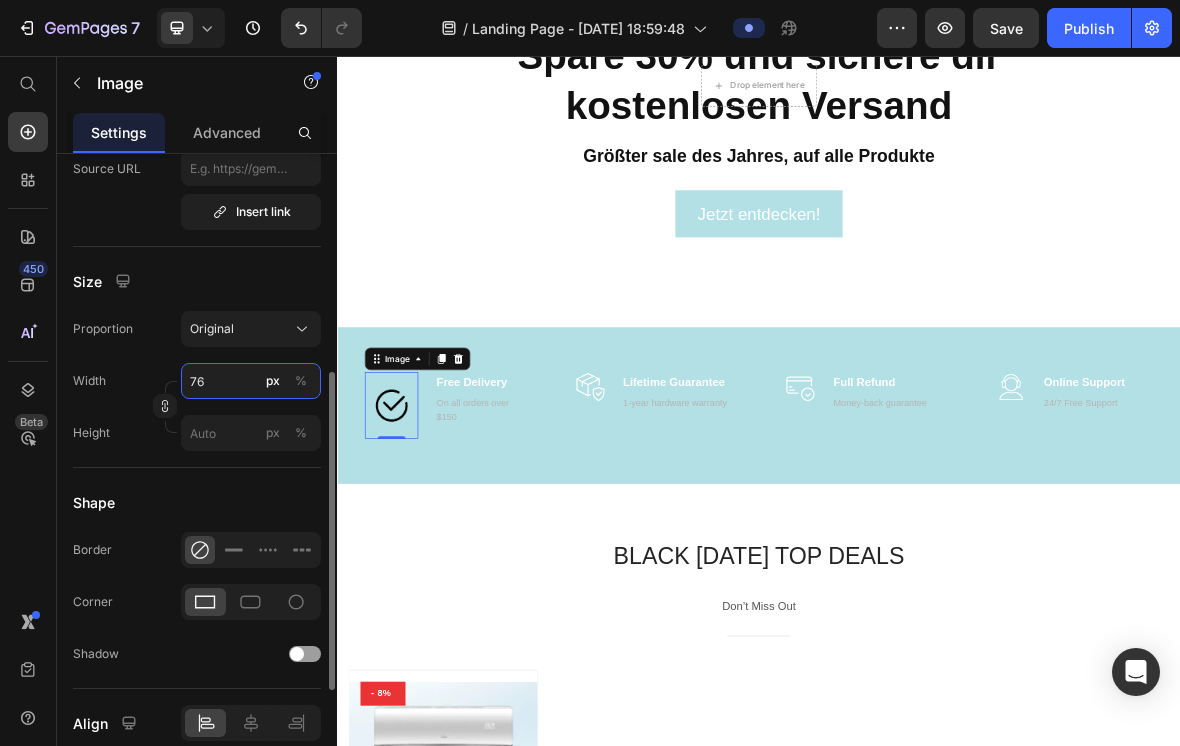type on "7" 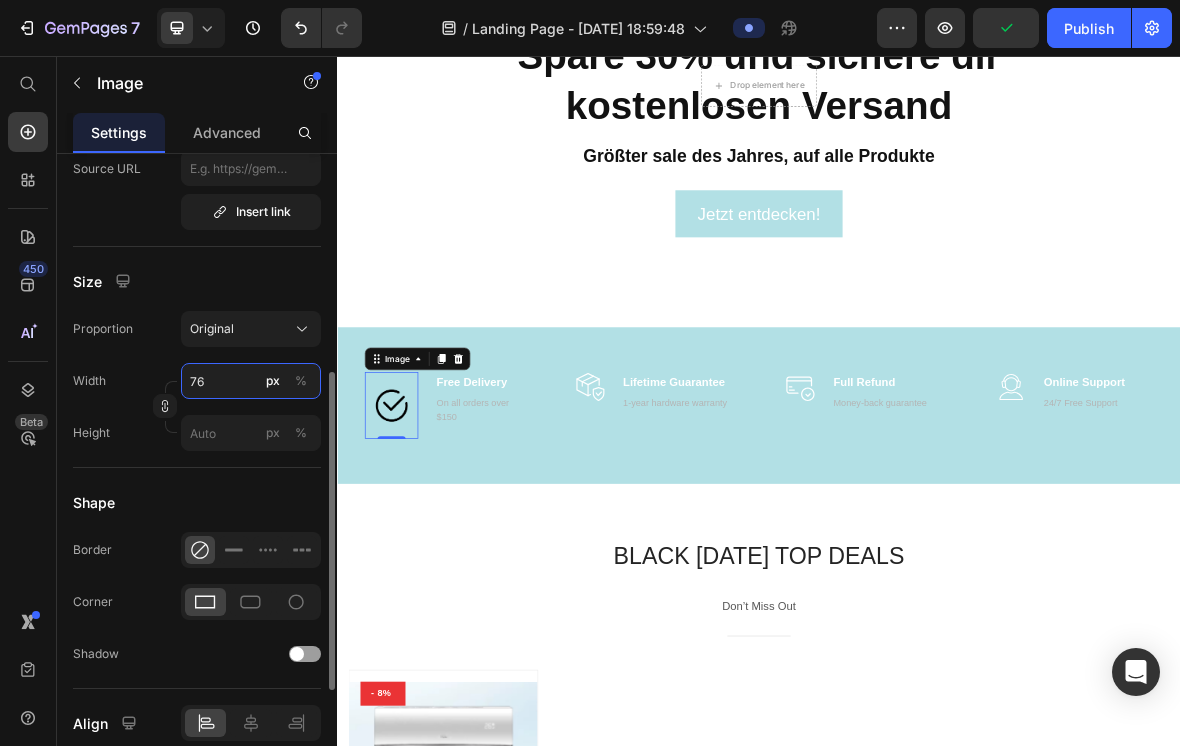 type on "7" 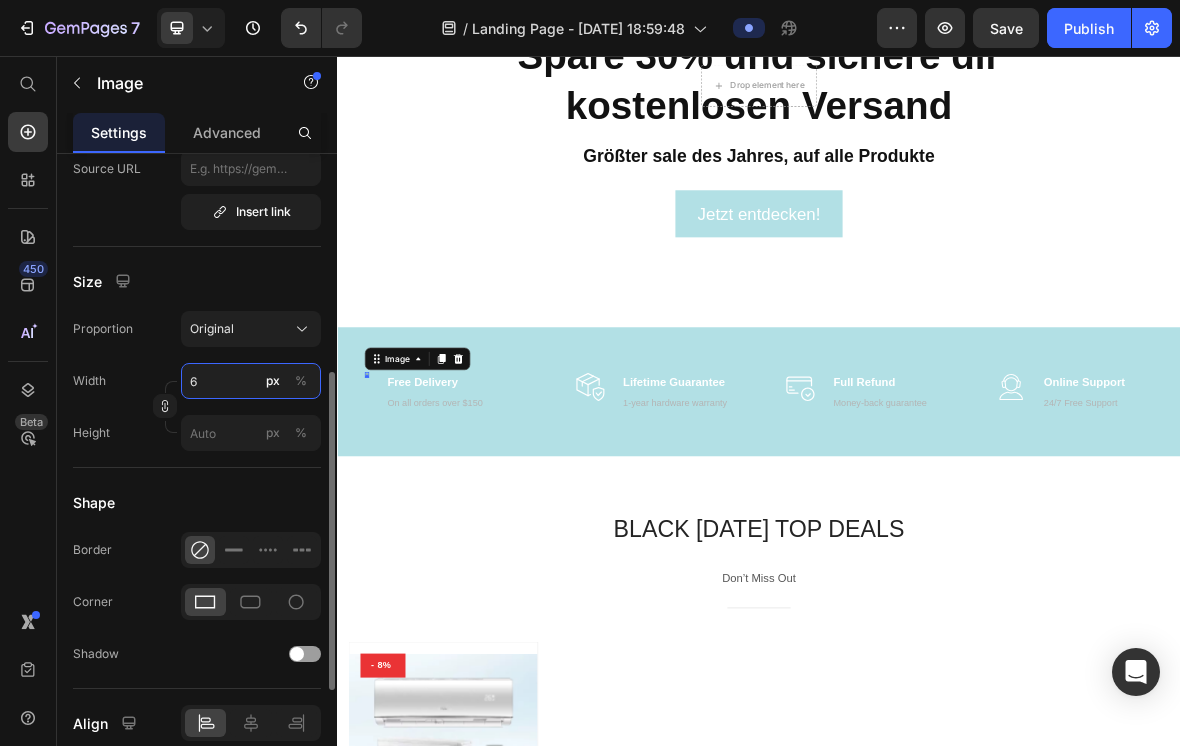 type on "60" 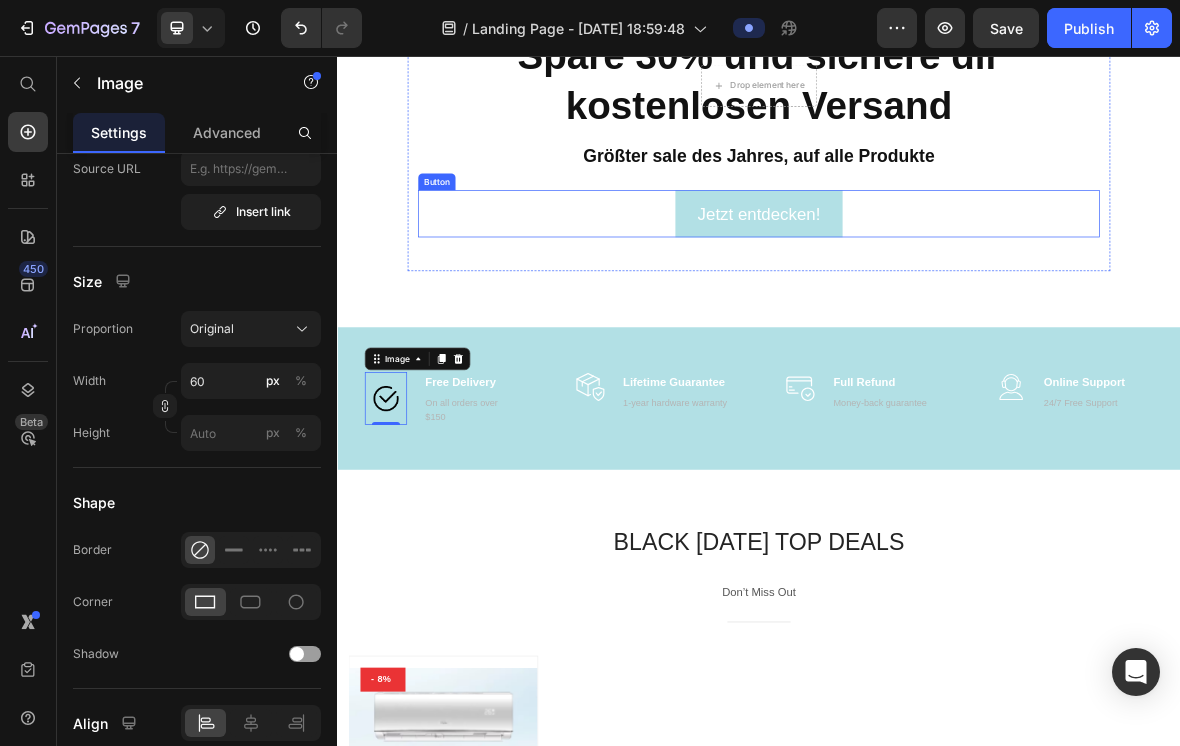 click on "Jetzt entdecken! Button" at bounding box center (937, 280) 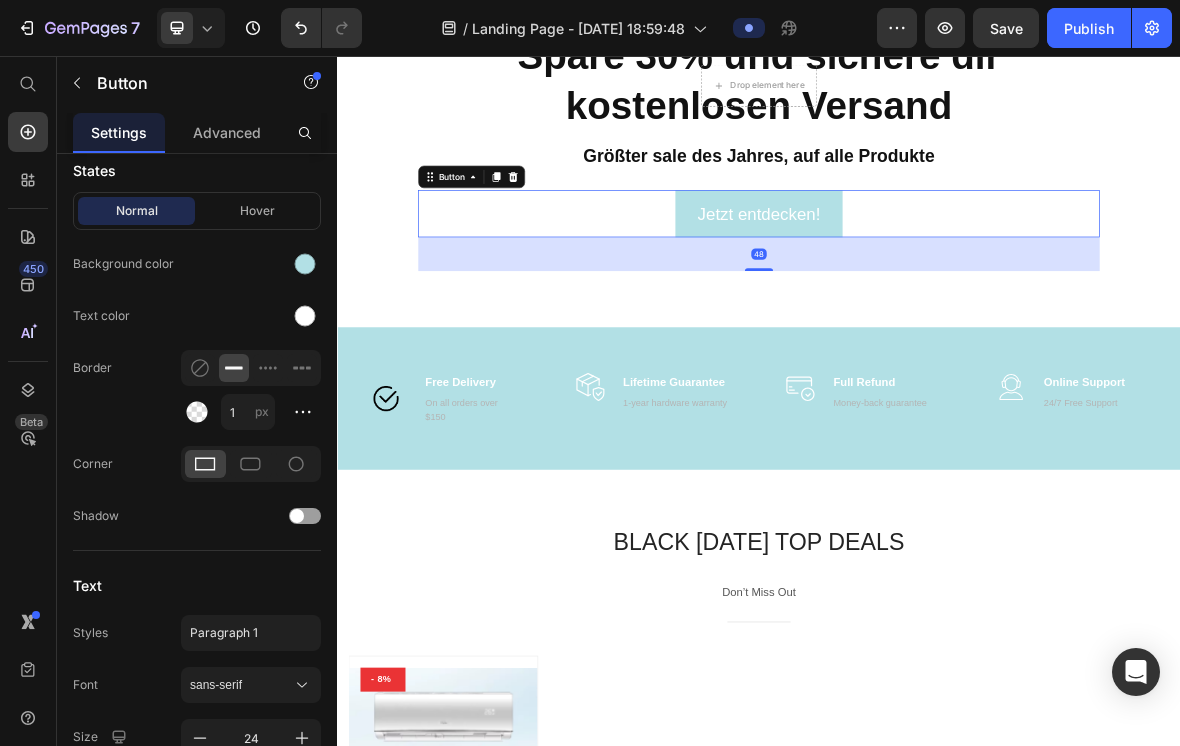 scroll, scrollTop: 0, scrollLeft: 0, axis: both 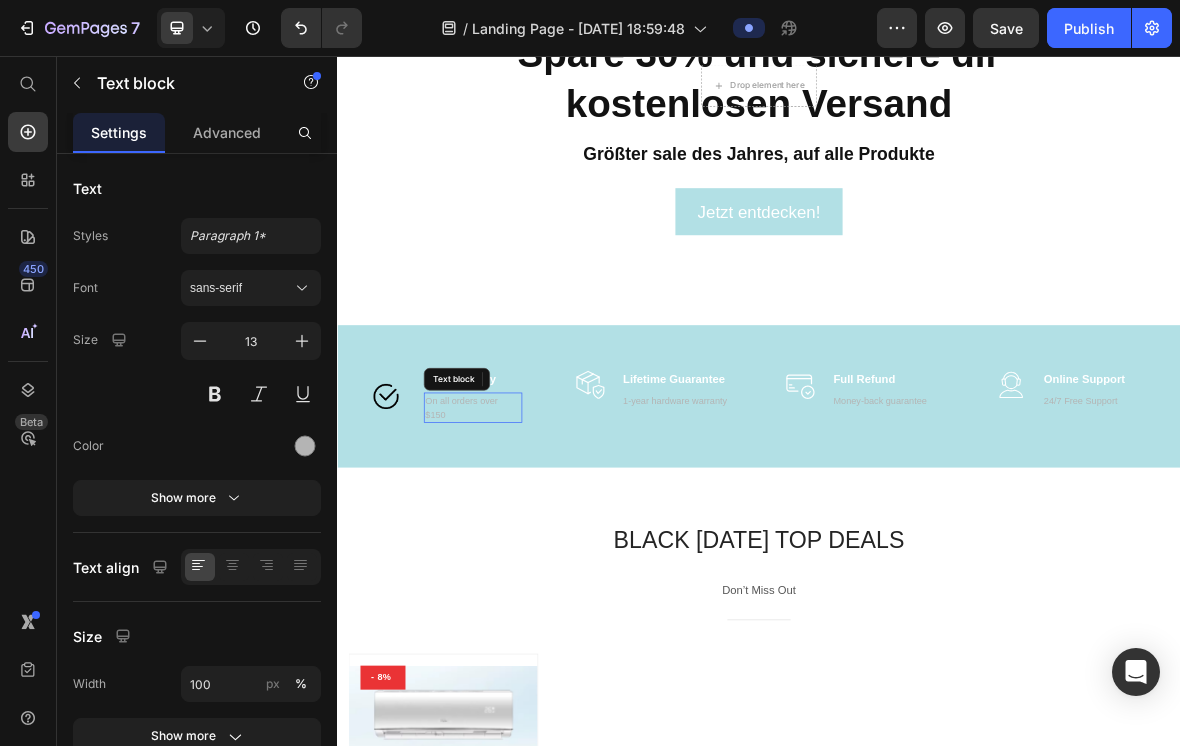 click on "On all orders over $150" at bounding box center (530, 556) 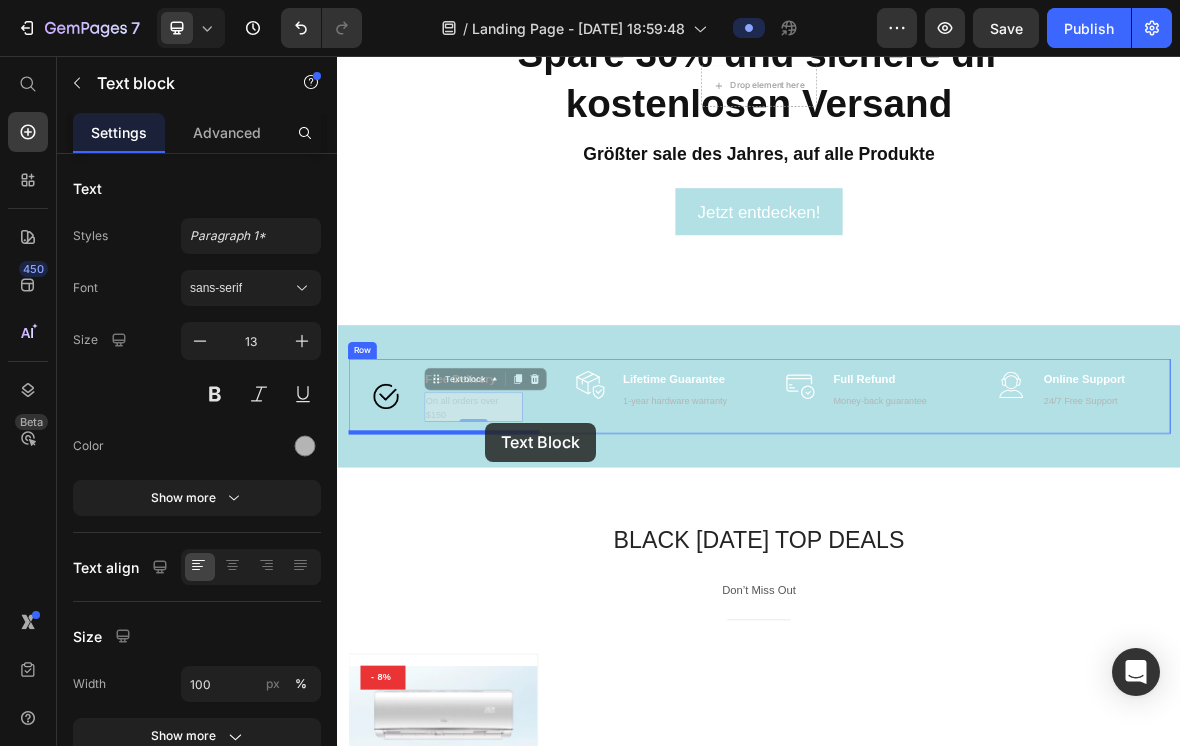drag, startPoint x: 548, startPoint y: 559, endPoint x: 548, endPoint y: 578, distance: 19 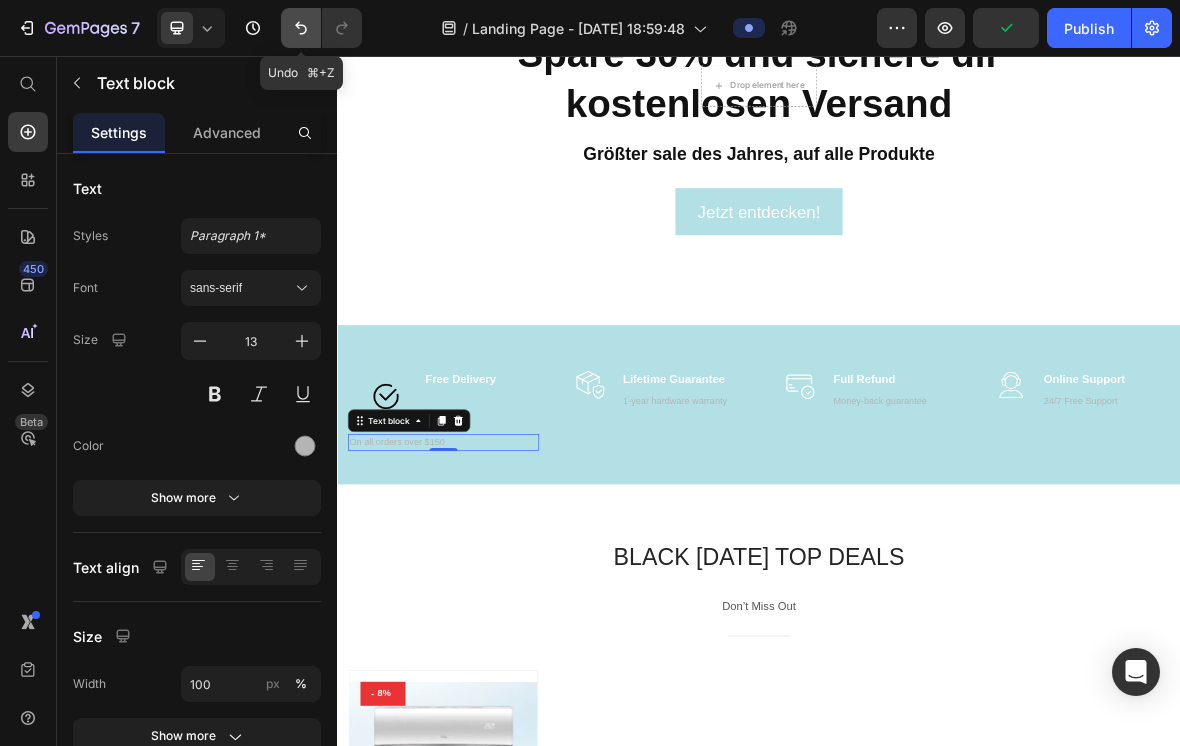 click 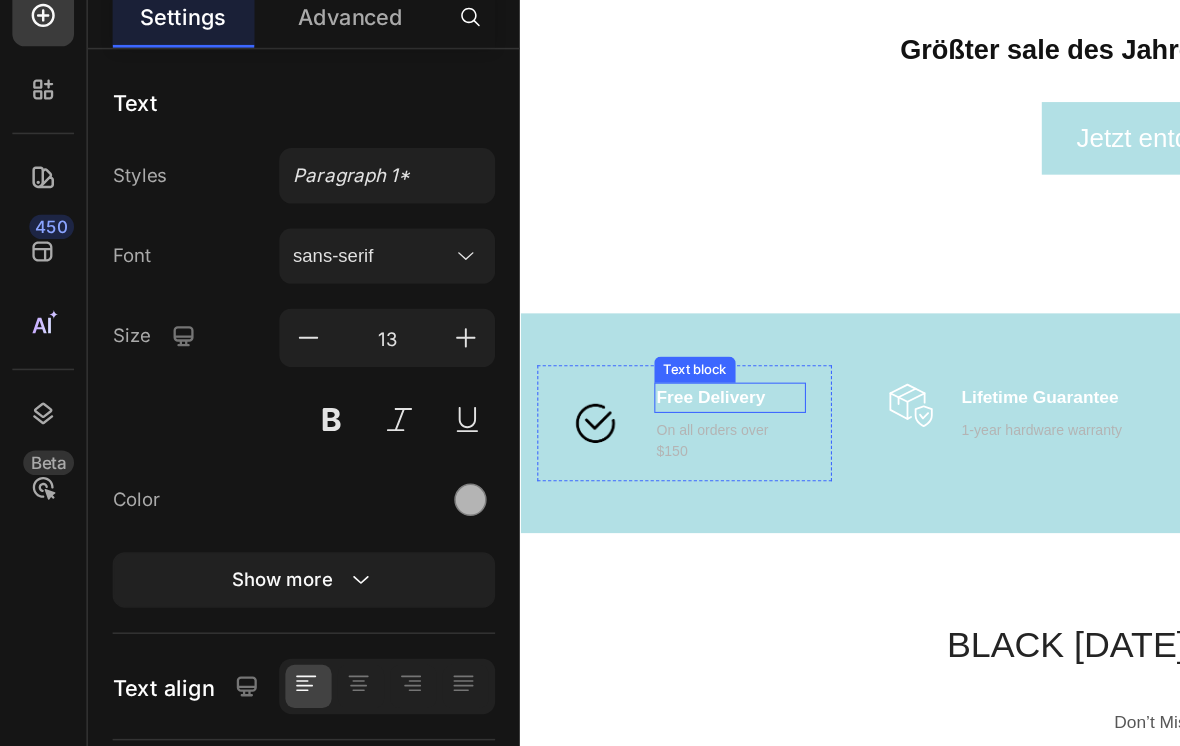 click on "Free Delivery" at bounding box center [712, 360] 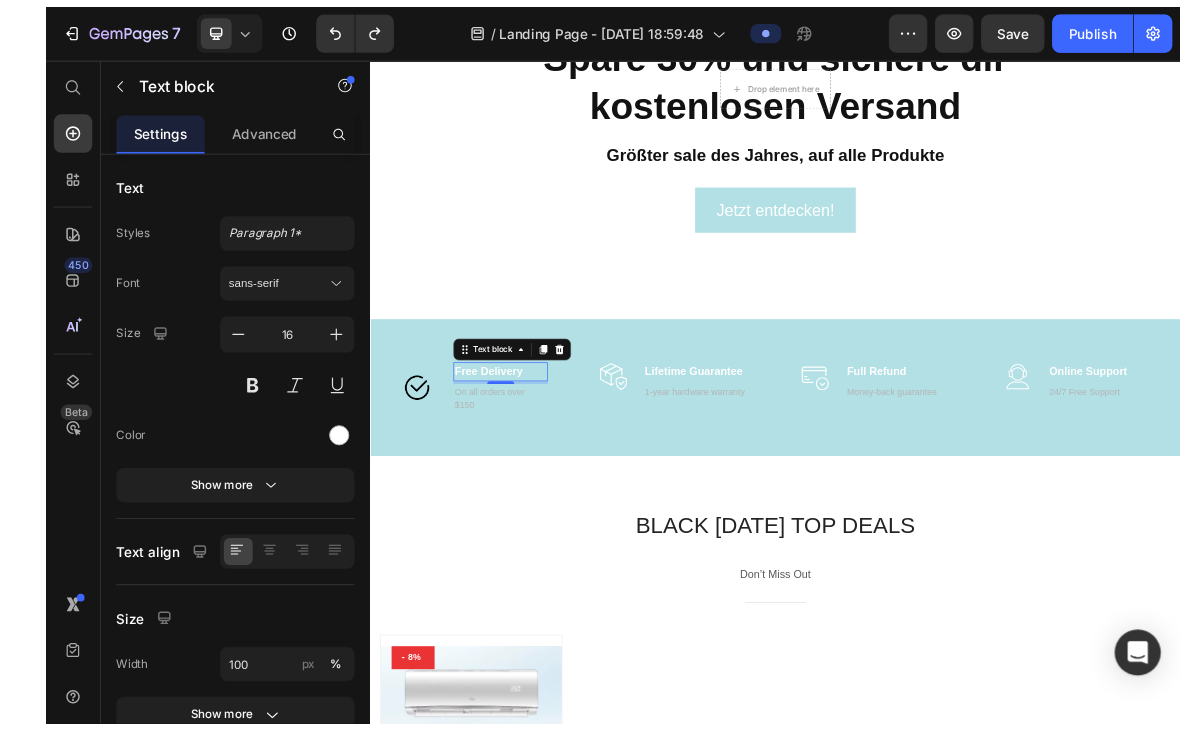 scroll, scrollTop: 7, scrollLeft: 0, axis: vertical 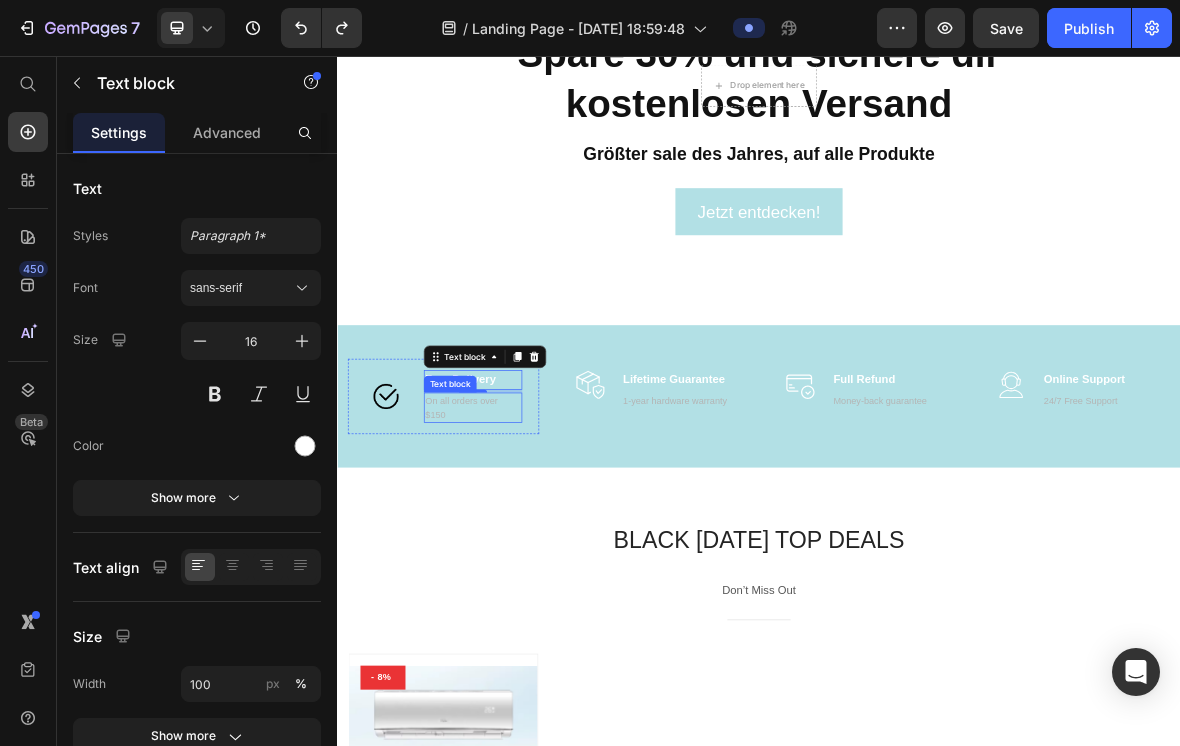 click on "Image Free Delivery Text block   4 On all orders over $150 Text block Row" at bounding box center (488, 540) 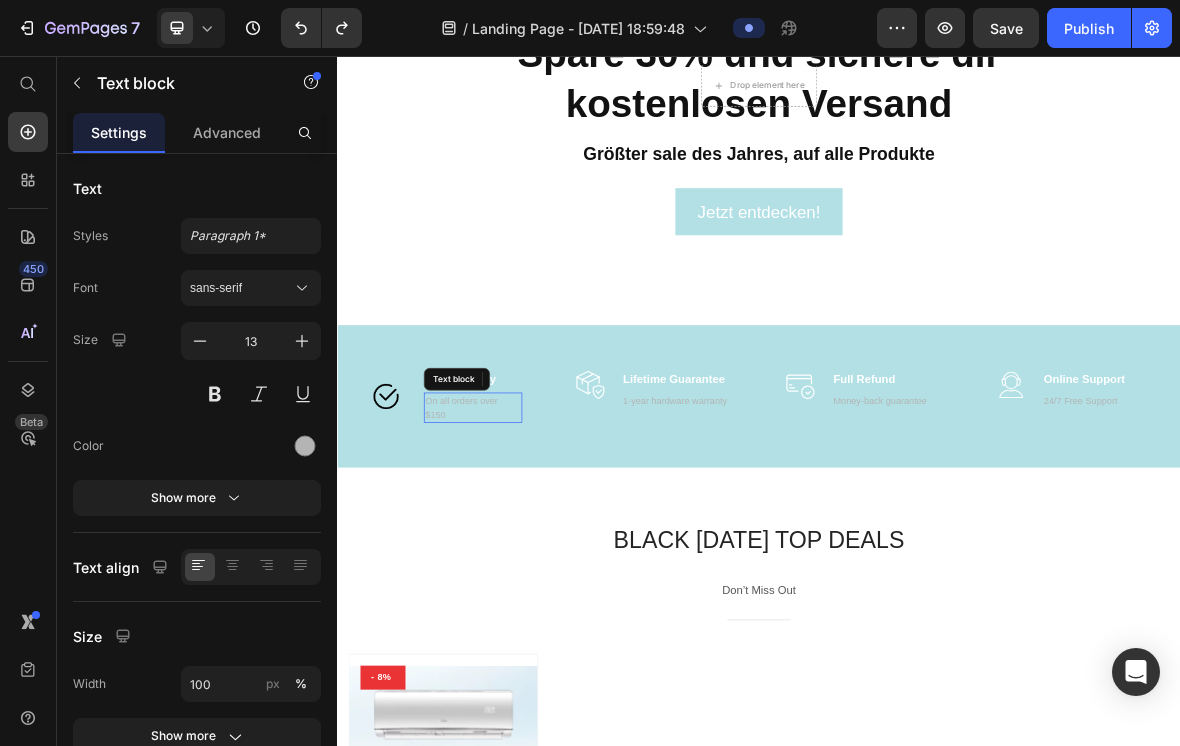 scroll, scrollTop: 0, scrollLeft: 0, axis: both 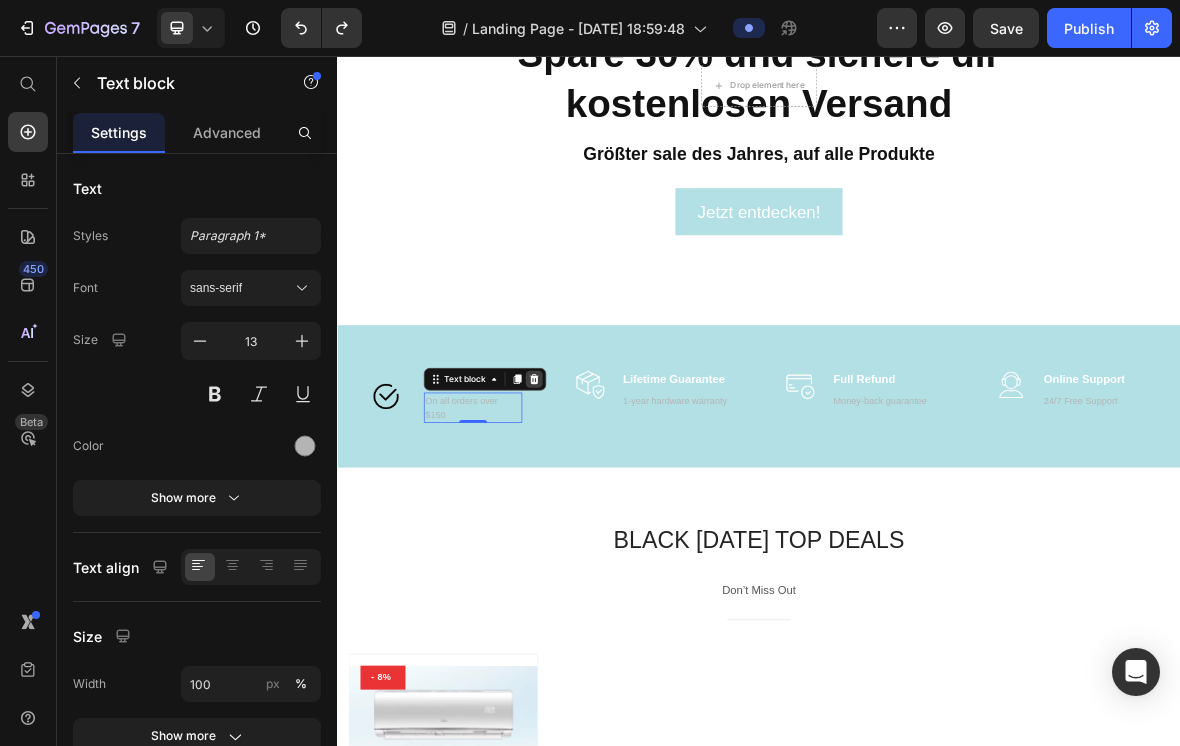 click 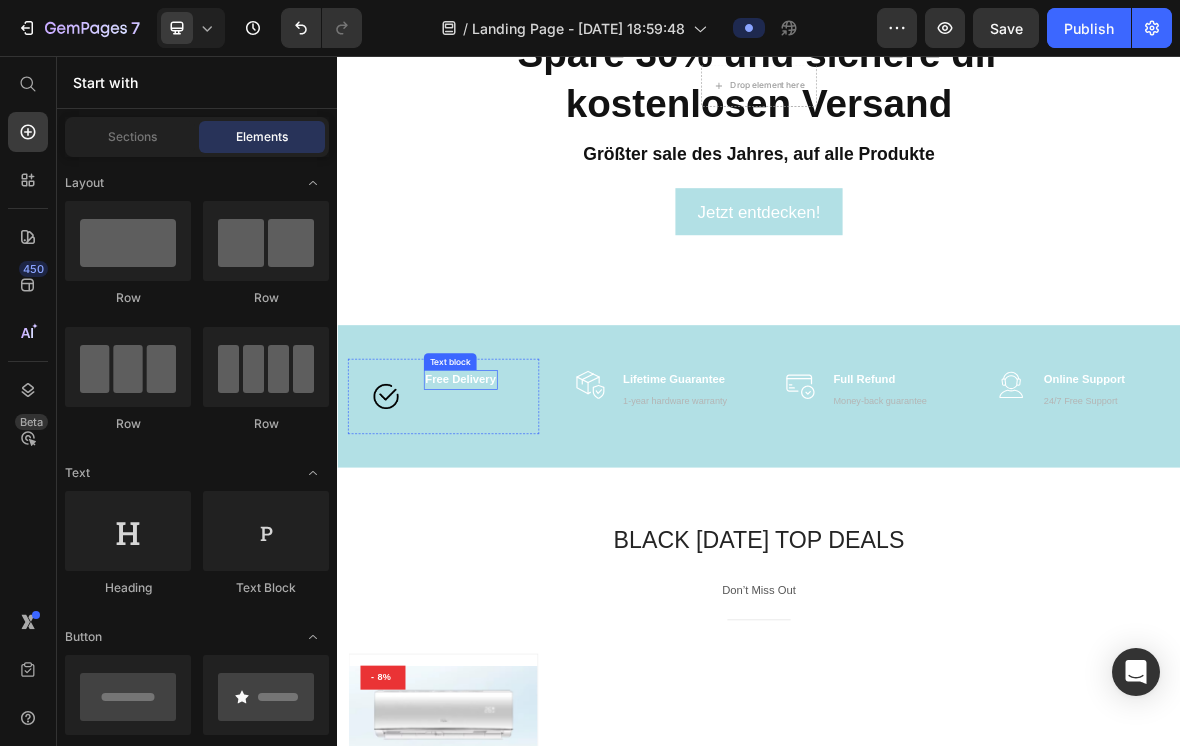 click on "Free Delivery" at bounding box center (512, 517) 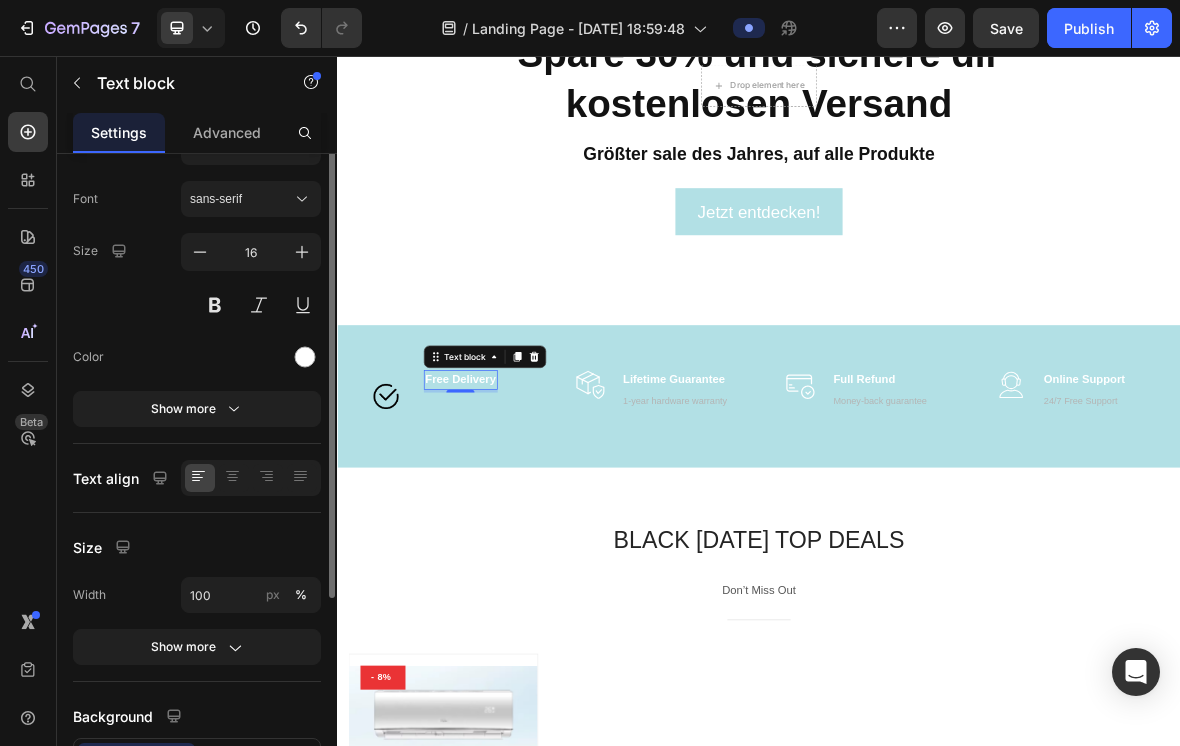 scroll, scrollTop: 0, scrollLeft: 0, axis: both 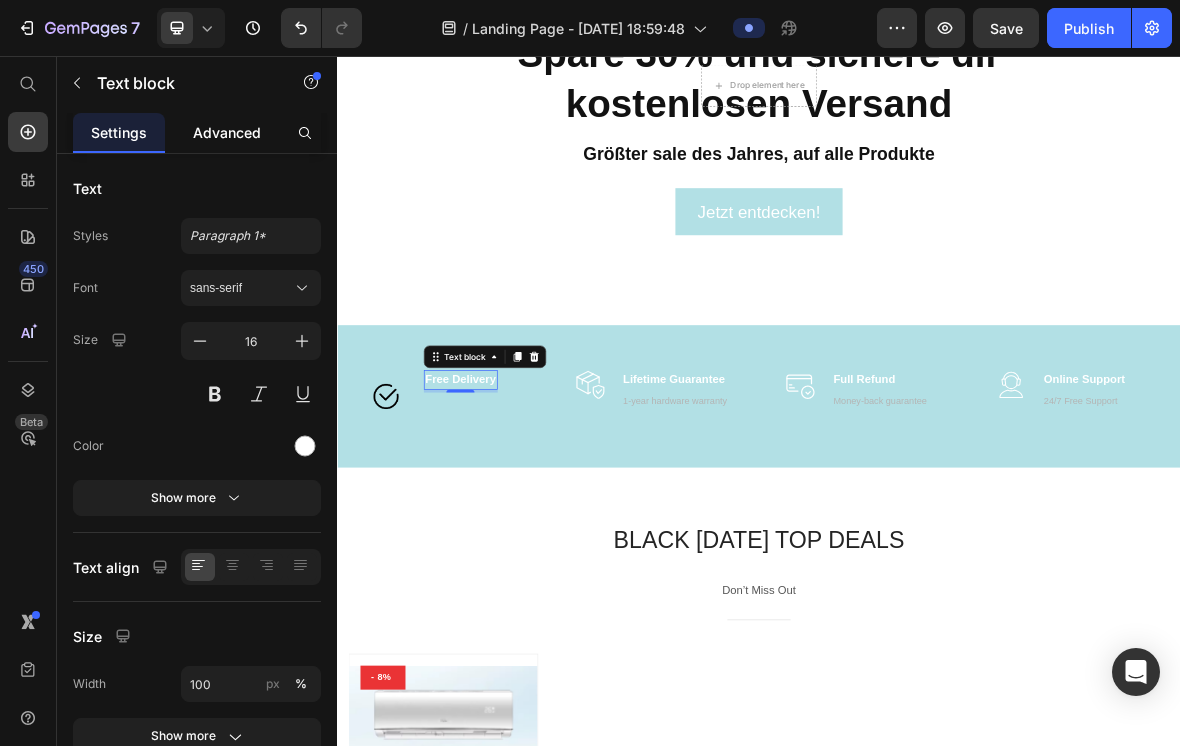 click on "Advanced" at bounding box center (227, 132) 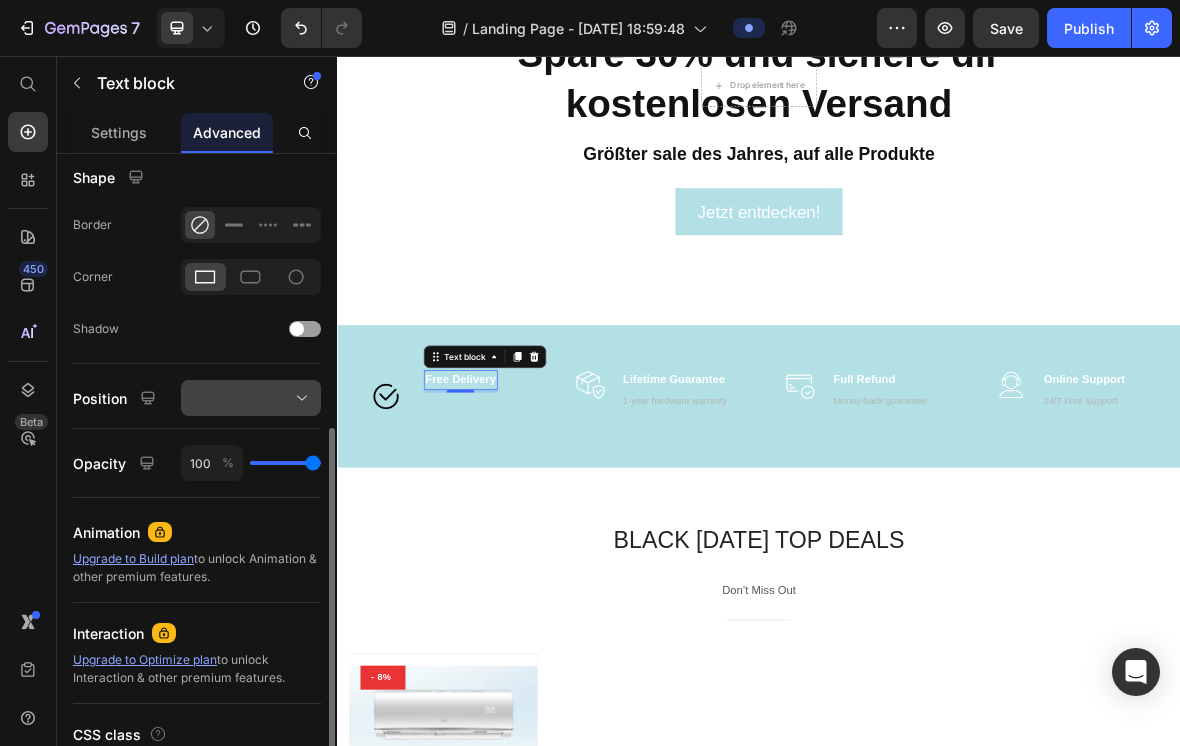 scroll, scrollTop: 515, scrollLeft: 0, axis: vertical 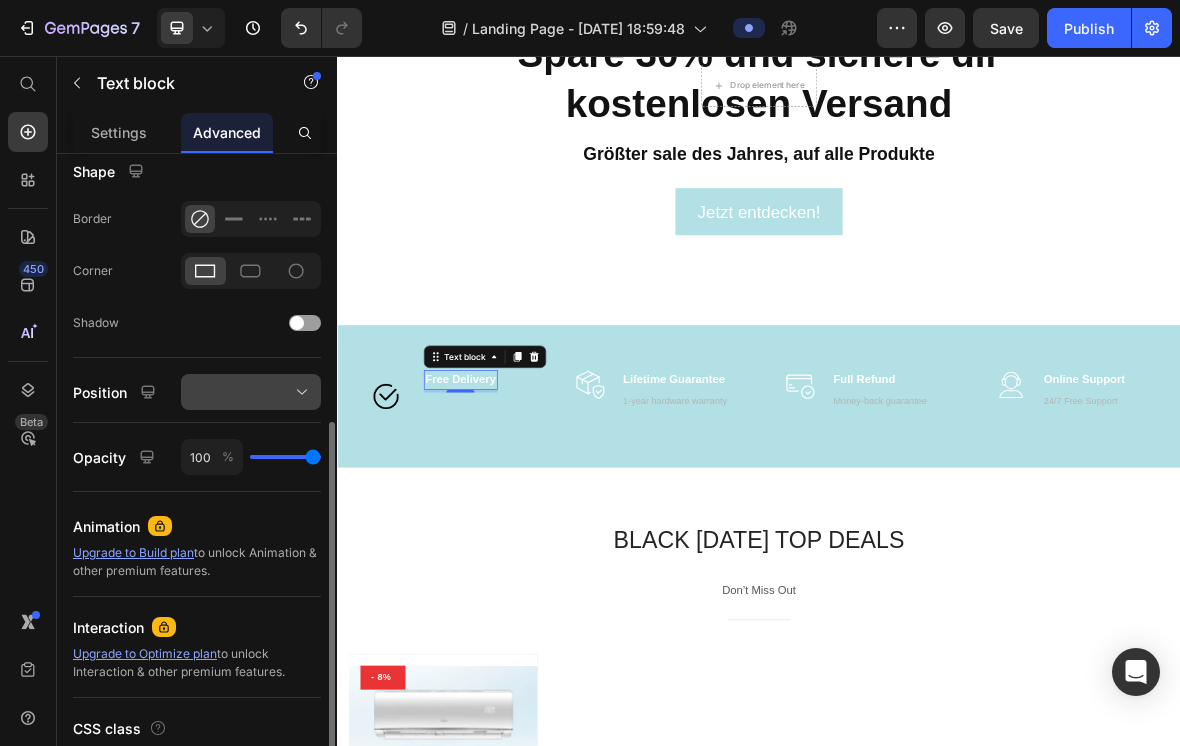 click at bounding box center (251, 392) 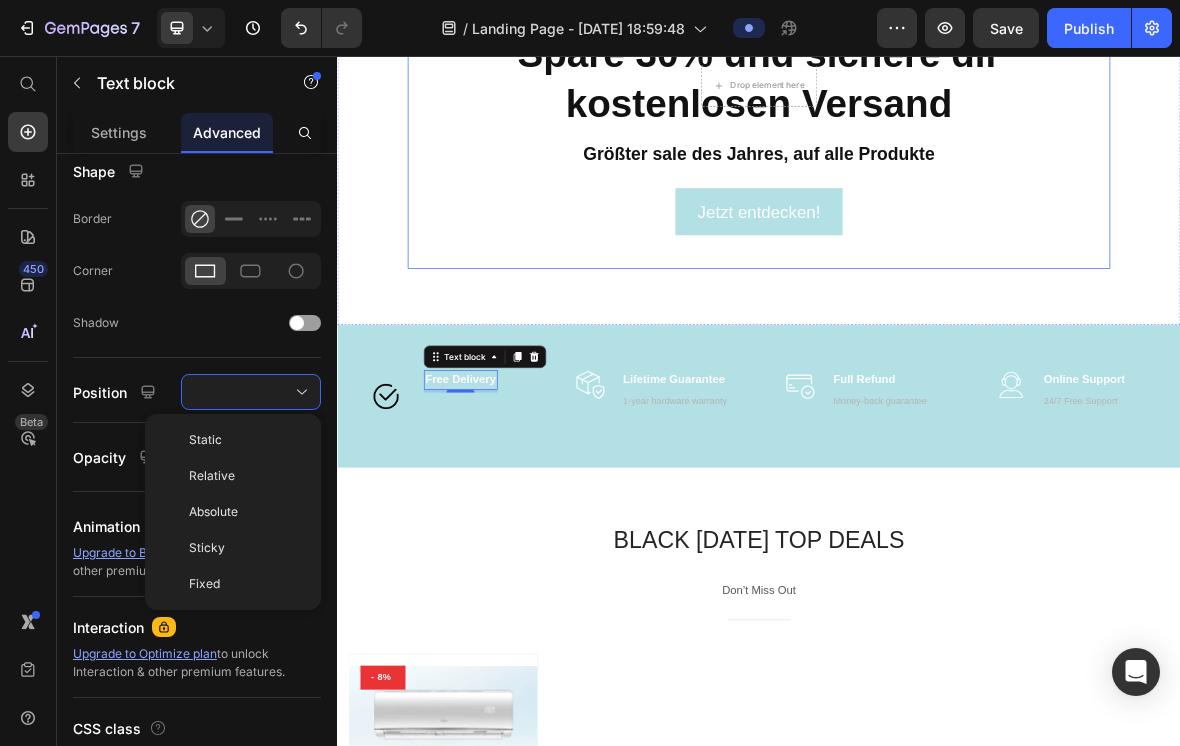 click on "[PERSON_NAME] Sale Text block Spare 30% und sichere dir kostenlosen Versand Heading Größter sale des Jahres, auf alle Produkte Text block Jetzt entdecken! [GEOGRAPHIC_DATA]" at bounding box center [937, 161] 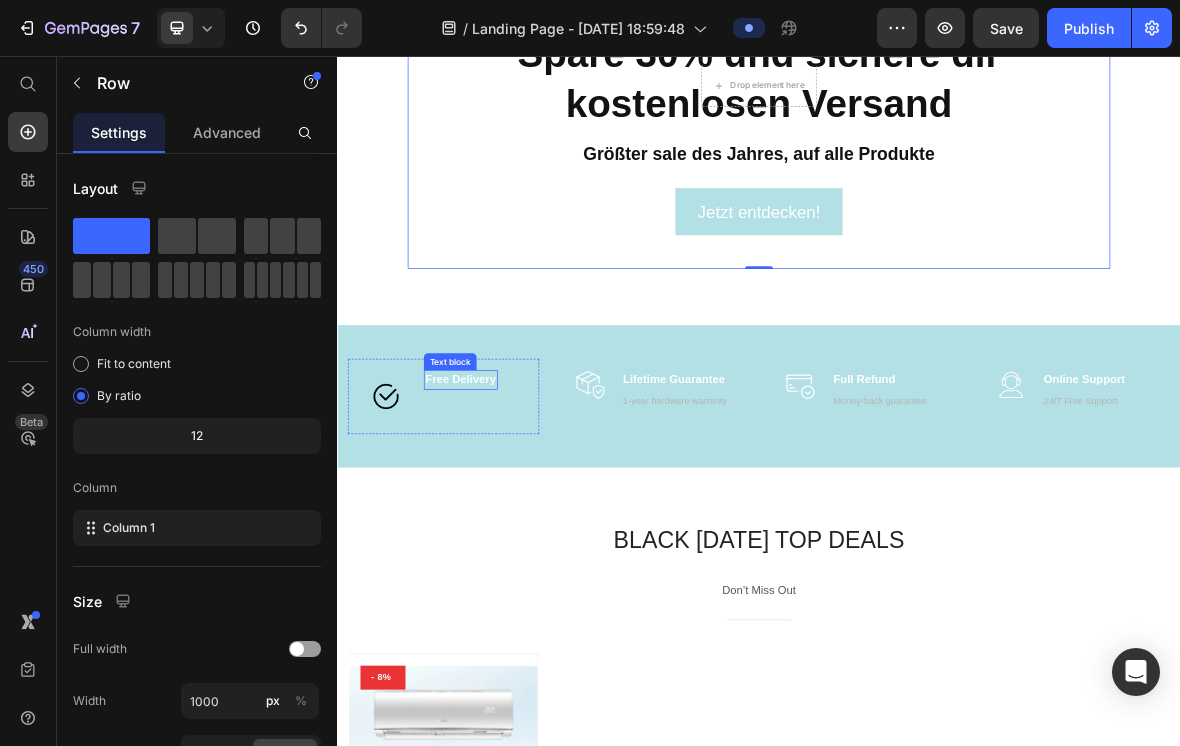 click on "Free Delivery" at bounding box center [512, 517] 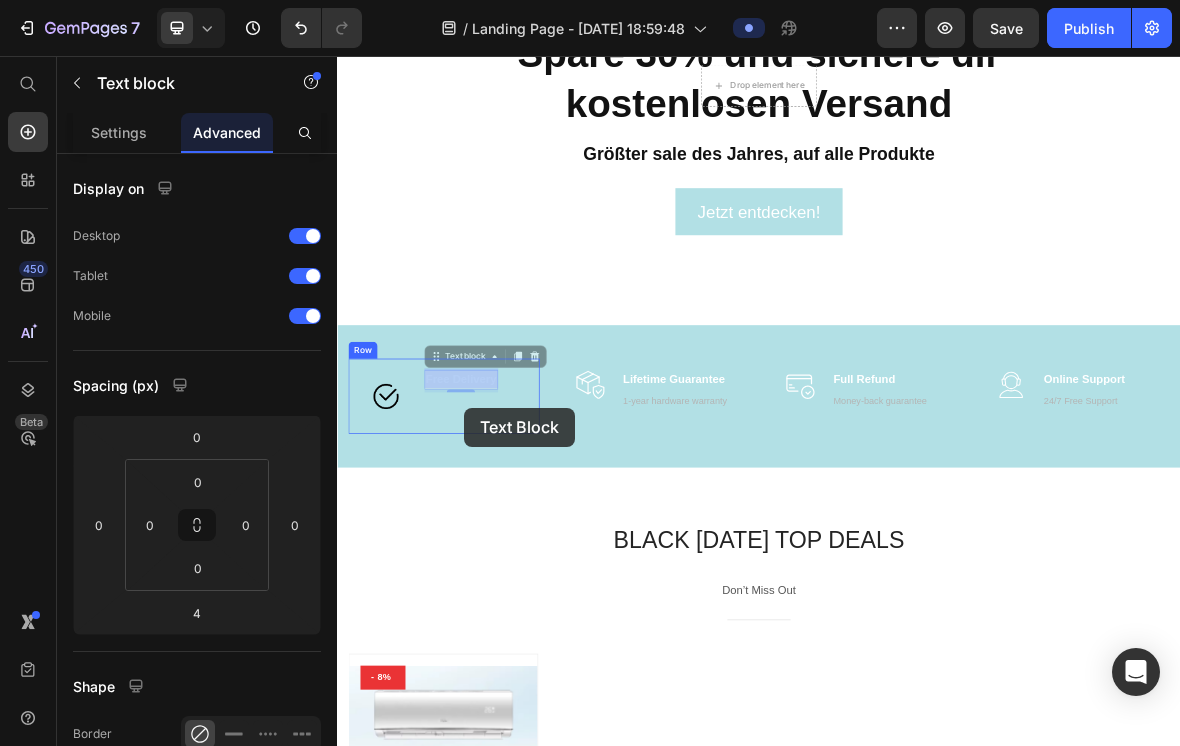 drag, startPoint x: 518, startPoint y: 517, endPoint x: 518, endPoint y: 556, distance: 39 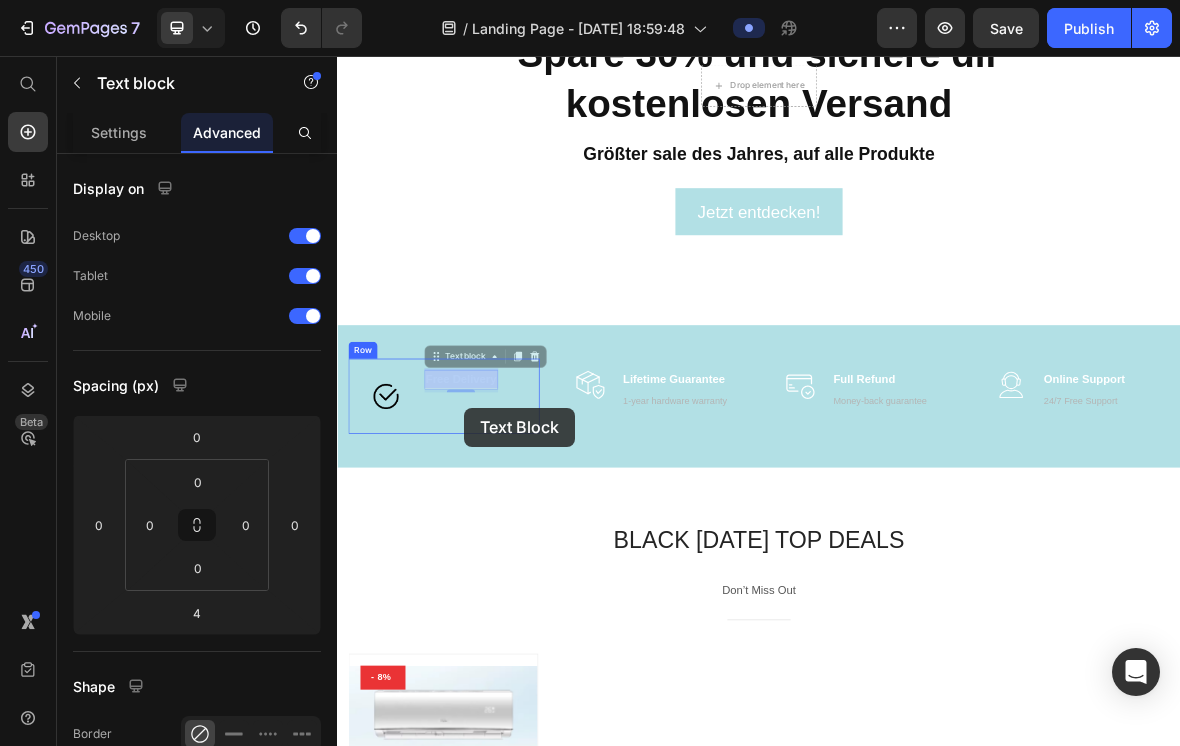 click on "Header 00 Days 00 Hours 00 Minutes 00 Seconds Countdown Timer Section 1 [PERSON_NAME] Sale Text block Spare 30% und sichere dir kostenlosen Versand Heading Größter sale des Jahres, auf alle Produkte Text block Jetzt entdecken! Button Row Section 2 Image Free Delivery Text block   4 Free Delivery Text block   4 Row Image Lifetime Guarantee Text block 1-year hardware warranty Text block Row Image Full Refund Text block Money-back guarantee  Text block Row Image Online Support Text block 24/7 Free Support Text block Row Row Section 3 BLACK [DATE] TOP DEALS Heading Don’t Miss Out Text block                Title Line - 8% (P) Tag Row Product Images EcoClima Split-Klimaanlage 9.000 BTU (2,6 kW) Komplettset (P) Title                Icon                Icon                Icon                Icon                Icon Icon List Hoz 235 reviews Text block Row 569,00€ (P) Price was Text block 619,00€ (P) Price Row Row                Title Line Image Waterproof Text block Row                Title Line Image" at bounding box center [937, 2326] 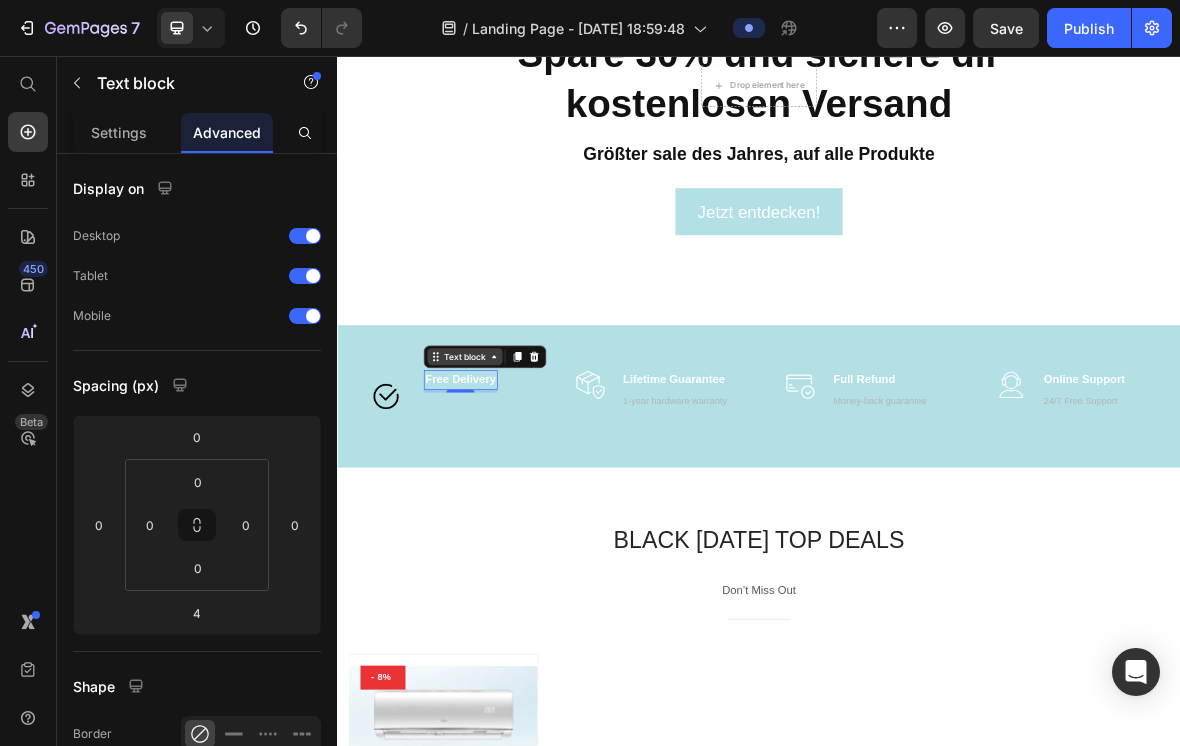 click 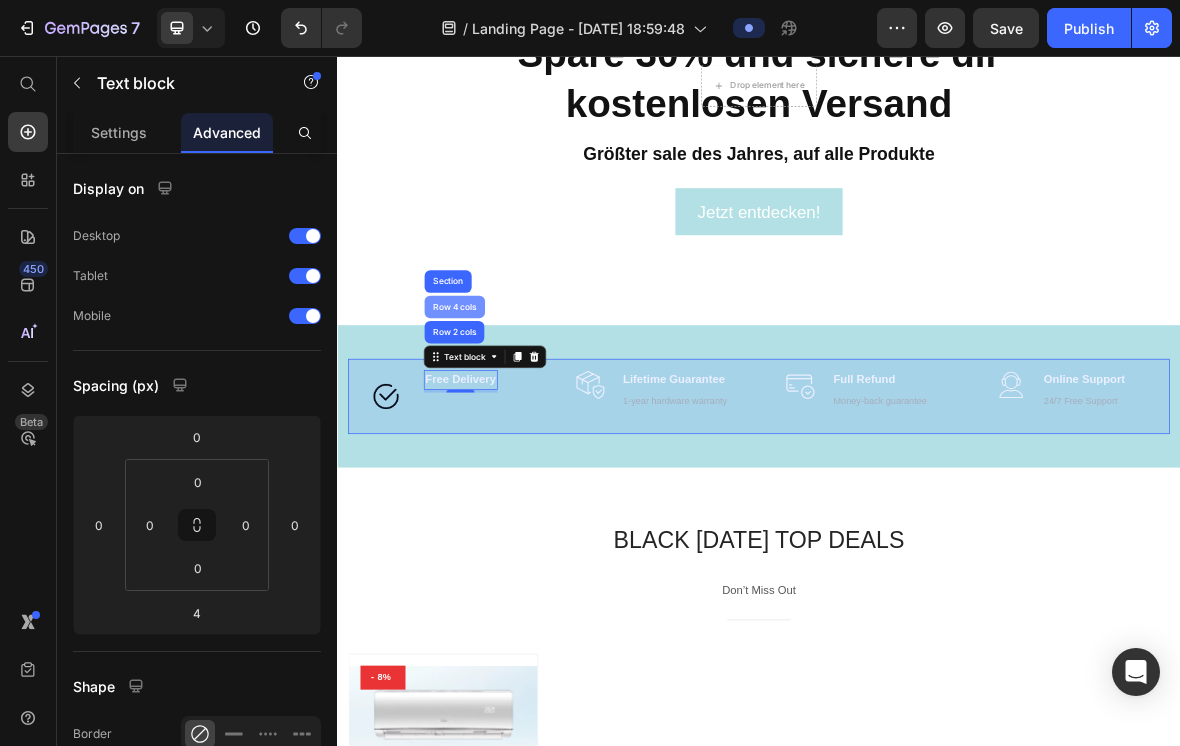 click on "Row 4 cols" at bounding box center [504, 413] 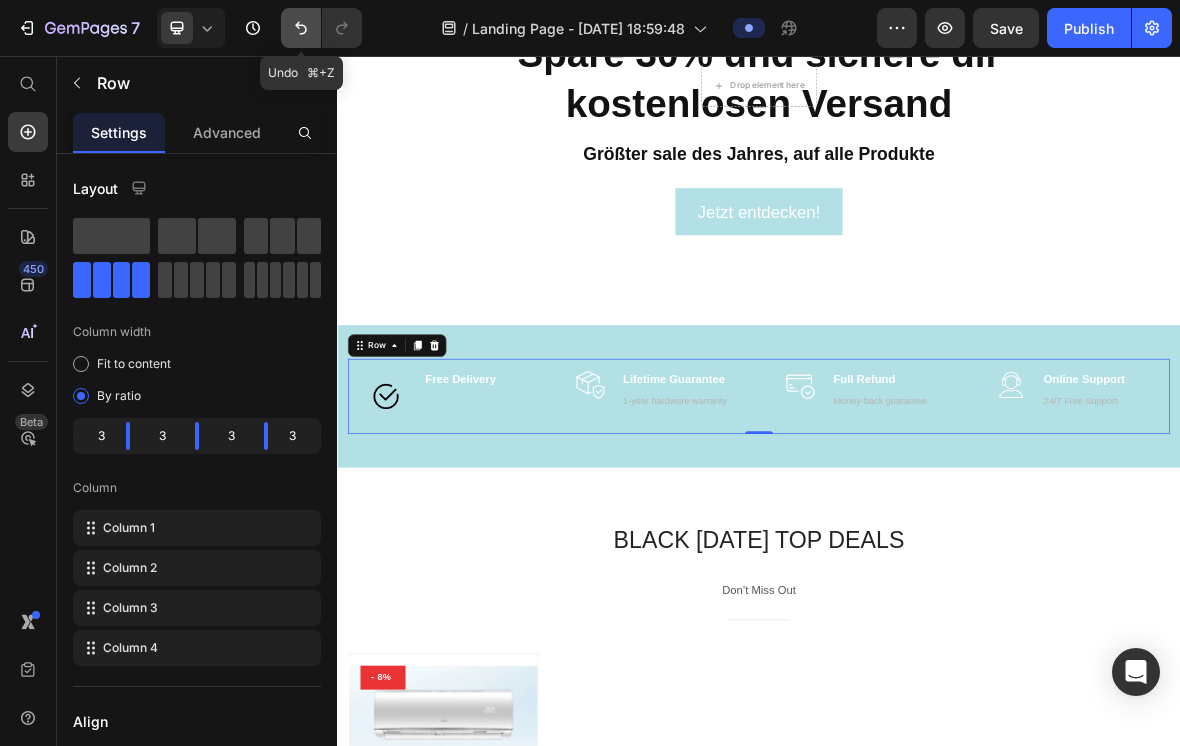 click 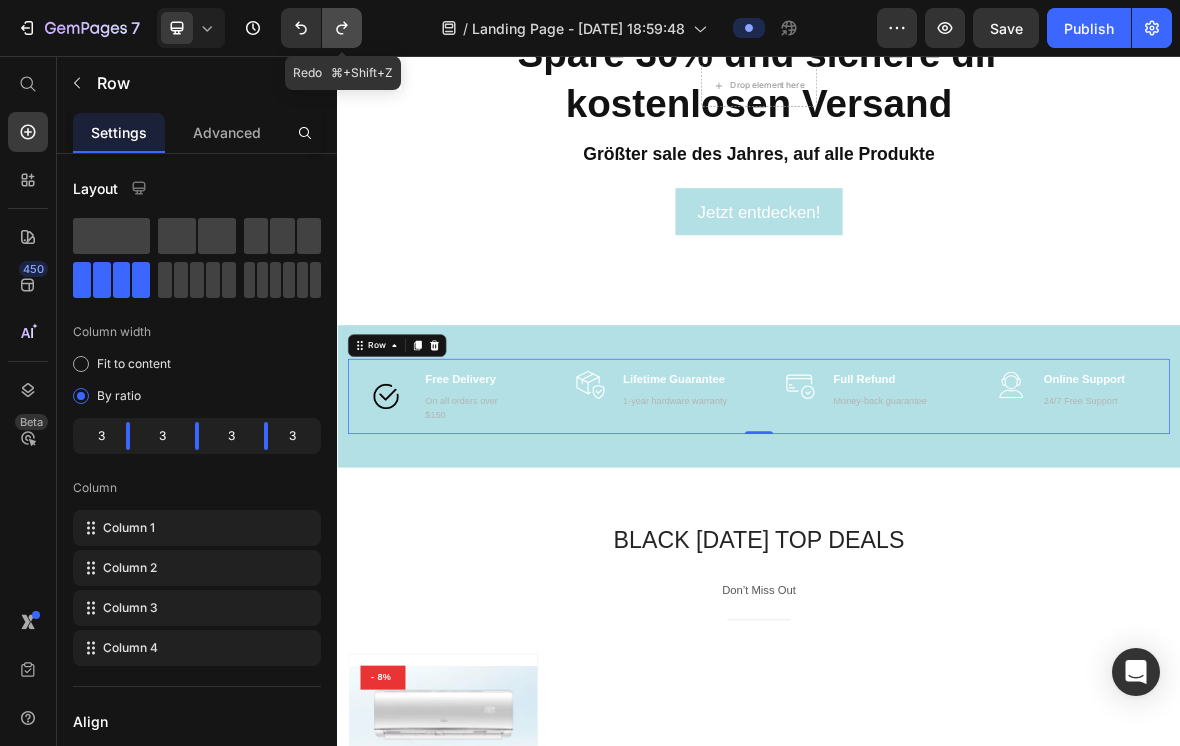click 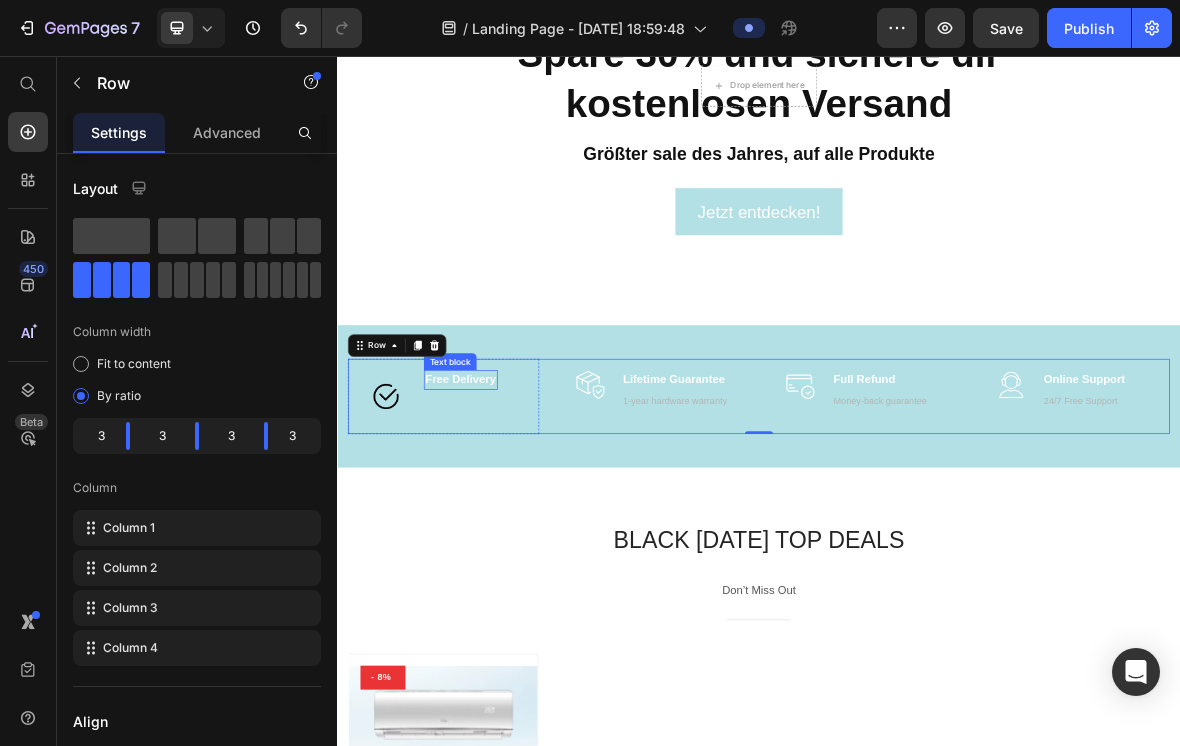 click on "Free Delivery" at bounding box center [512, 517] 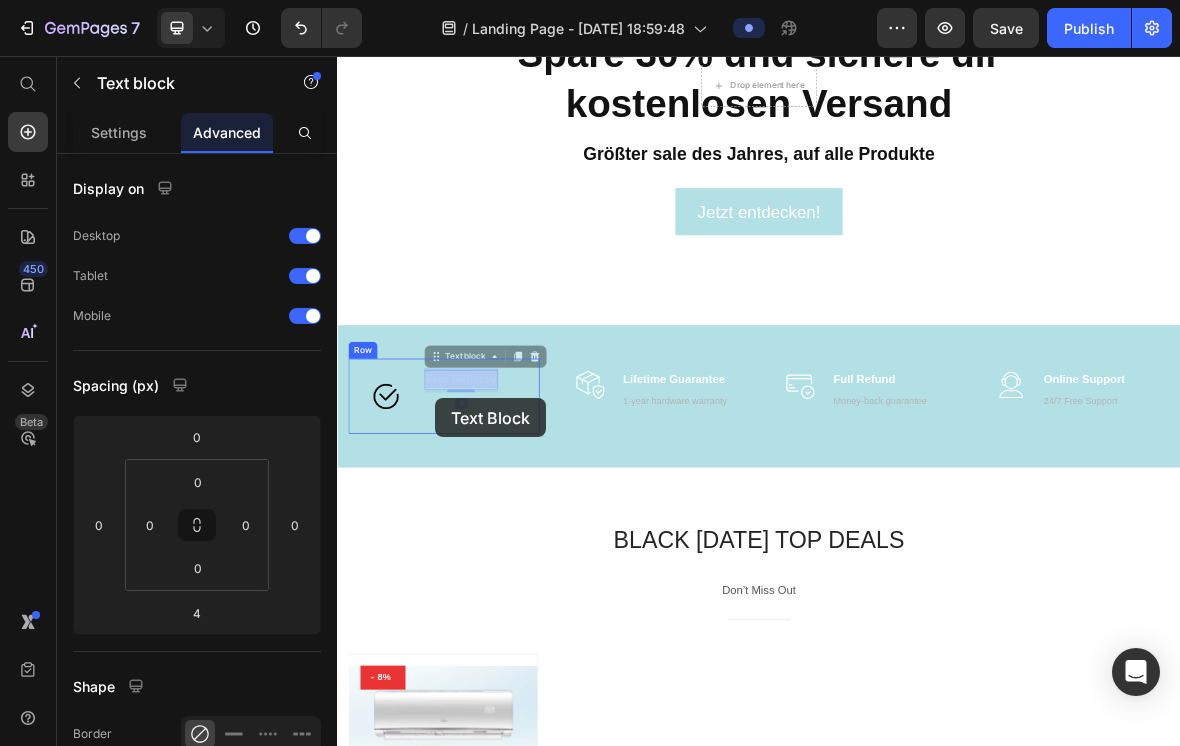 drag, startPoint x: 479, startPoint y: 485, endPoint x: 477, endPoint y: 543, distance: 58.034473 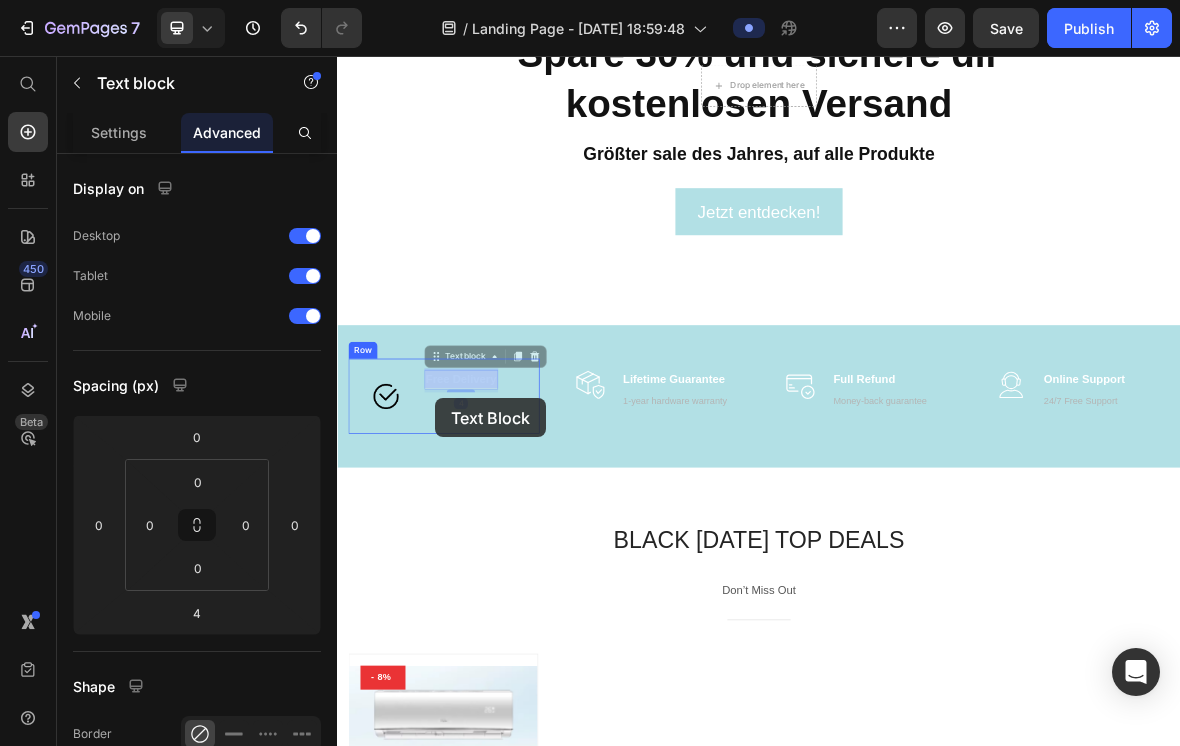 click on "Header 00 Days 00 Hours 00 Minutes 00 Seconds Countdown Timer Section 1 [PERSON_NAME] Sale Text block Spare 30% und sichere dir kostenlosen Versand Heading Größter sale des Jahres, auf alle Produkte Text block Jetzt entdecken! Button Row Section 2 Image Free Delivery Text block   4 Free Delivery Text block   4 Row Image Lifetime Guarantee Text block 1-year hardware warranty Text block Row Image Full Refund Text block Money-back guarantee  Text block Row Image Online Support Text block 24/7 Free Support Text block Row Row Section 3 BLACK [DATE] TOP DEALS Heading Don’t Miss Out Text block                Title Line - 8% (P) Tag Row Product Images EcoClima Split-Klimaanlage 9.000 BTU (2,6 kW) Komplettset (P) Title                Icon                Icon                Icon                Icon                Icon Icon List Hoz 235 reviews Text block Row 569,00€ (P) Price was Text block 619,00€ (P) Price Row Row                Title Line Image Waterproof Text block Row                Title Line Image" at bounding box center (937, 2326) 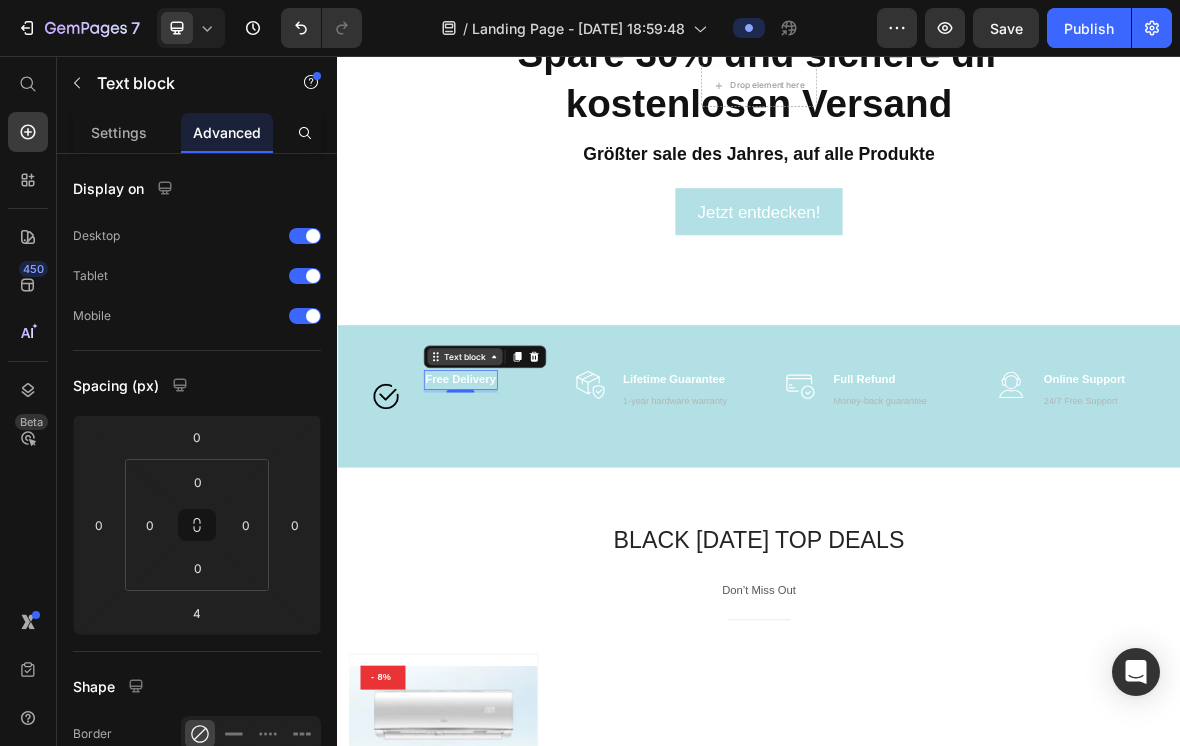 click 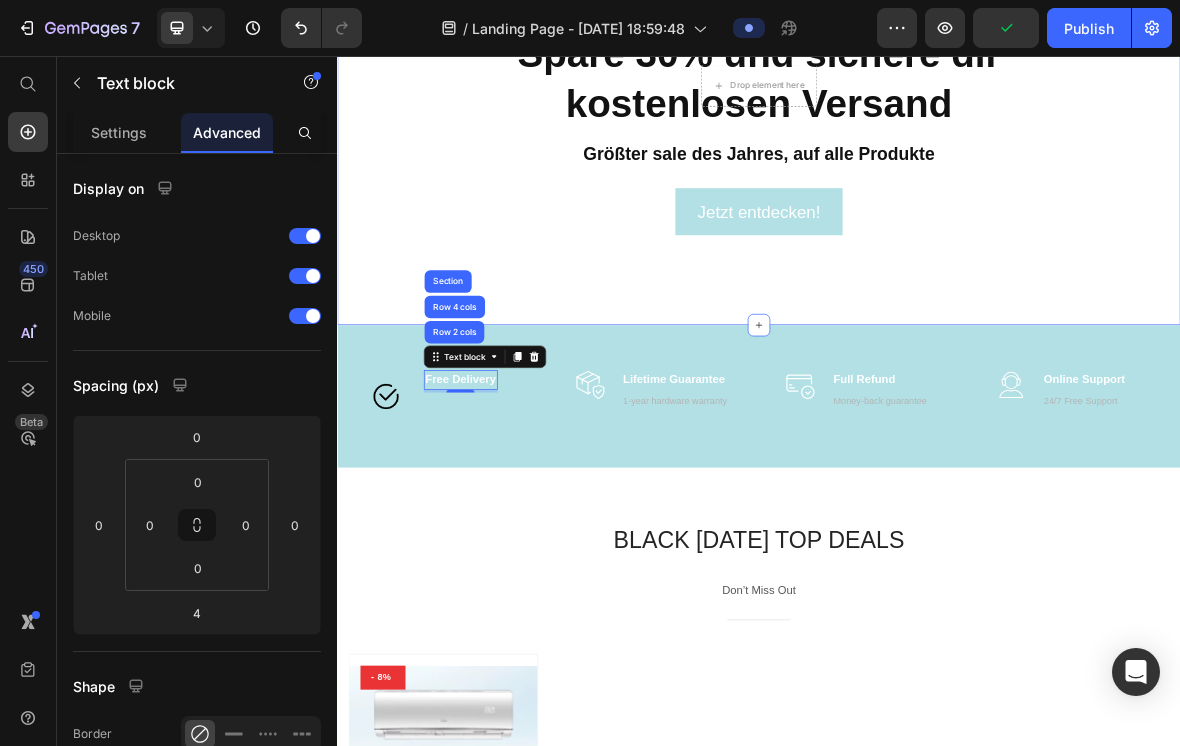 click on "[PERSON_NAME] Sale Text block Spare 30% und sichere dir kostenlosen Versand Heading Größter sale des Jahres, auf alle Produkte Text block Jetzt entdecken! [GEOGRAPHIC_DATA]" at bounding box center (937, 161) 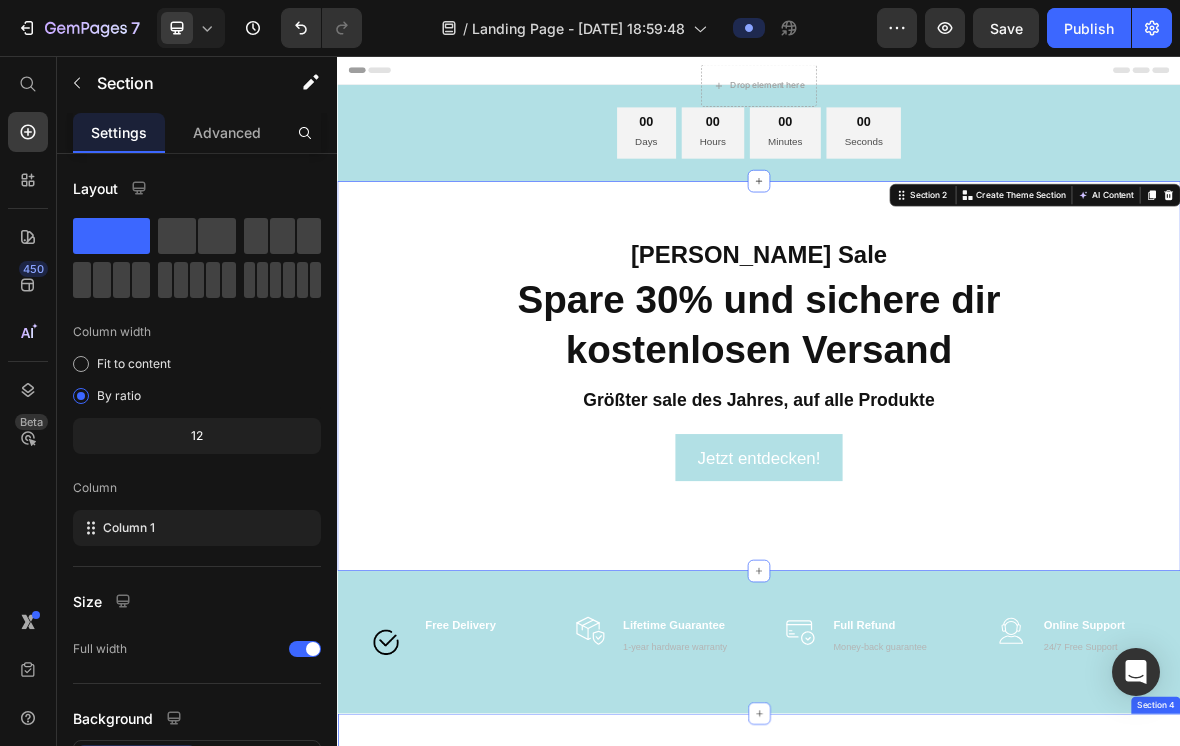 scroll, scrollTop: 0, scrollLeft: 0, axis: both 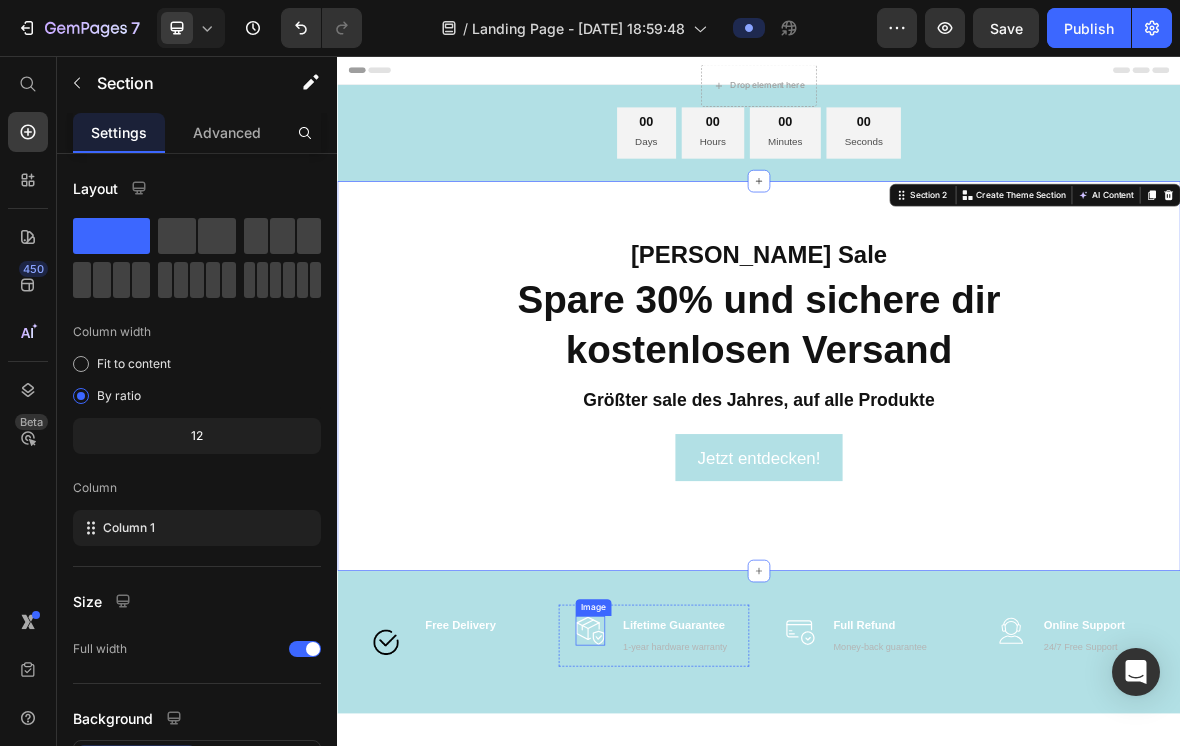 click at bounding box center [697, 874] 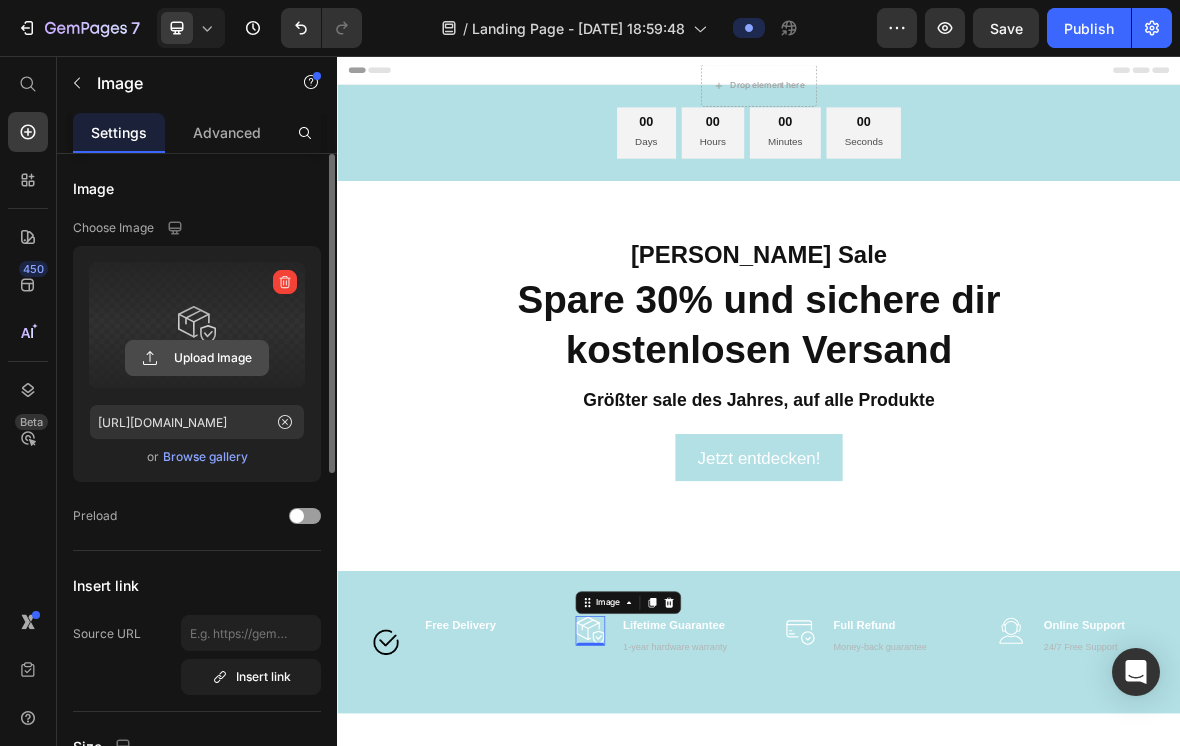 click 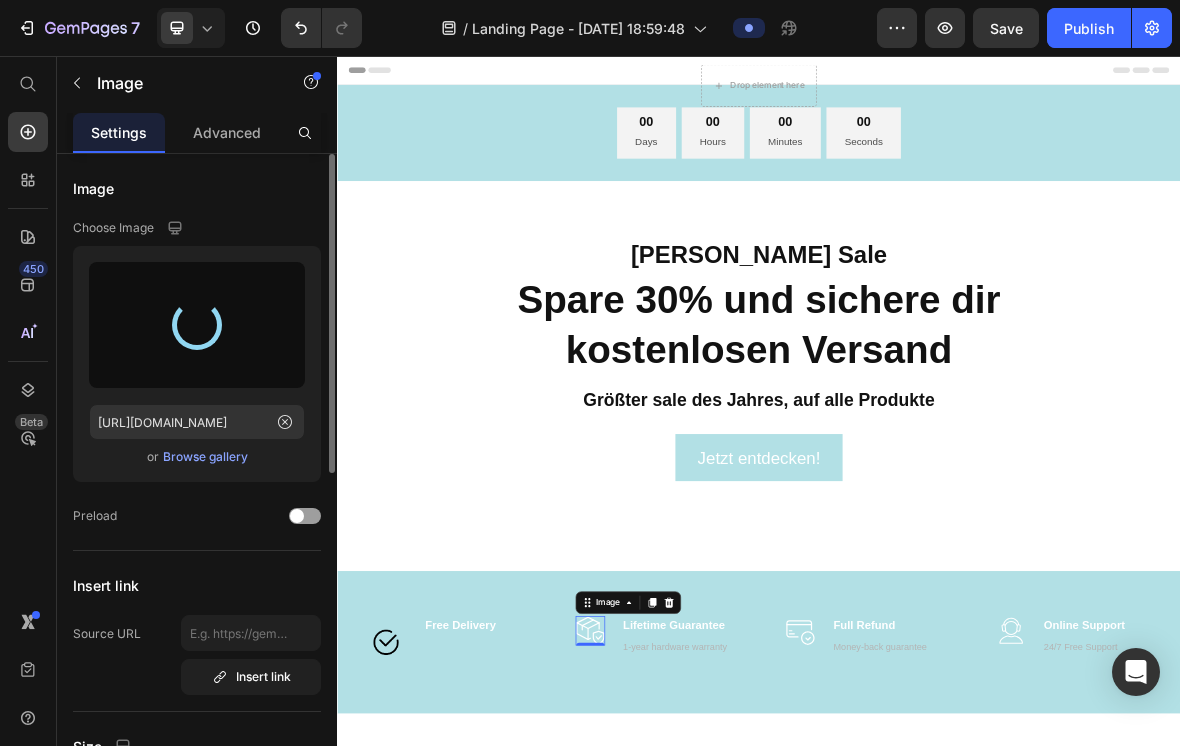 type on "[URL][DOMAIN_NAME]" 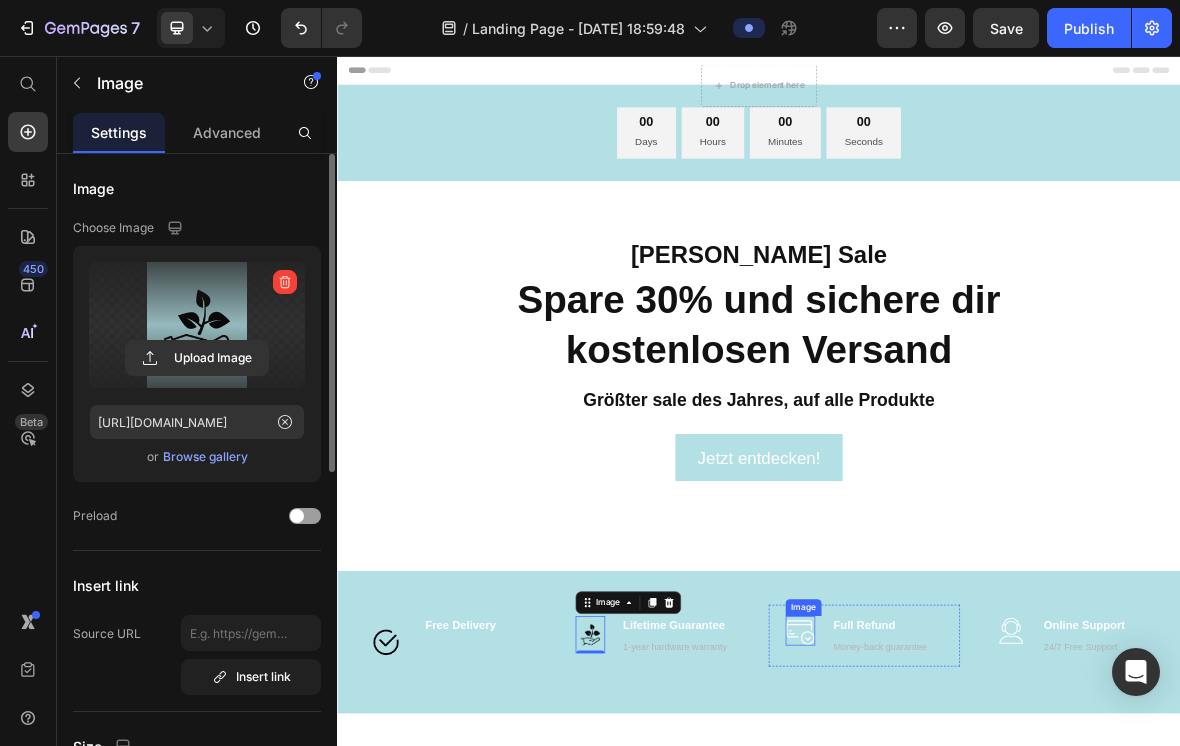 click at bounding box center [996, 874] 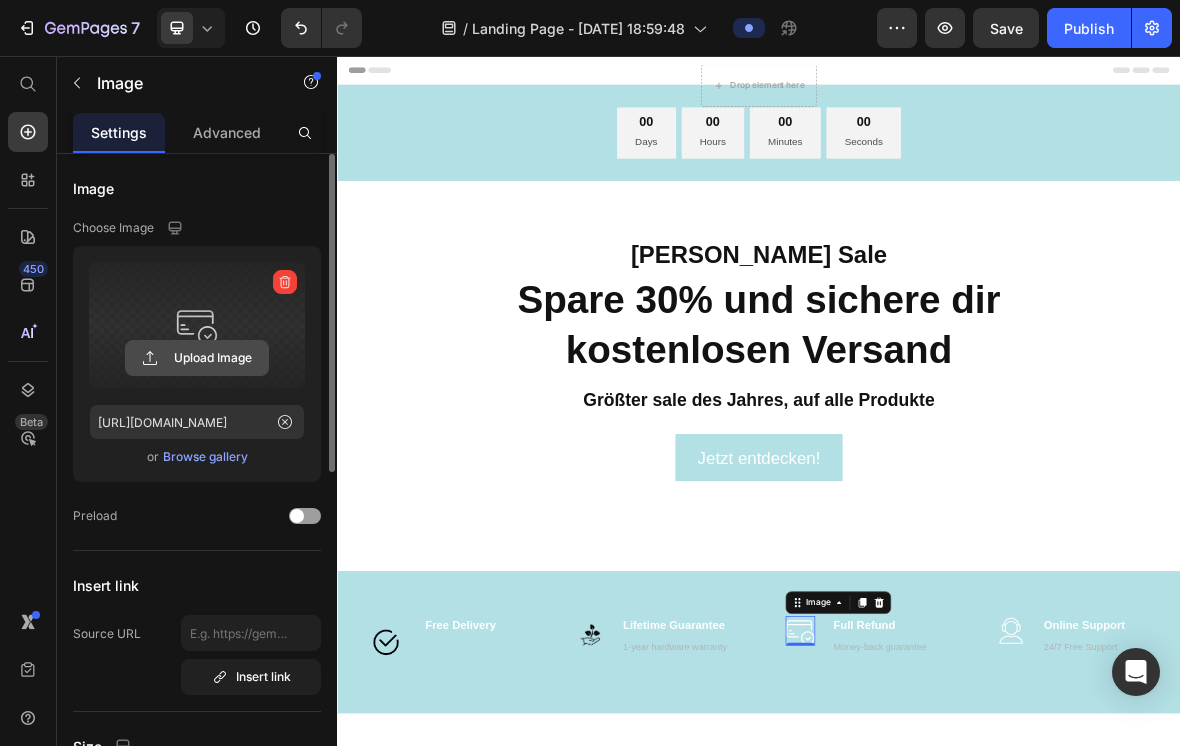 click 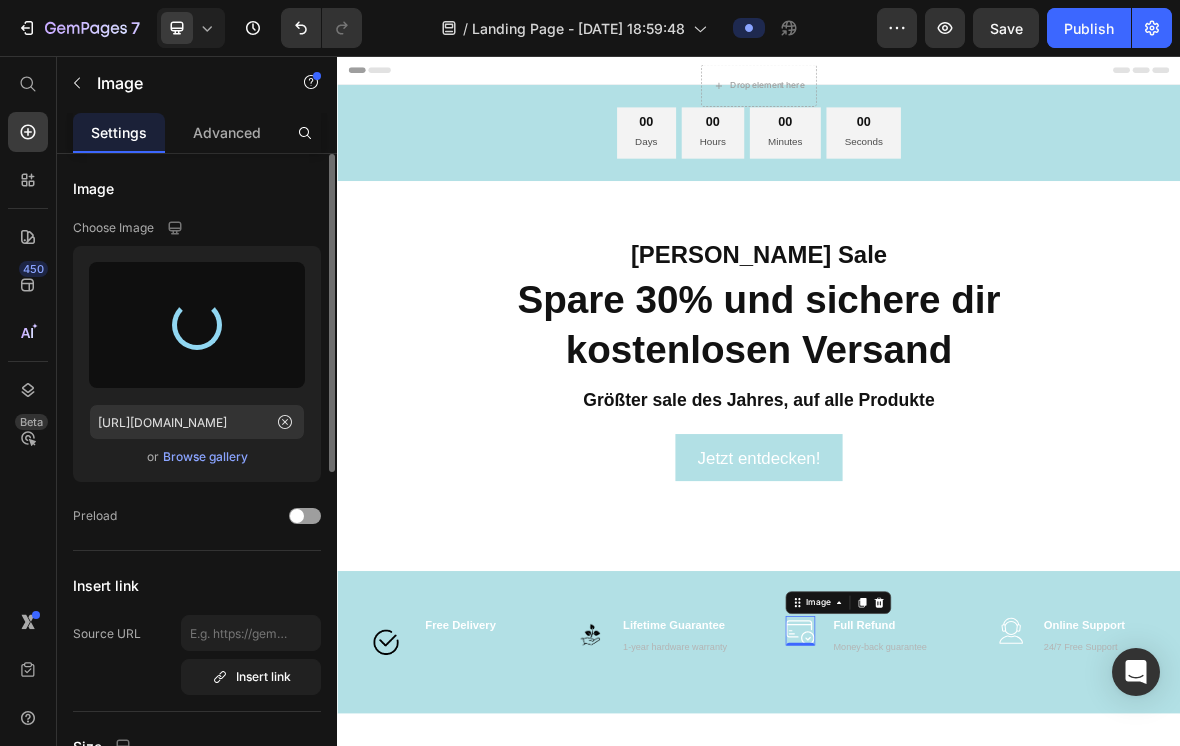 type on "[URL][DOMAIN_NAME]" 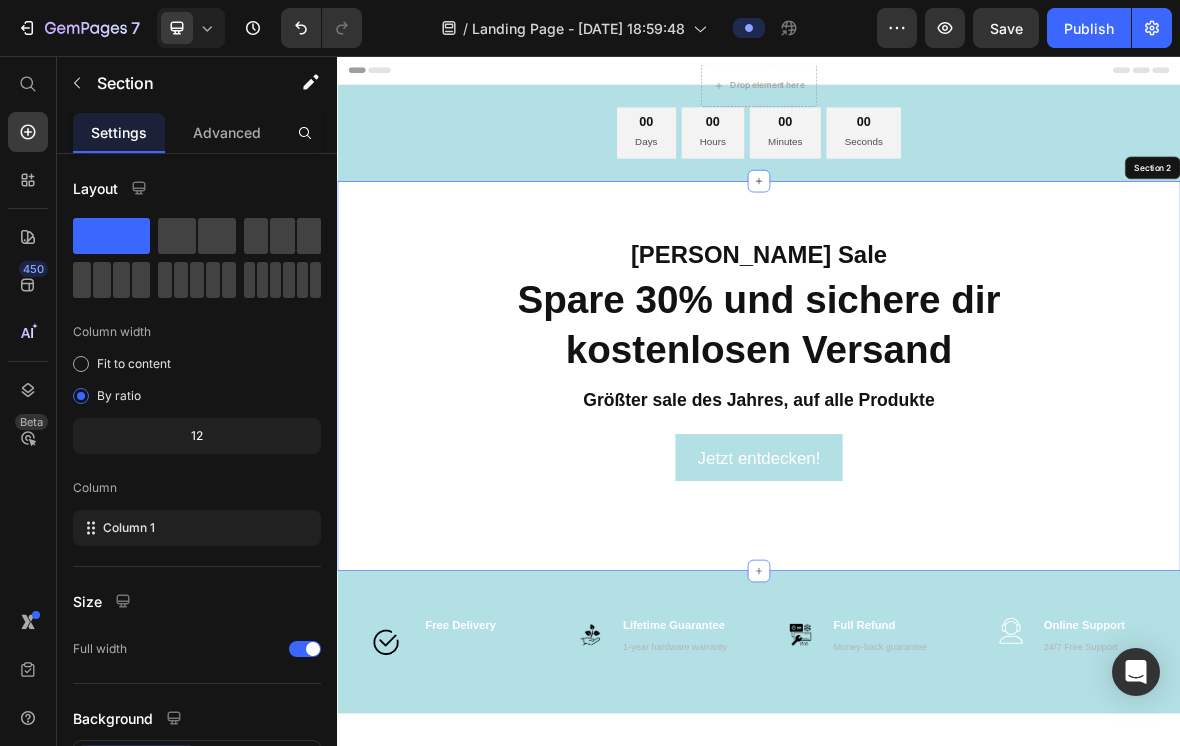 click on "[PERSON_NAME] Sale Text block Spare 30% und sichere dir kostenlosen Versand Heading Größter sale des Jahres, auf alle Produkte Text block Jetzt entdecken! Button Row Section 2" at bounding box center [937, 511] 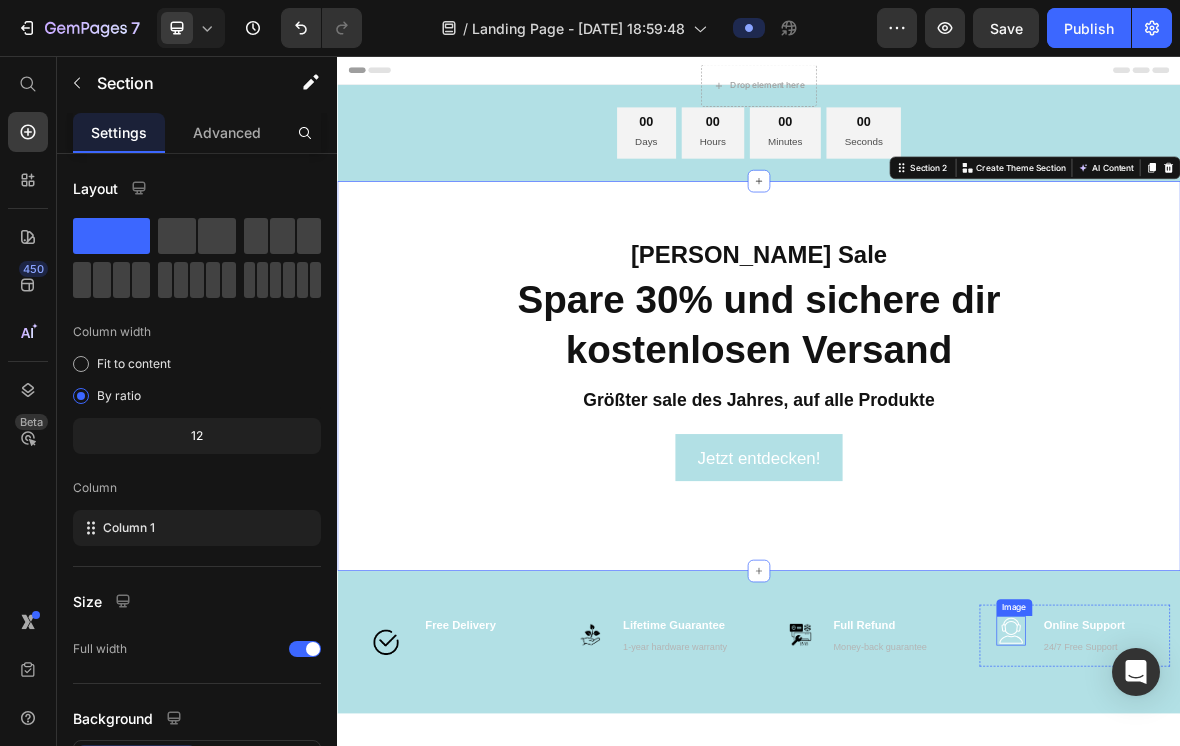 click at bounding box center [1296, 874] 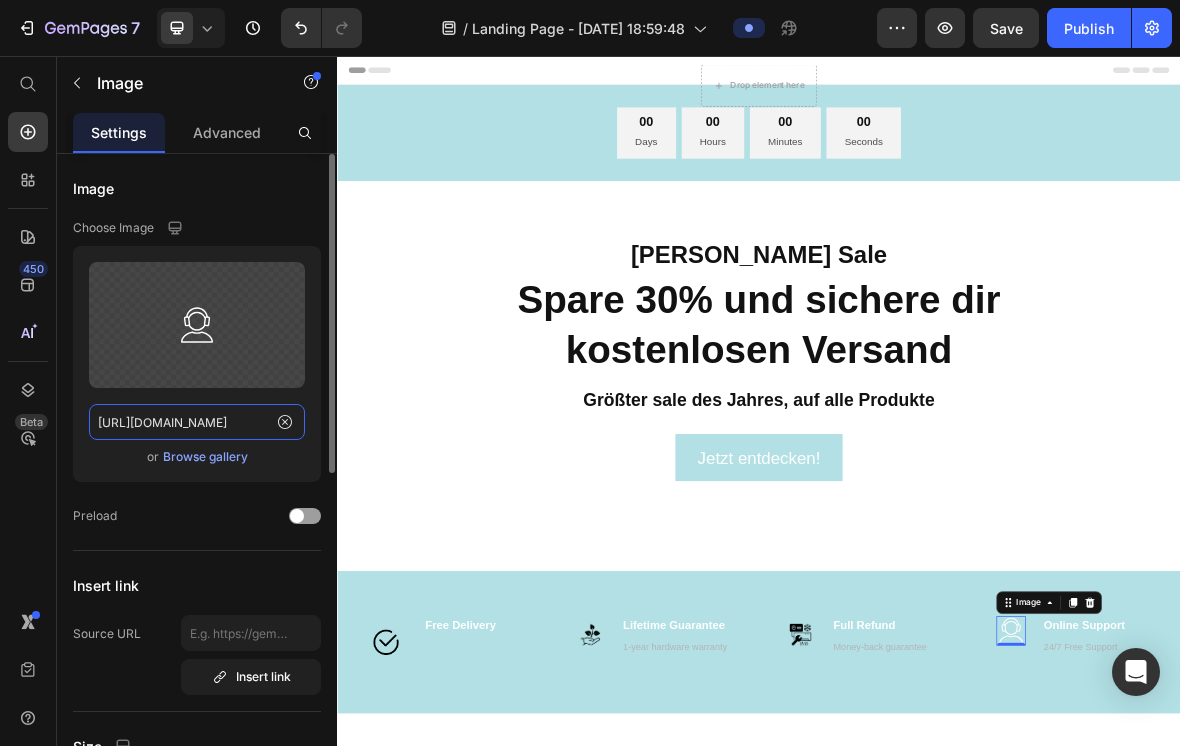 click on "[URL][DOMAIN_NAME]" 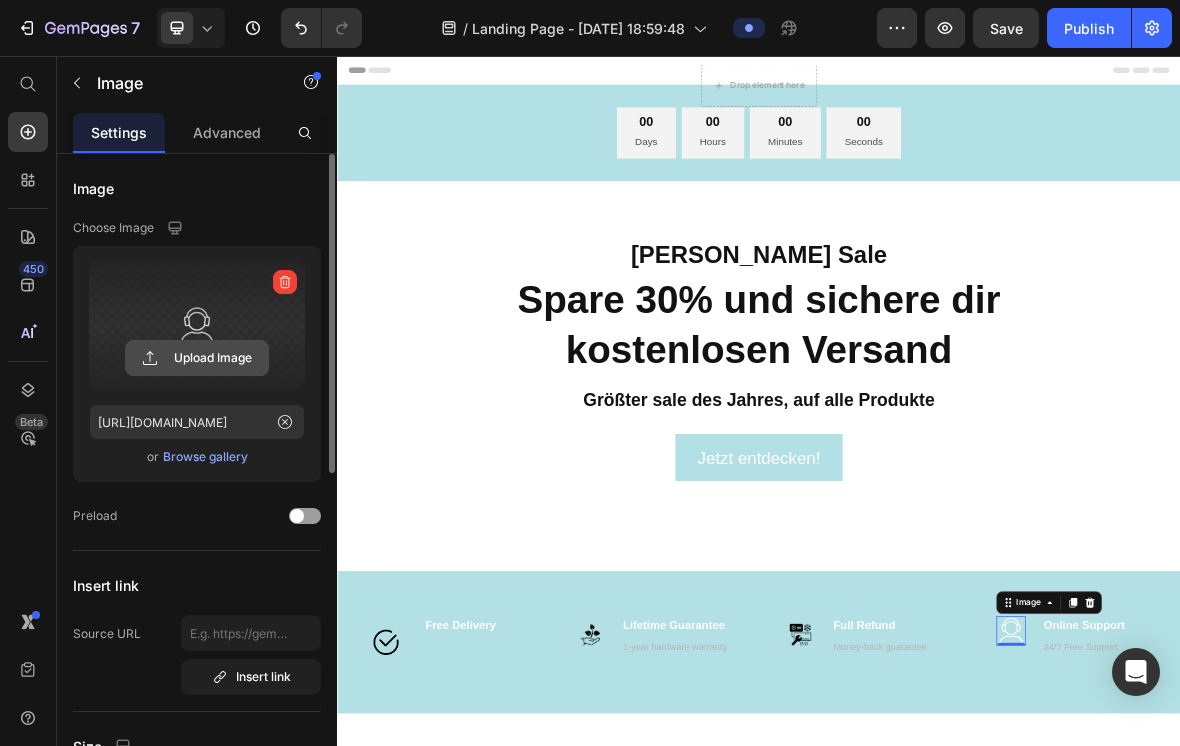 click 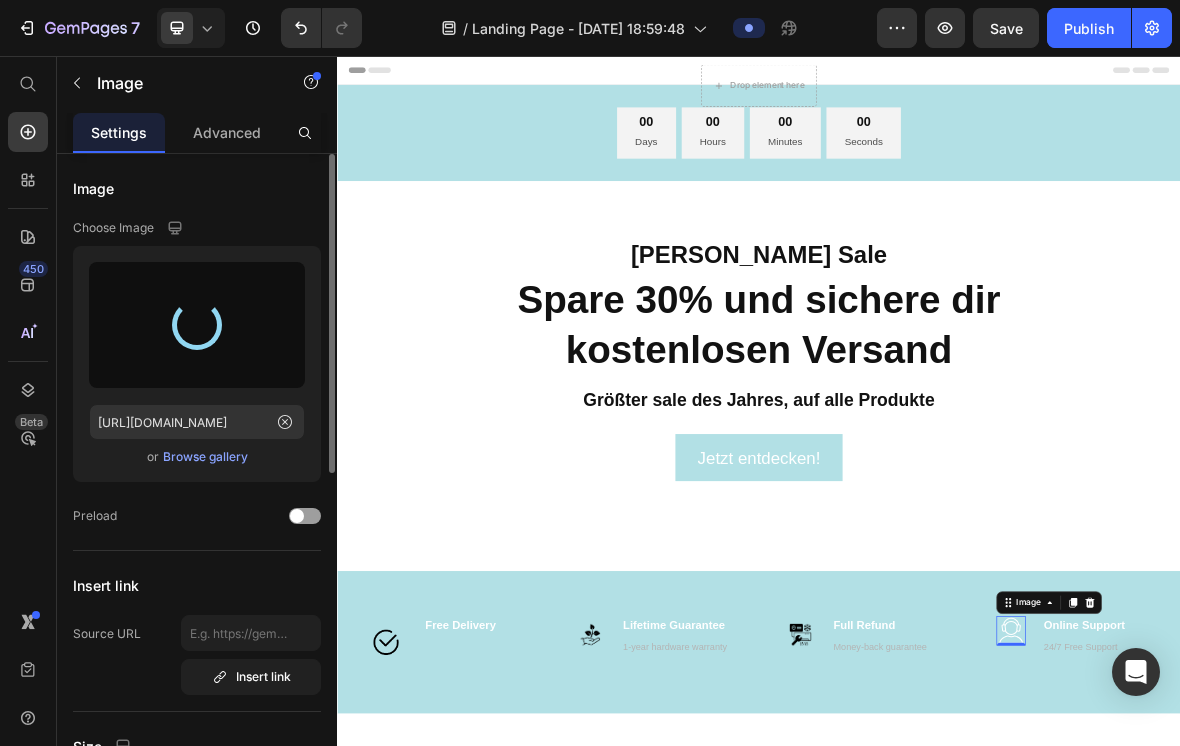 type on "[URL][DOMAIN_NAME]" 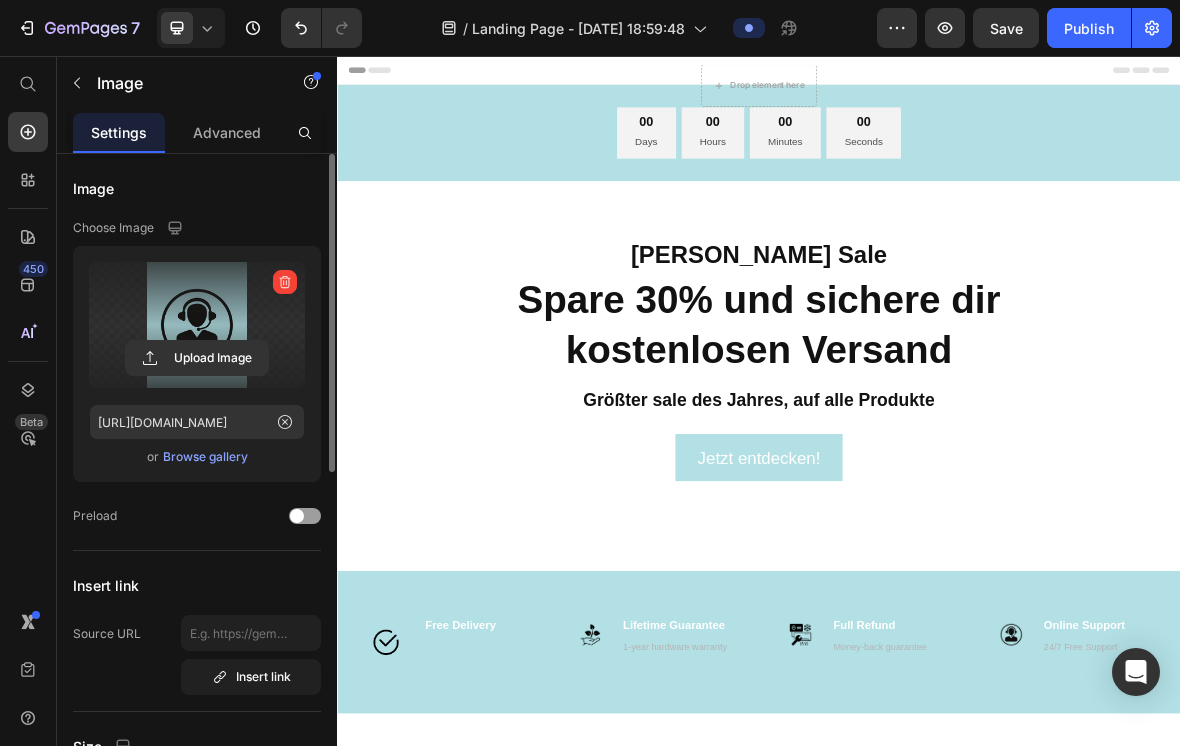 scroll, scrollTop: 0, scrollLeft: 0, axis: both 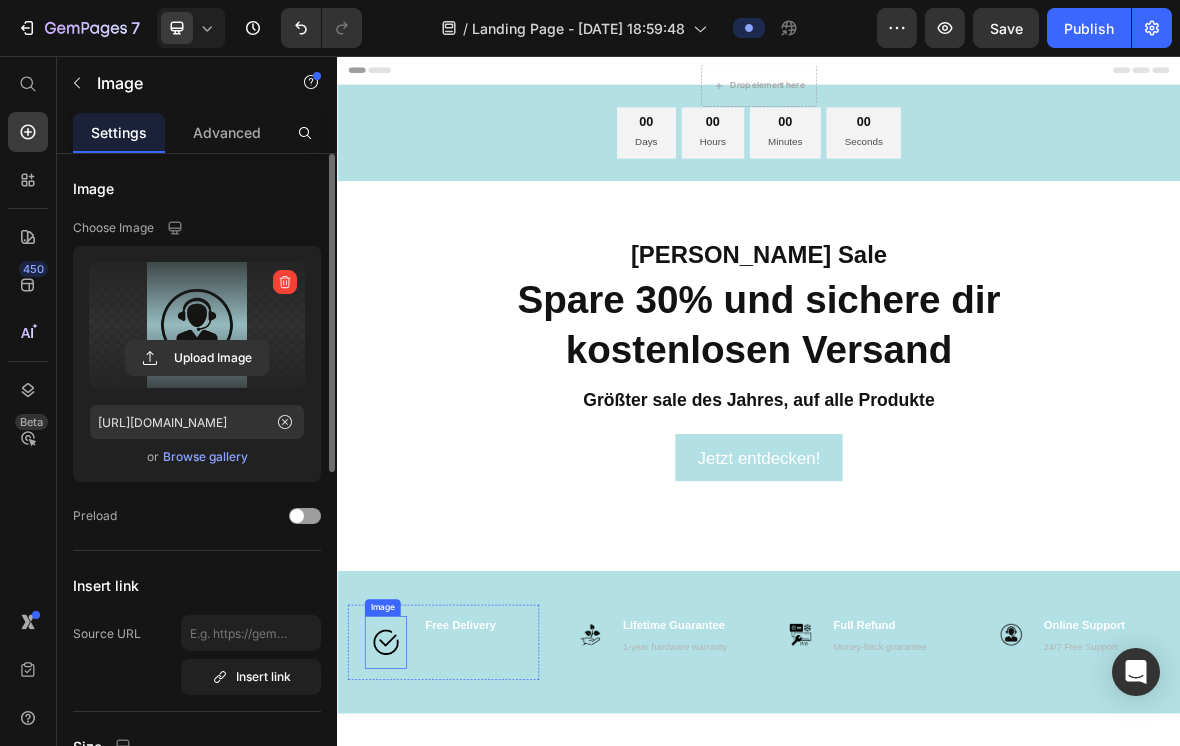 click at bounding box center (406, 890) 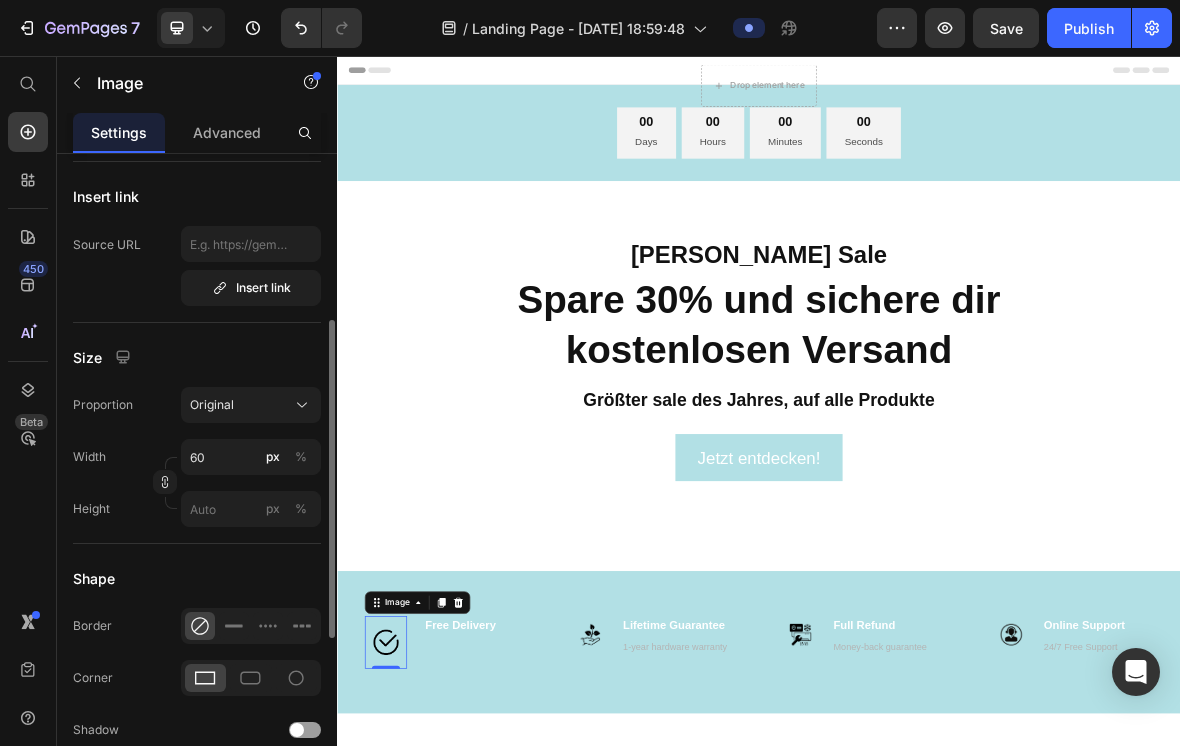 scroll, scrollTop: 393, scrollLeft: 0, axis: vertical 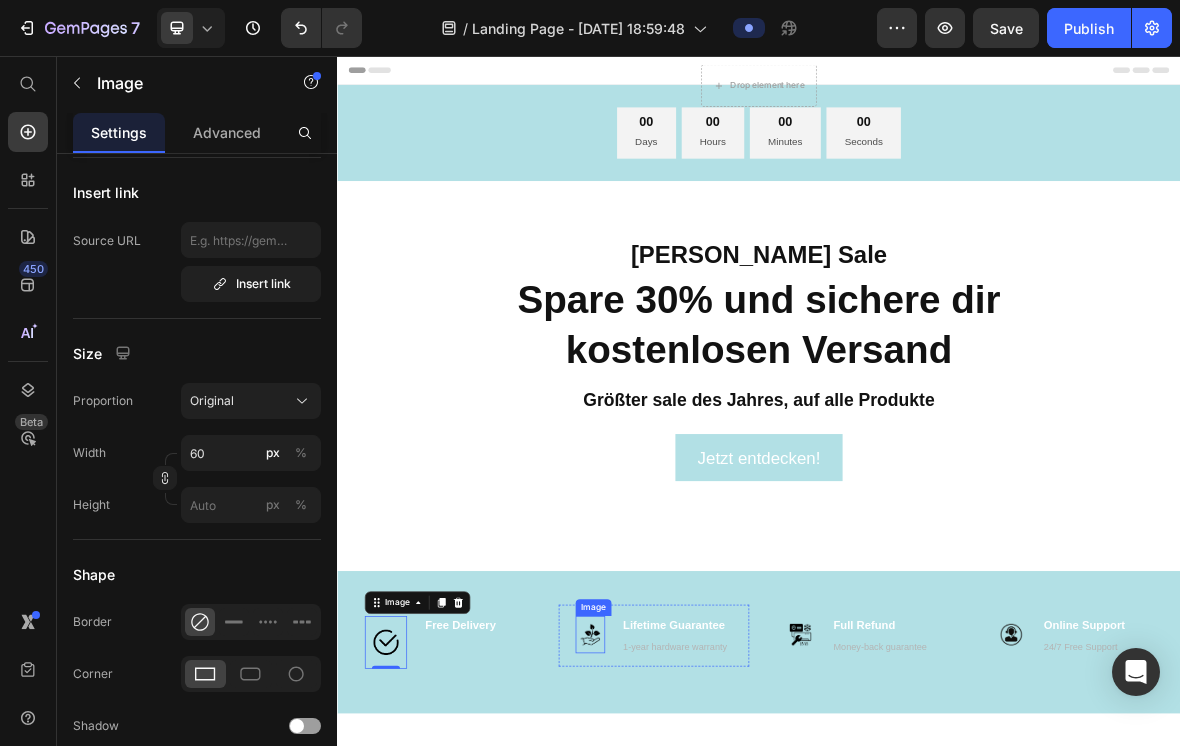 click at bounding box center (697, 879) 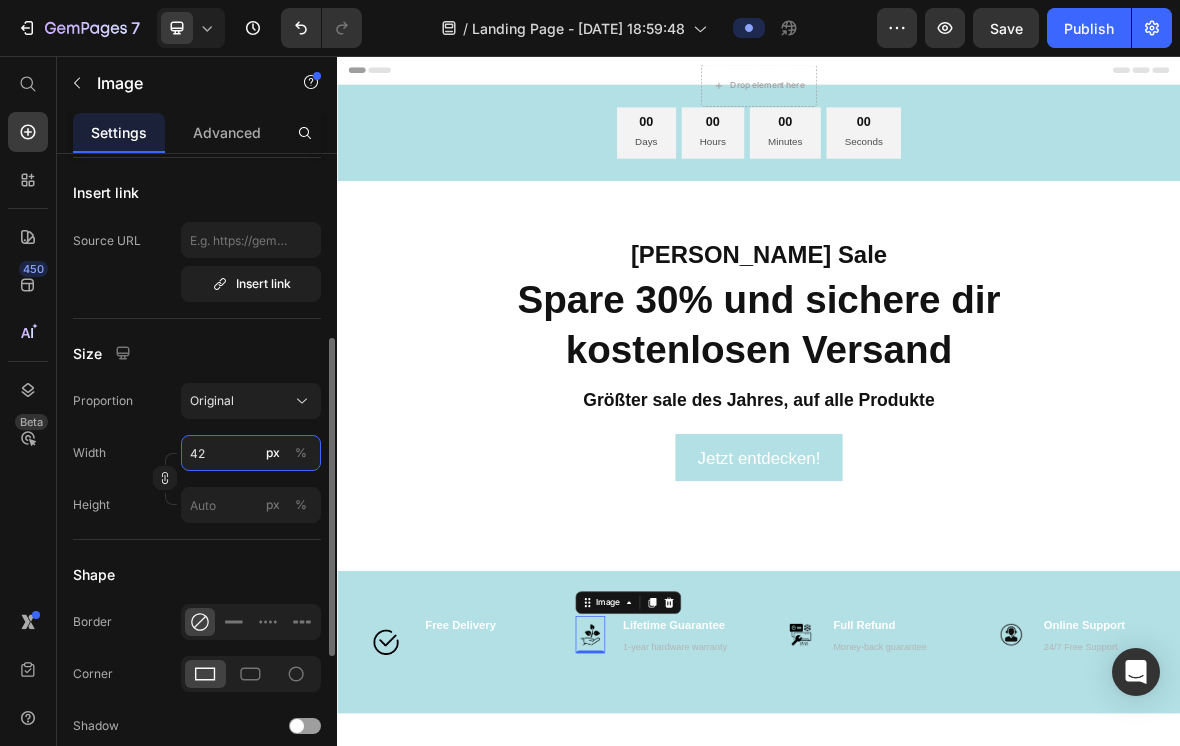 click on "42" at bounding box center [251, 453] 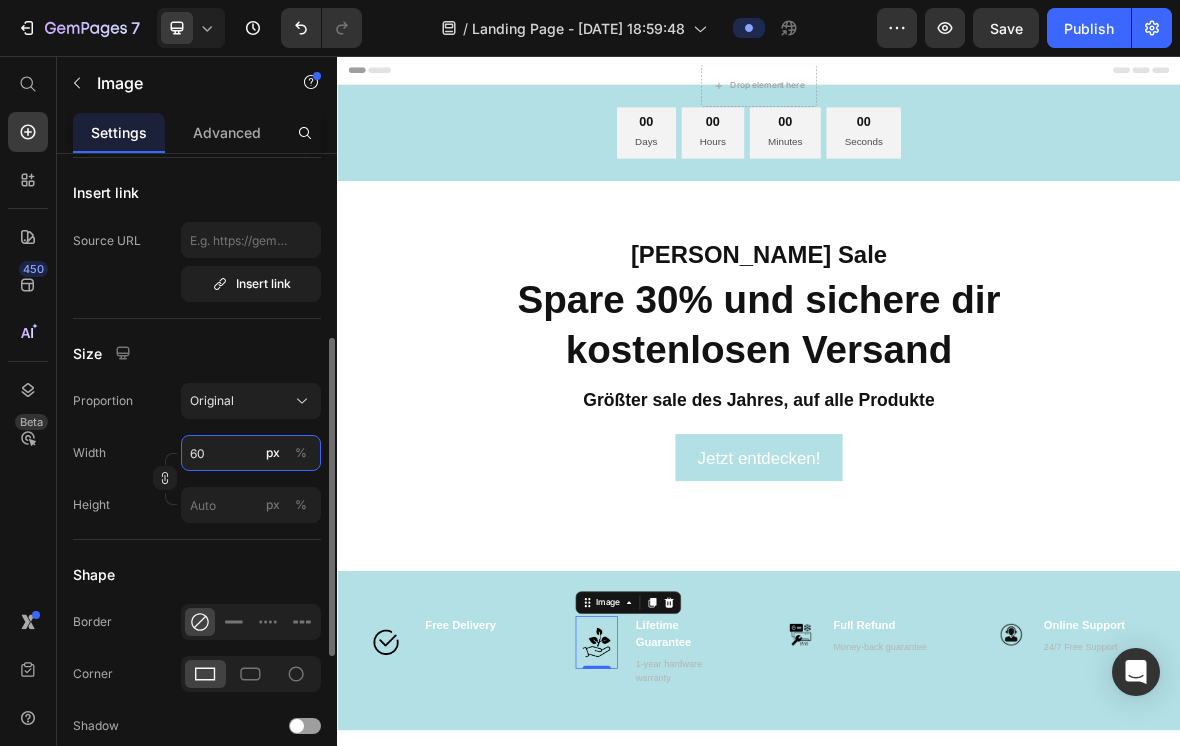 type on "60" 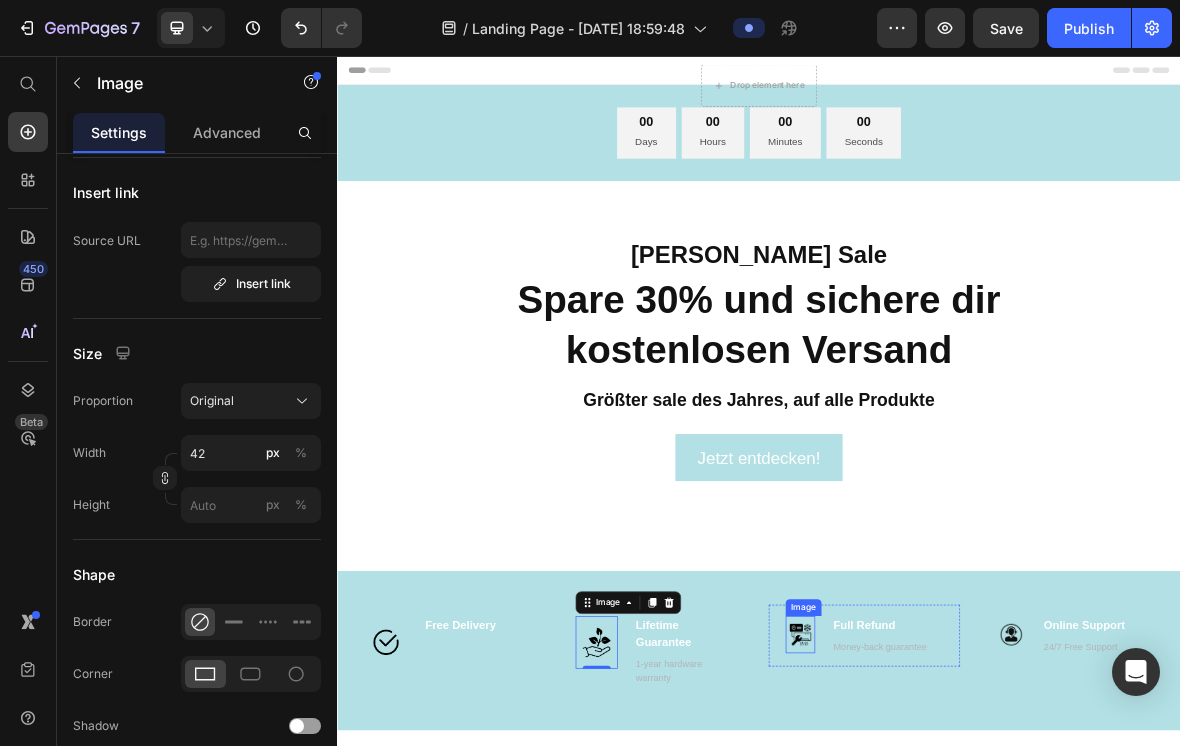 click at bounding box center [996, 879] 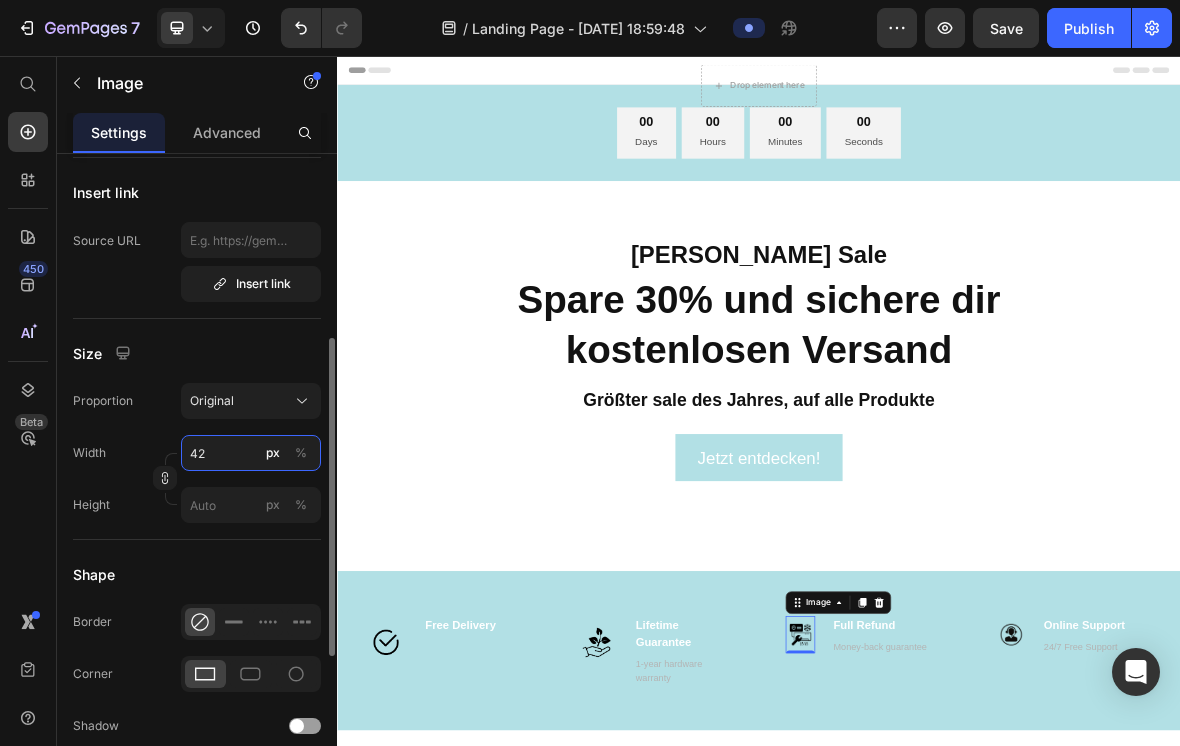 click on "42" at bounding box center (251, 453) 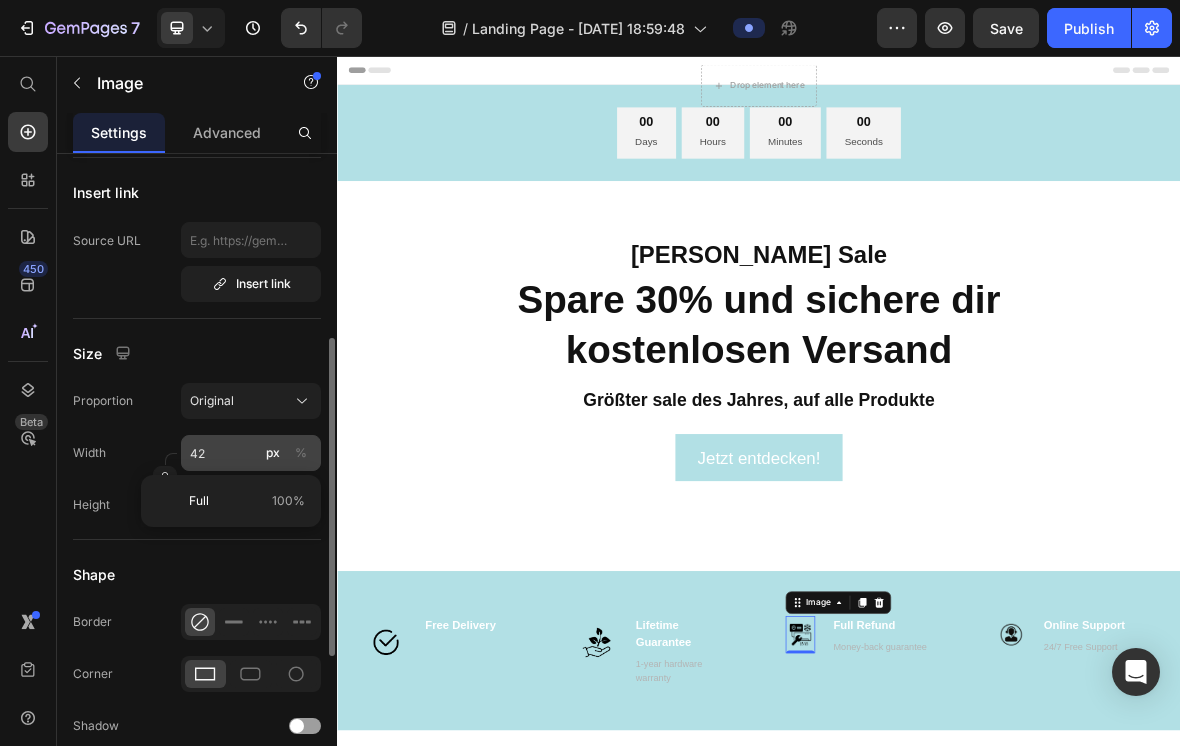 click on "7   /  Landing Page - [DATE] 18:59:48 Preview  Save   Publish  450 Beta Start with Sections Elements Hero Section Product Detail Brands Trusted Badges Guarantee Product Breakdown How to use Testimonials Compare Bundle FAQs Social Proof Brand Story Product List Collection Blog List Contact Sticky Add to Cart Custom Footer Browse Library 450 Layout
Row
Row
Row
Row Text
Heading
Text Block Button
Button
Button
Sticky Back to top Media
Image
Image" at bounding box center [590, 0] 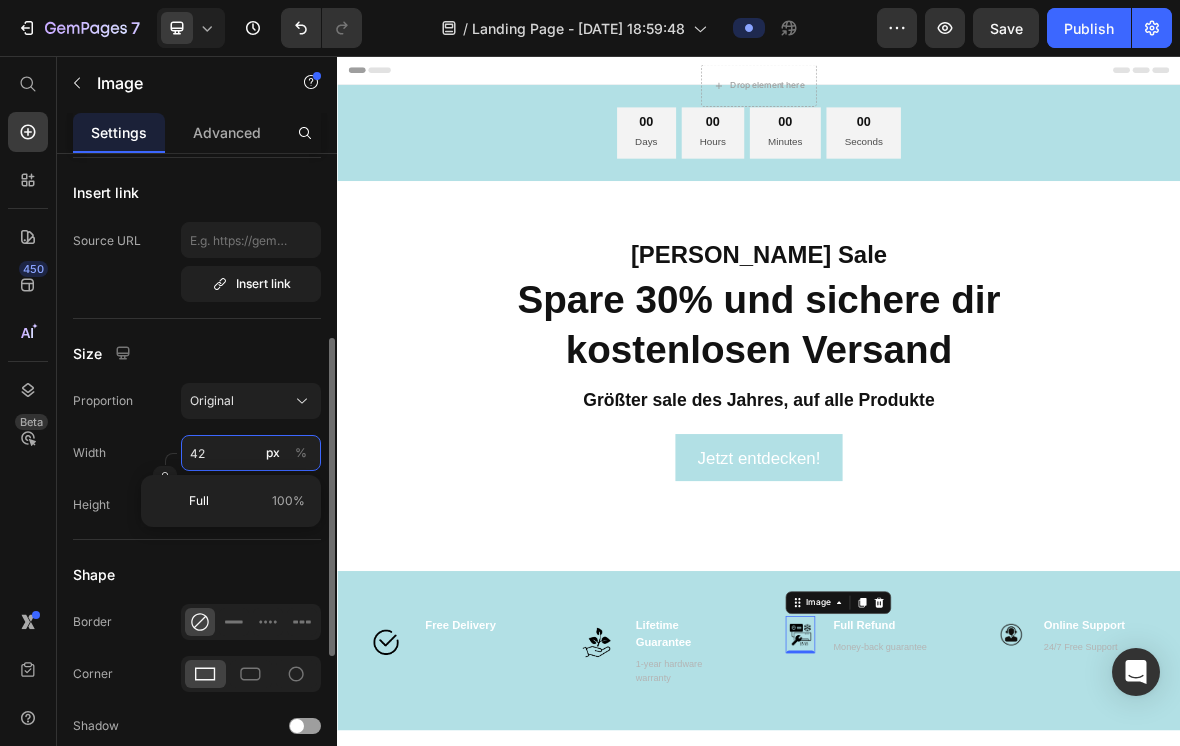 click on "42" at bounding box center (251, 453) 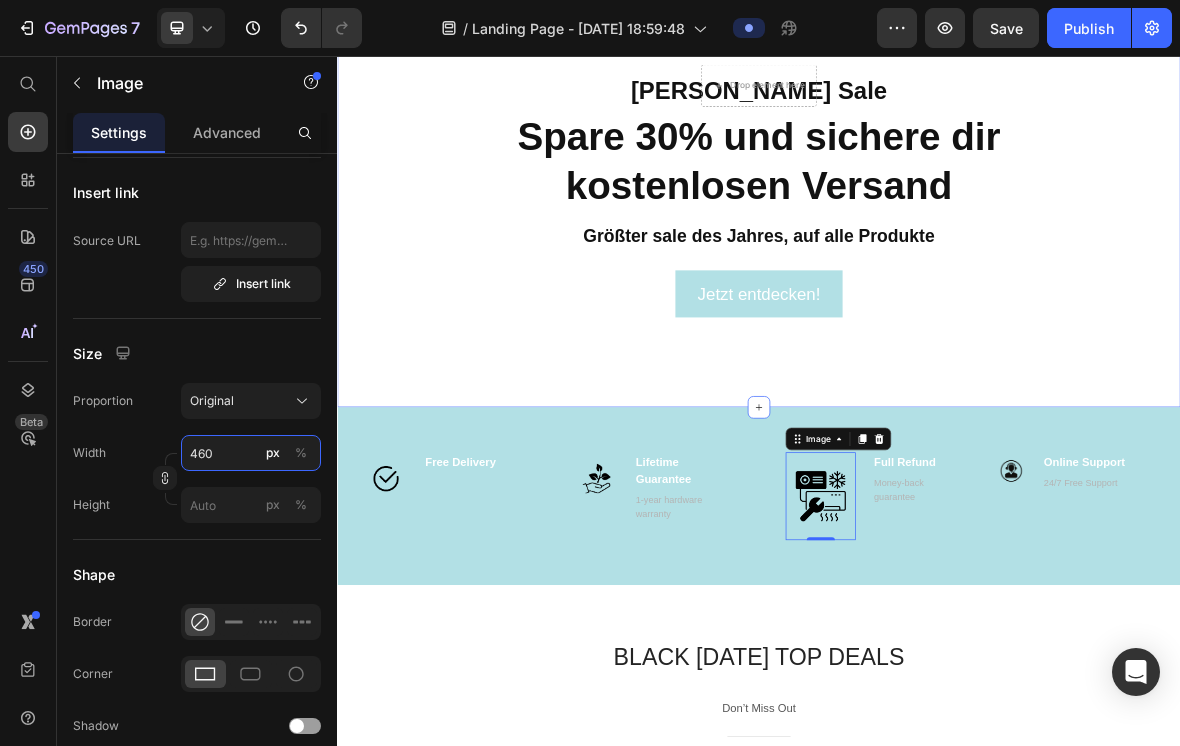 scroll, scrollTop: 235, scrollLeft: 0, axis: vertical 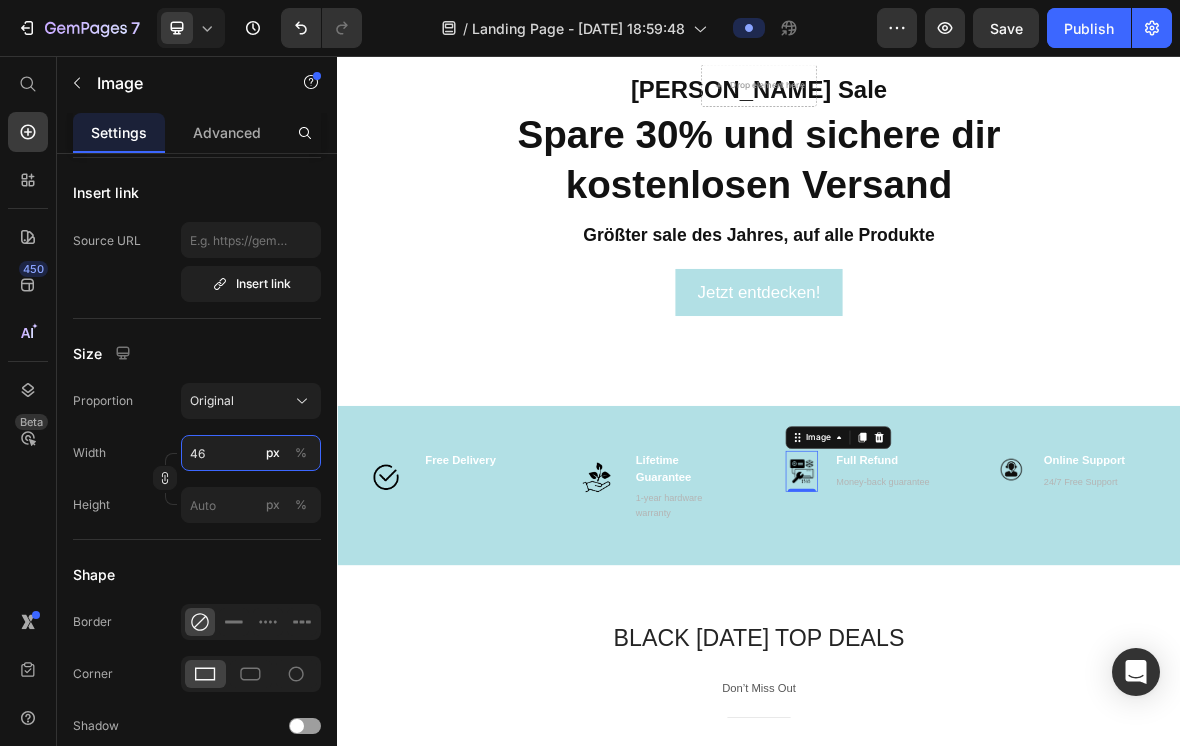type on "4" 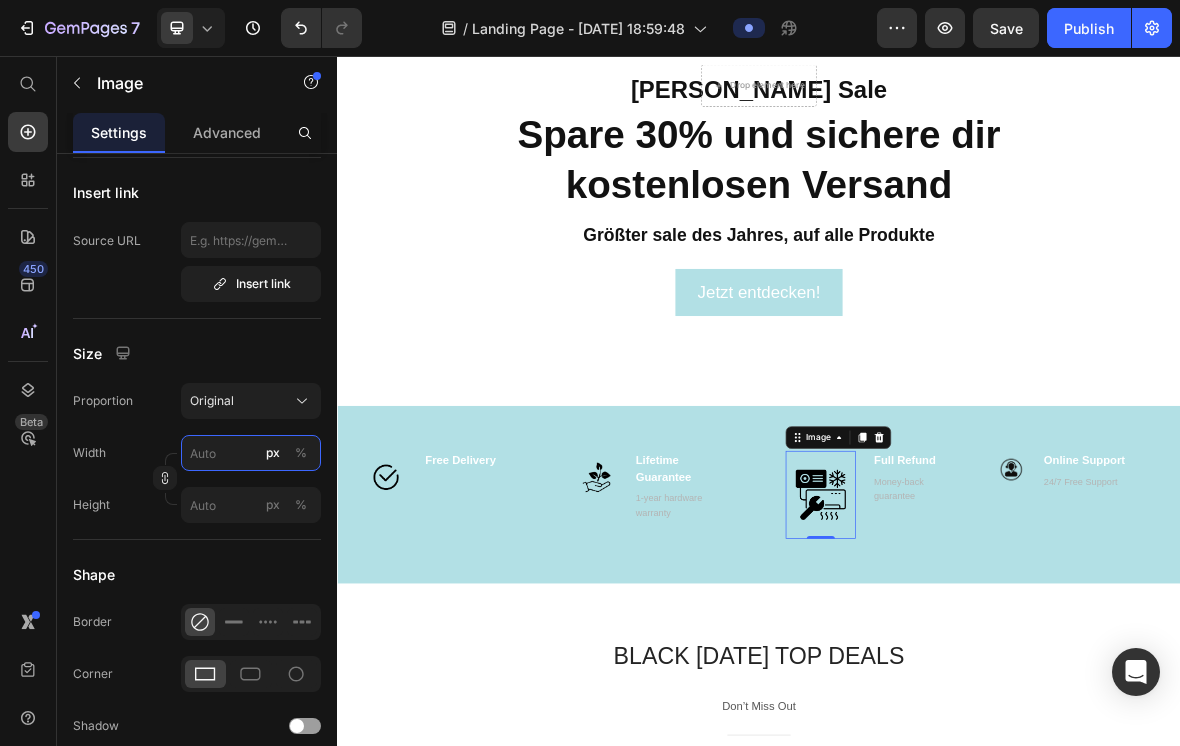 type on "4" 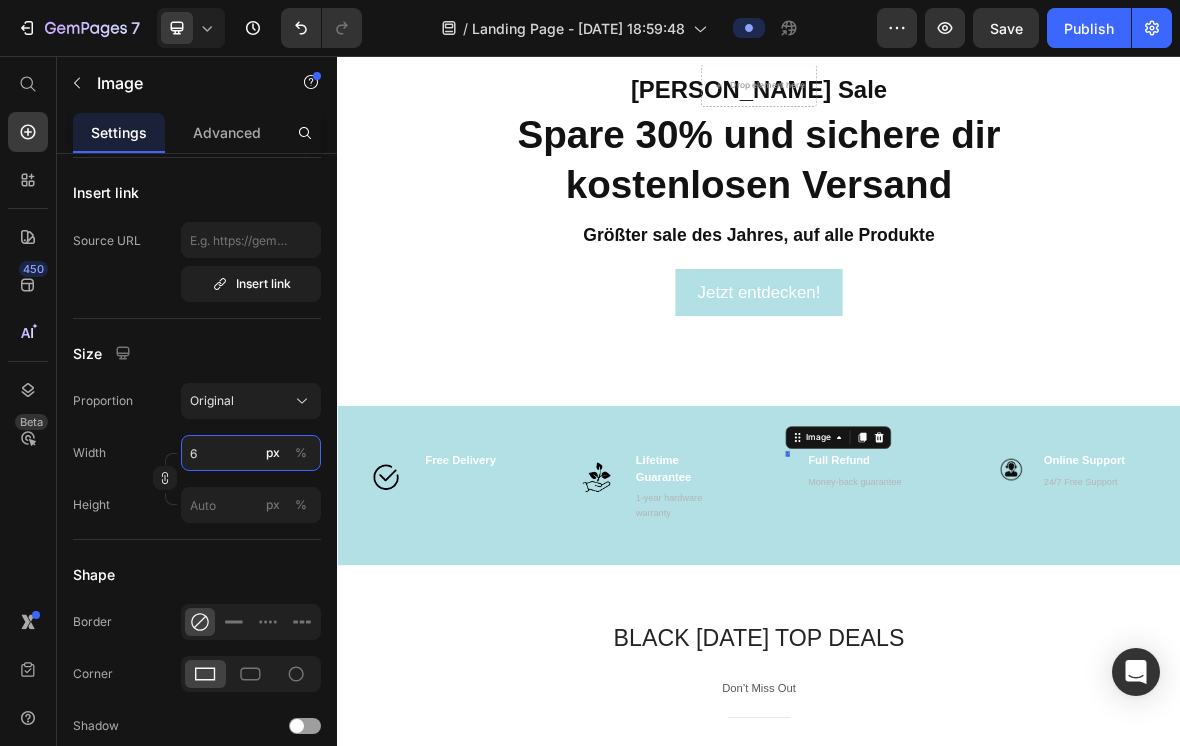 type on "60" 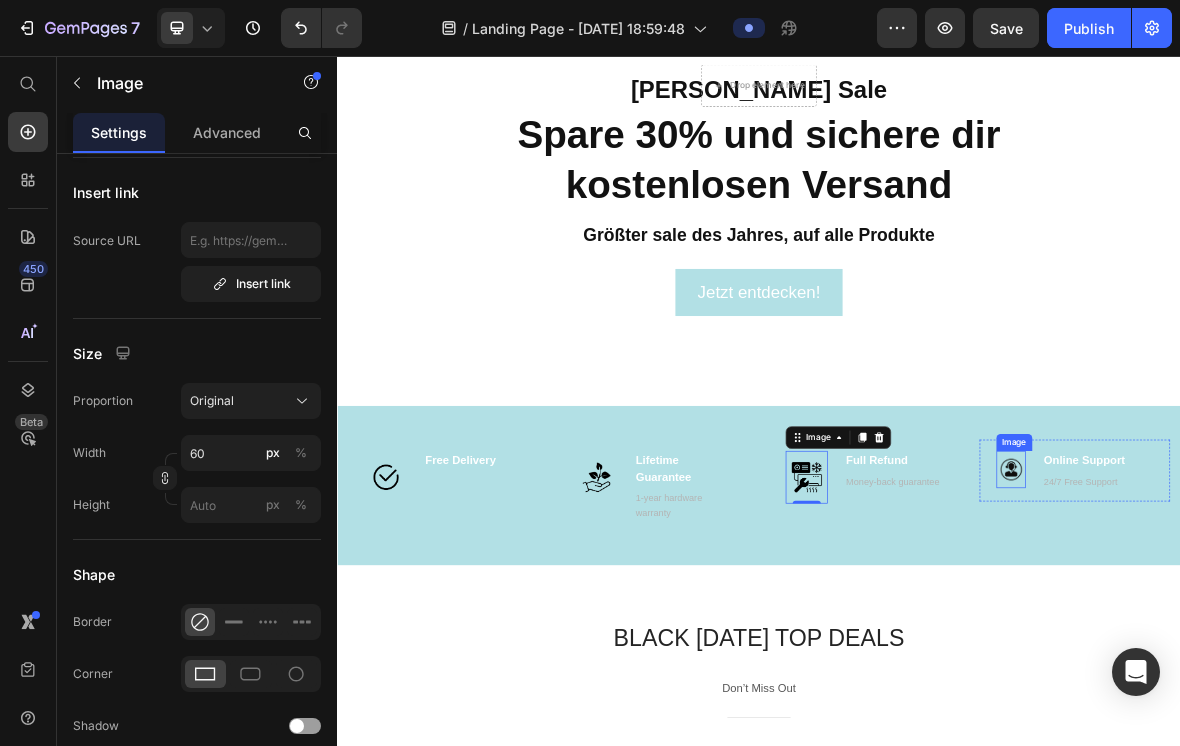 click at bounding box center [1296, 644] 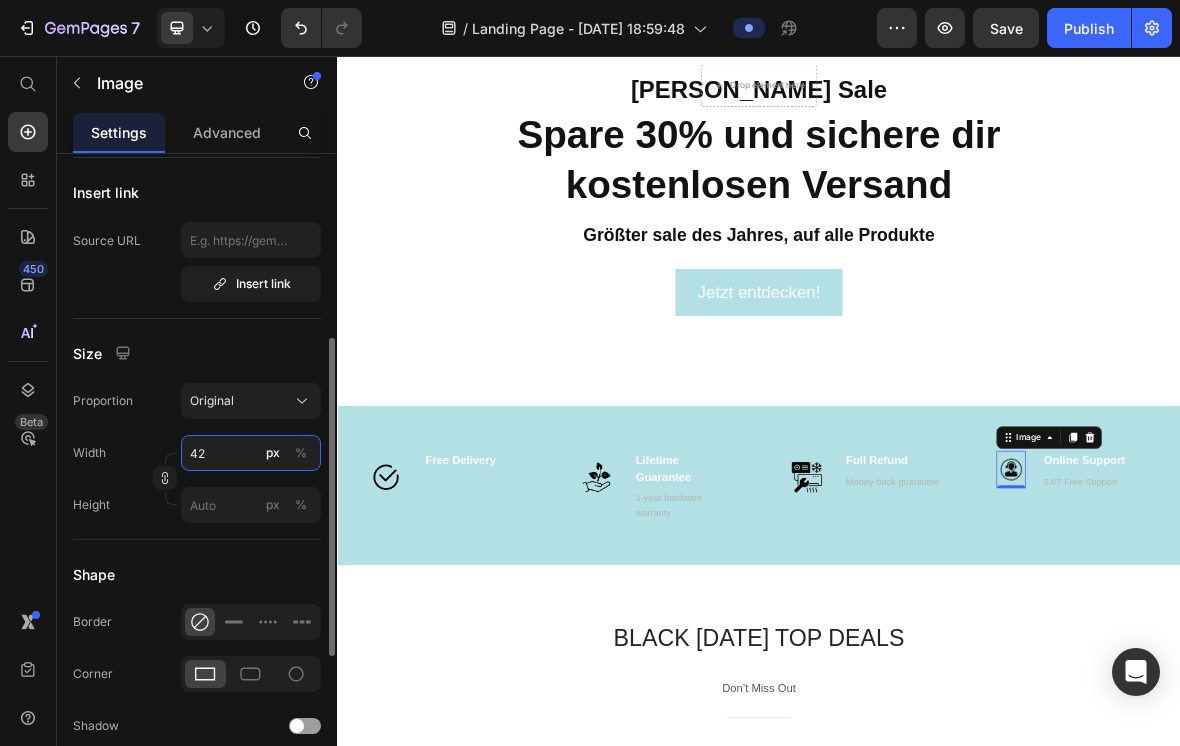 click on "42" at bounding box center (251, 453) 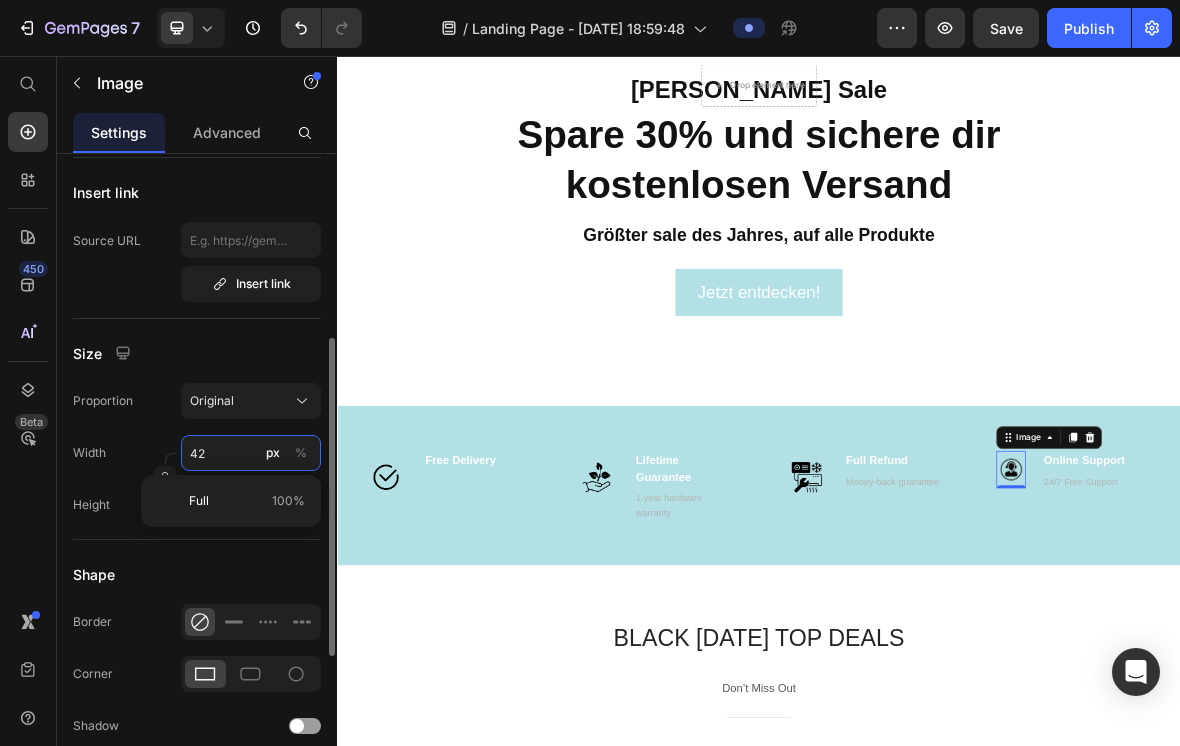 type on "4" 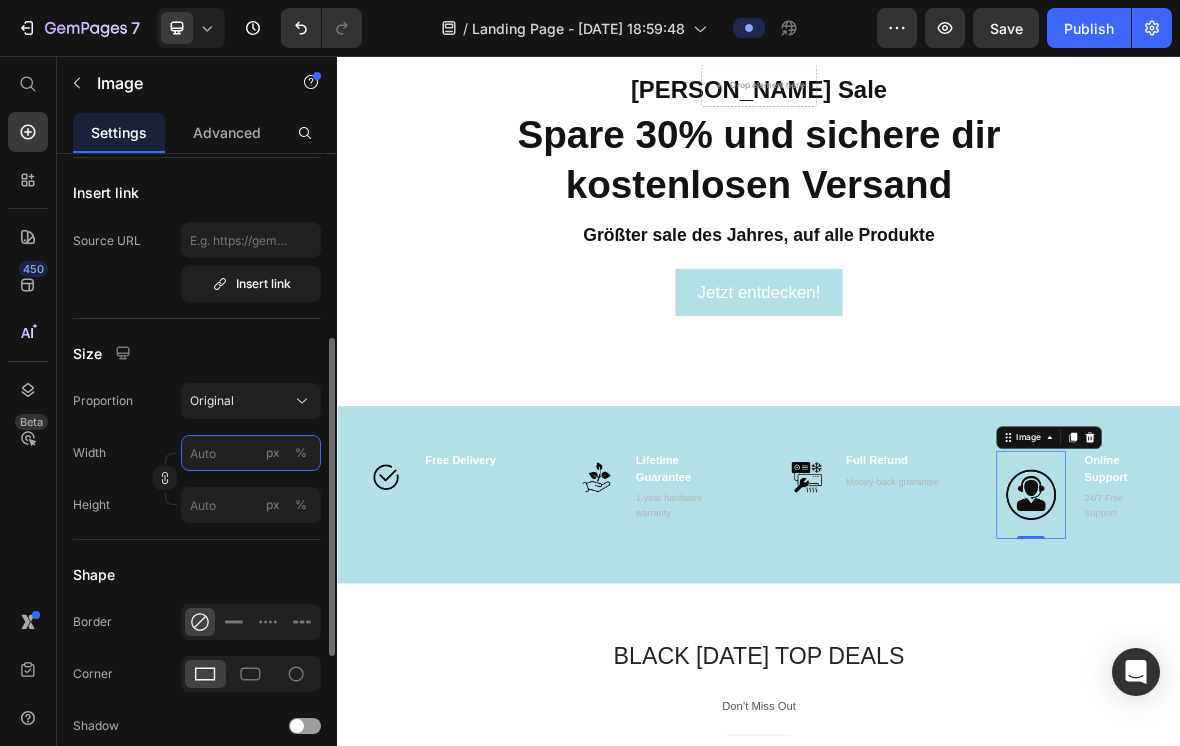 type on "4" 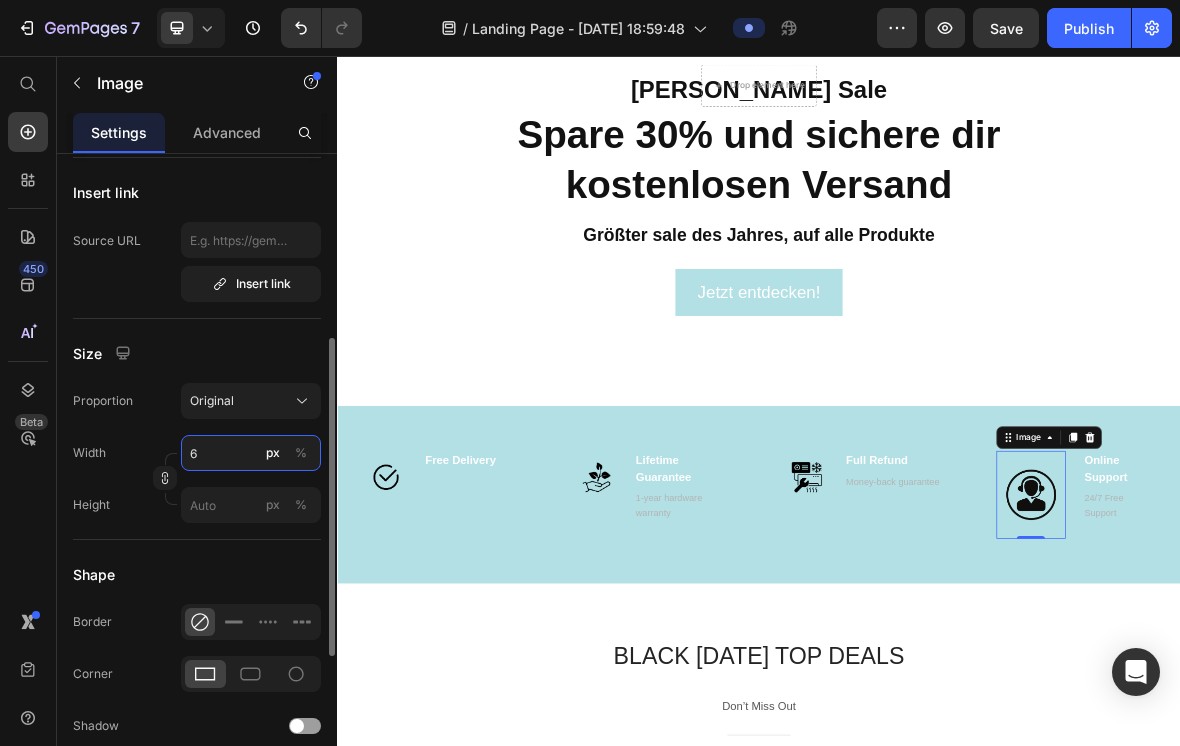 type on "60" 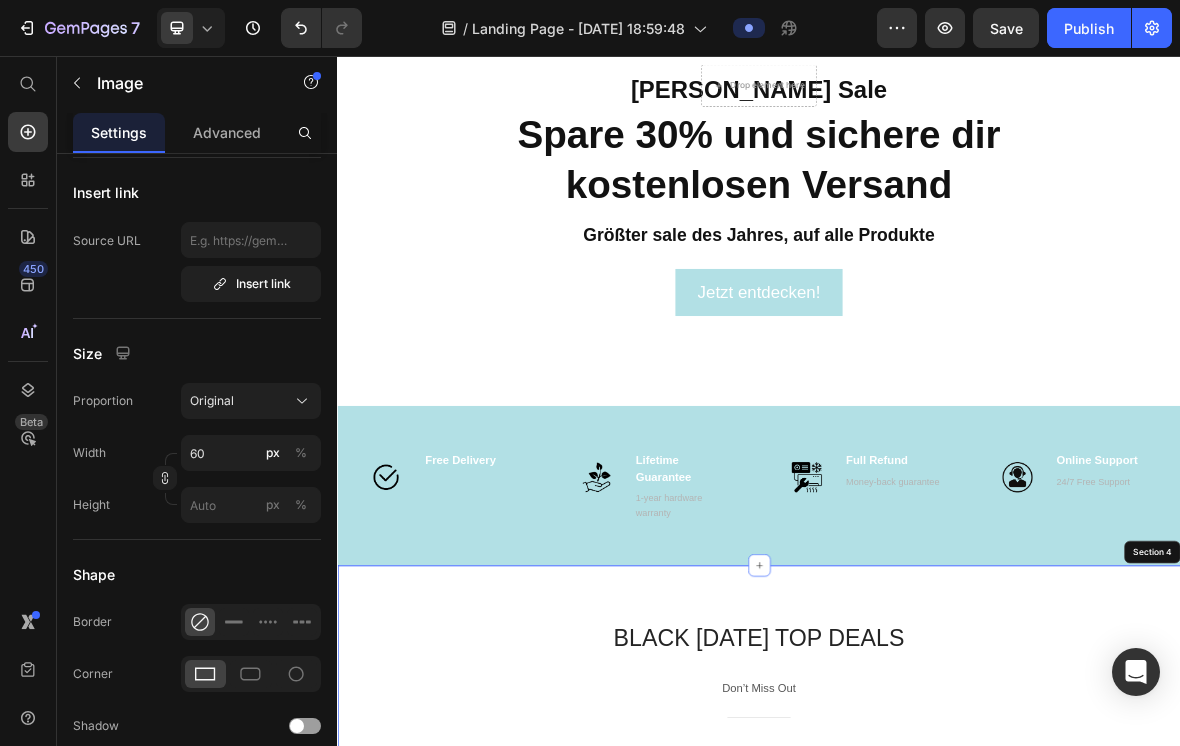 click on "BLACK [DATE] TOP DEALS Heading Don’t Miss Out Text block                Title Line - 8% (P) Tag Row Product Images EcoClima Split-Klimaanlage 9.000 BTU (2,6 kW) Komplettset (P) Title                Icon                Icon                Icon                Icon                Icon Icon List Hoz 235 reviews Text block Row 569,00€ (P) Price was Text block 619,00€ (P) Price Row Row                Title Line Image Waterproof Text block Row                Title Line Image Bluetooth Sharing Text block Row                Title Line Image Secure Payment Text block Row                Title Line Image 1-year hardware warranty Text block Row BUY IT NOW (P) Cart Button 00 Day 17 Hrs 37 Mins 21 Secs CountDown Timer Row Row Product List Row Section 4" at bounding box center (937, 1429) 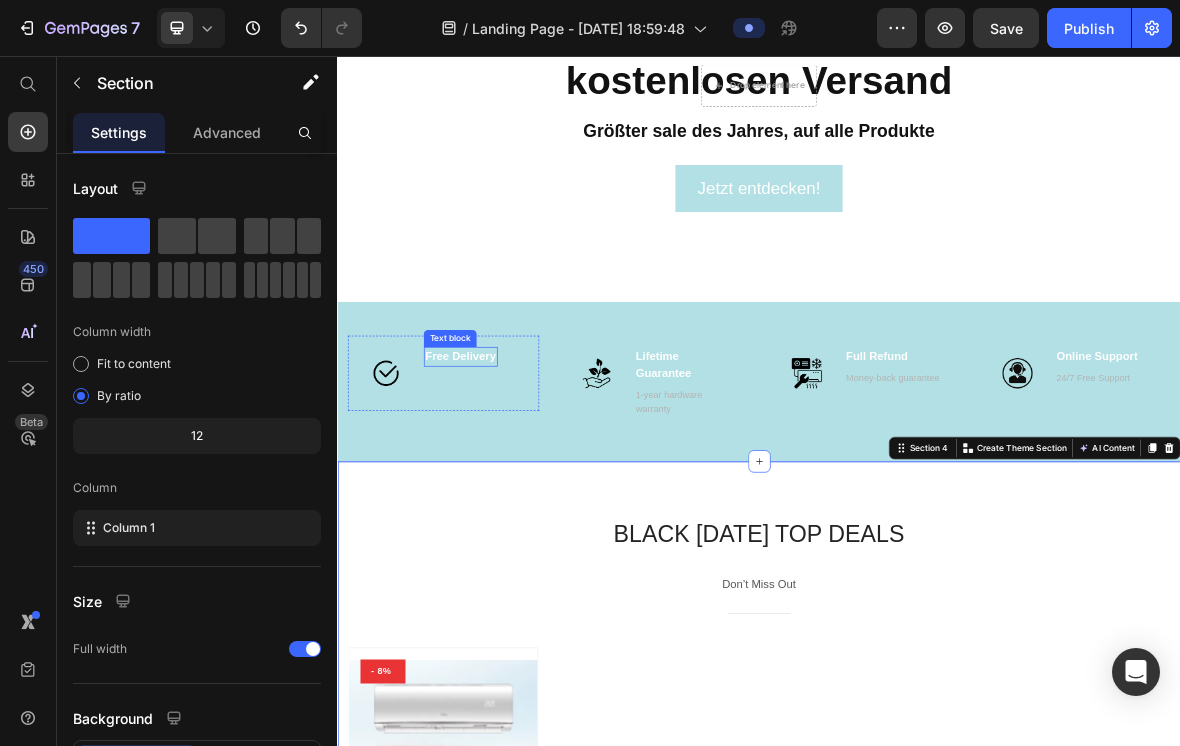 scroll, scrollTop: 413, scrollLeft: 0, axis: vertical 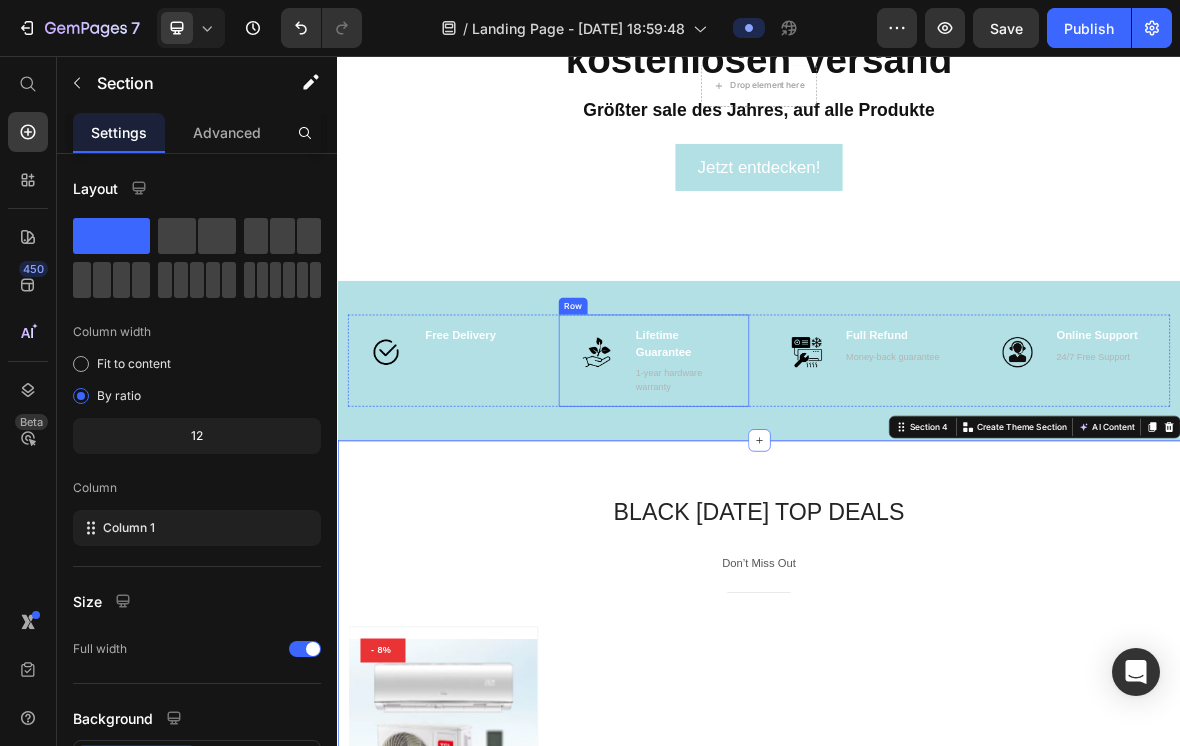 click on "Image Lifetime Guarantee Text block 1-year hardware warranty Text block Row" at bounding box center [788, 489] 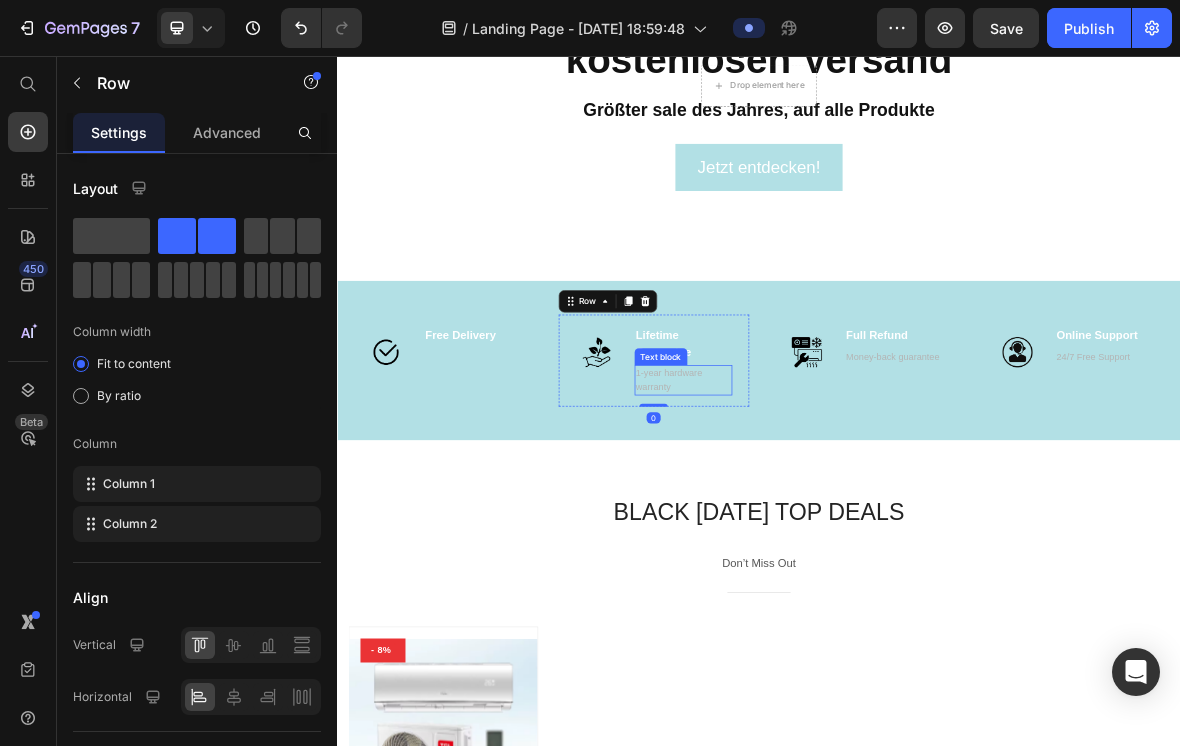 click on "1-year hardware warranty" at bounding box center [830, 517] 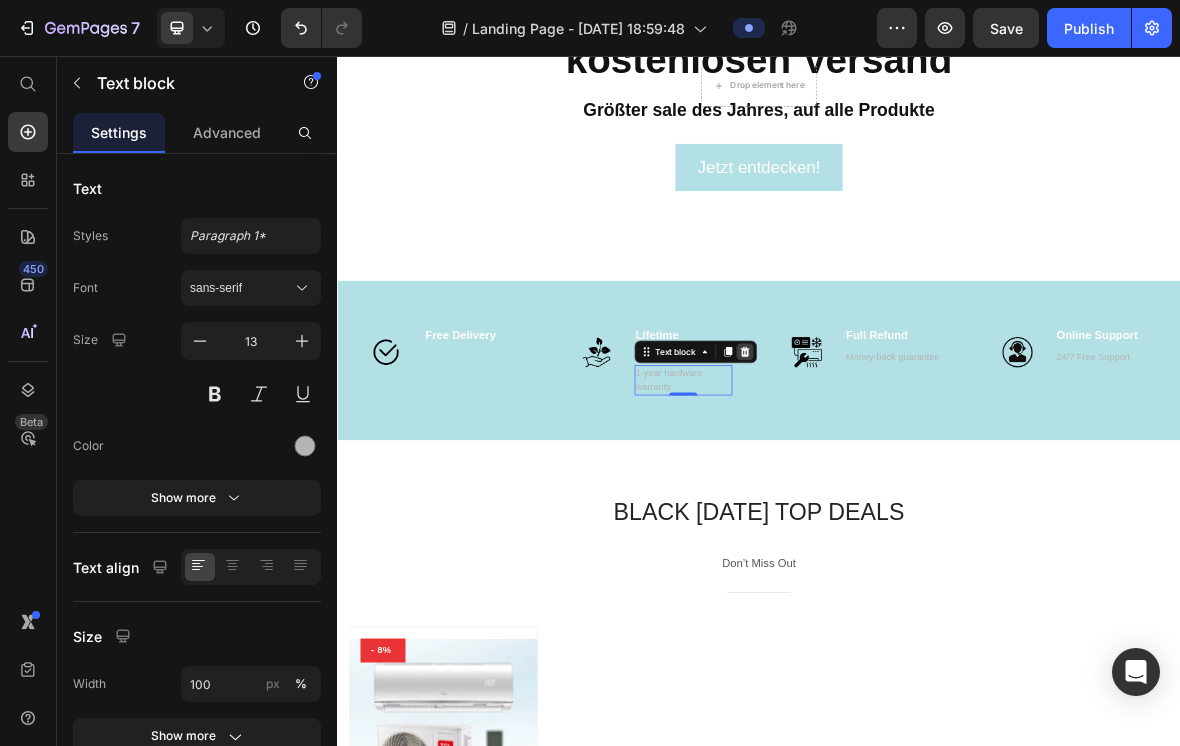 click at bounding box center (917, 477) 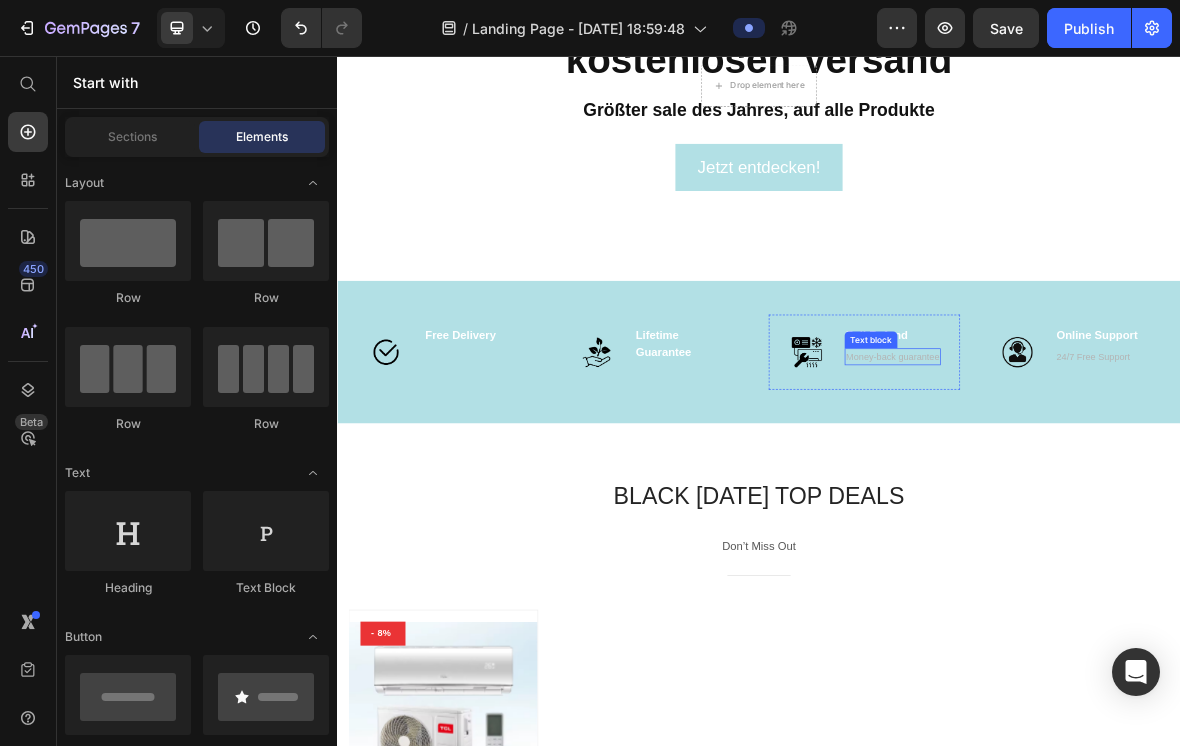 click on "Money-back guarantee" at bounding box center (1127, 484) 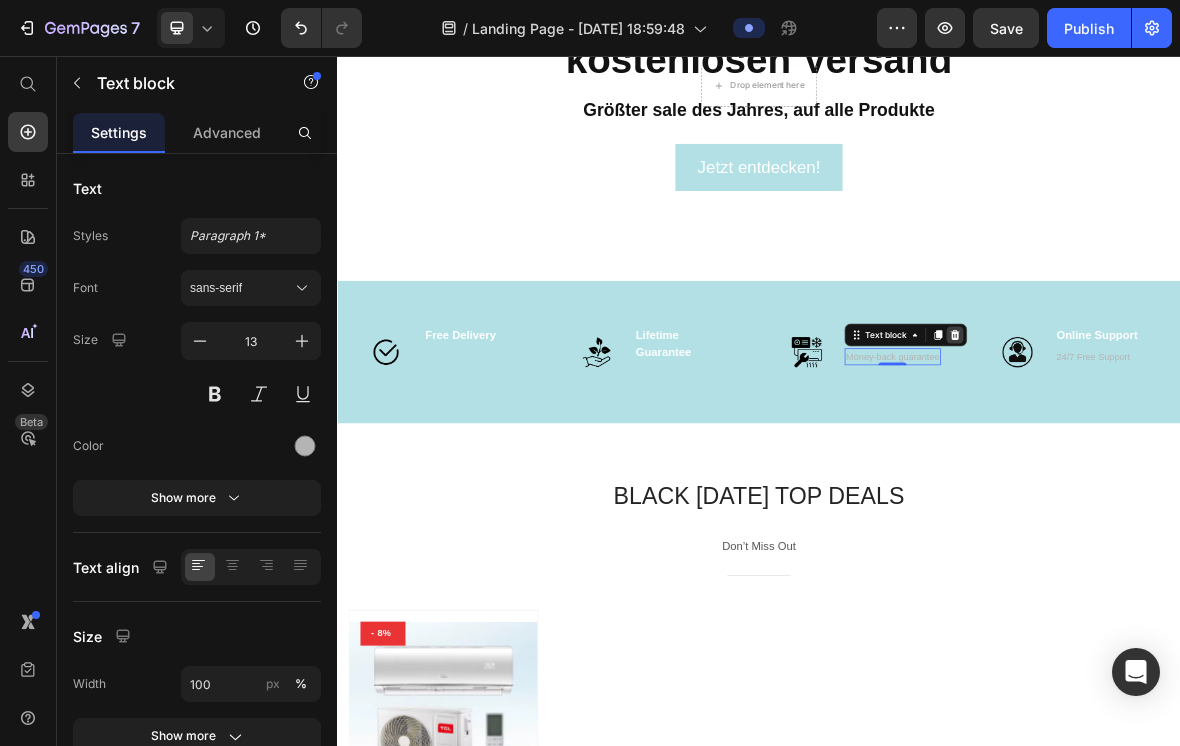 click 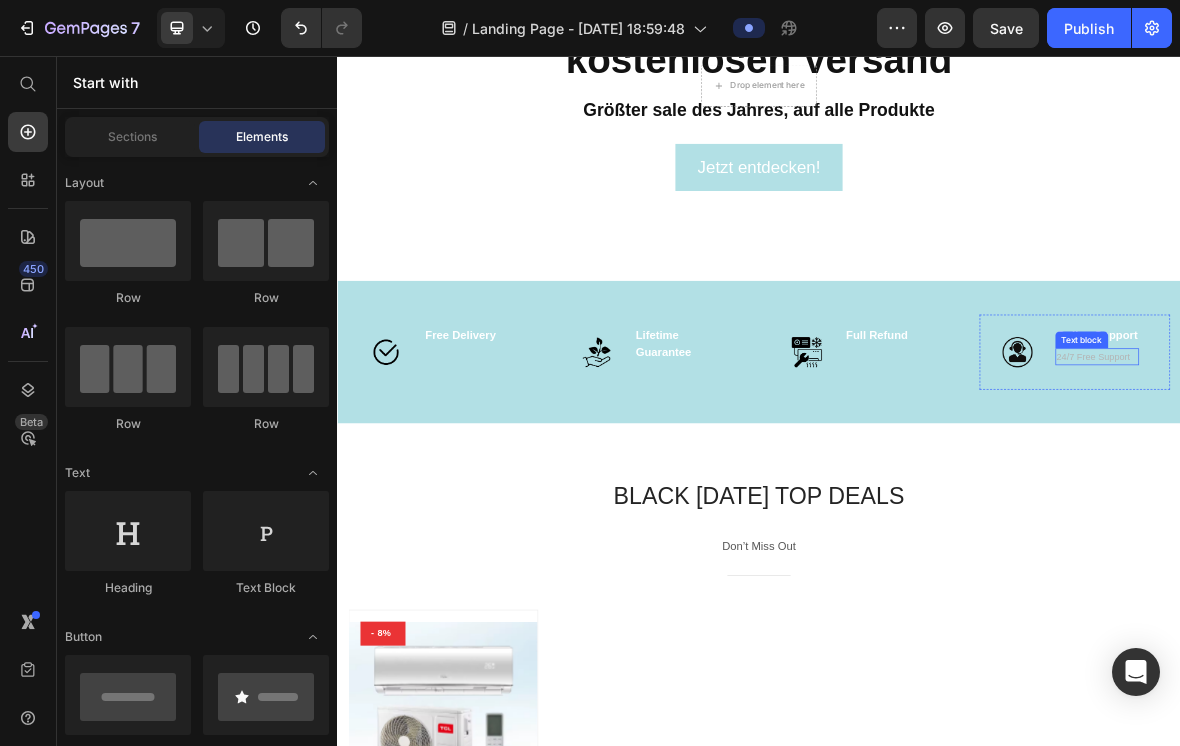 click on "24/7 Free Support" at bounding box center (1419, 484) 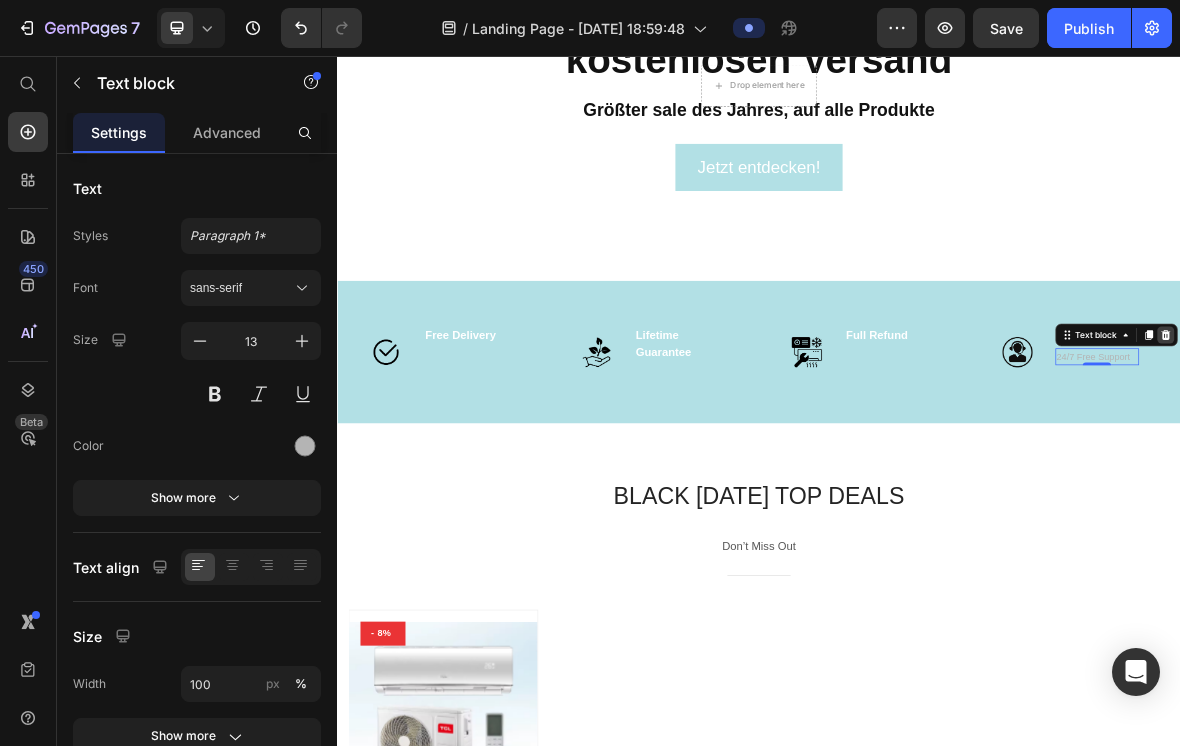 click 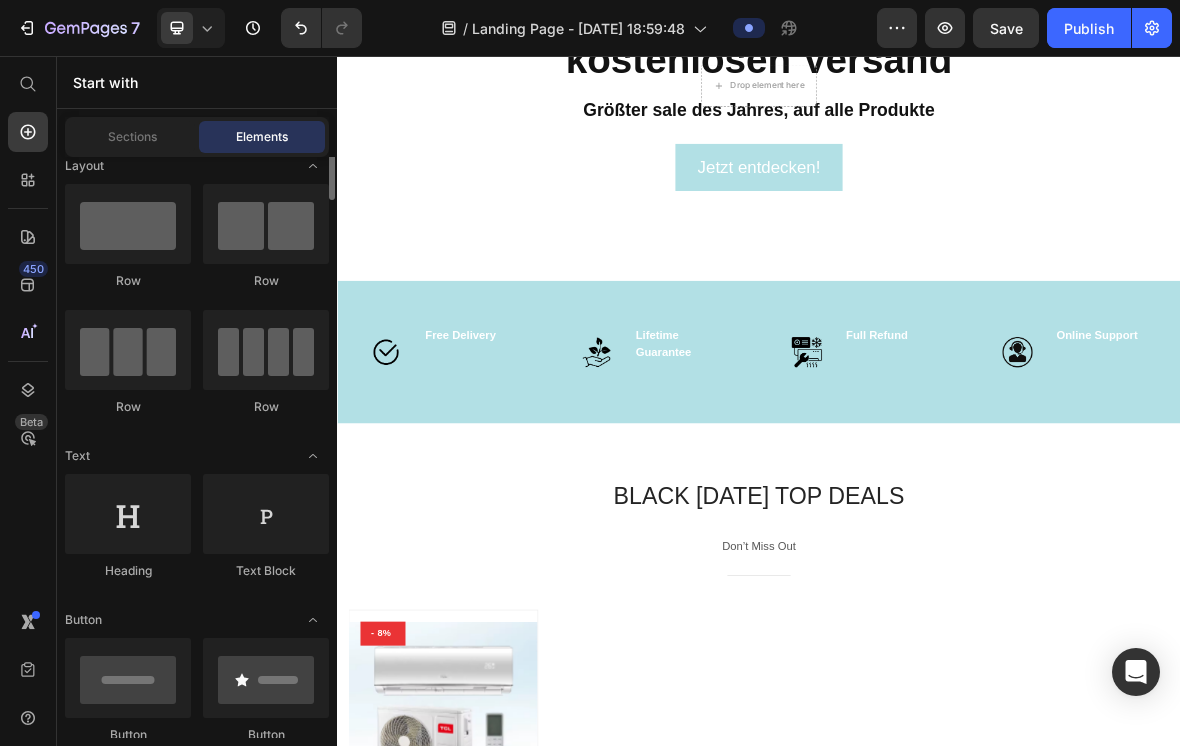scroll, scrollTop: 0, scrollLeft: 0, axis: both 